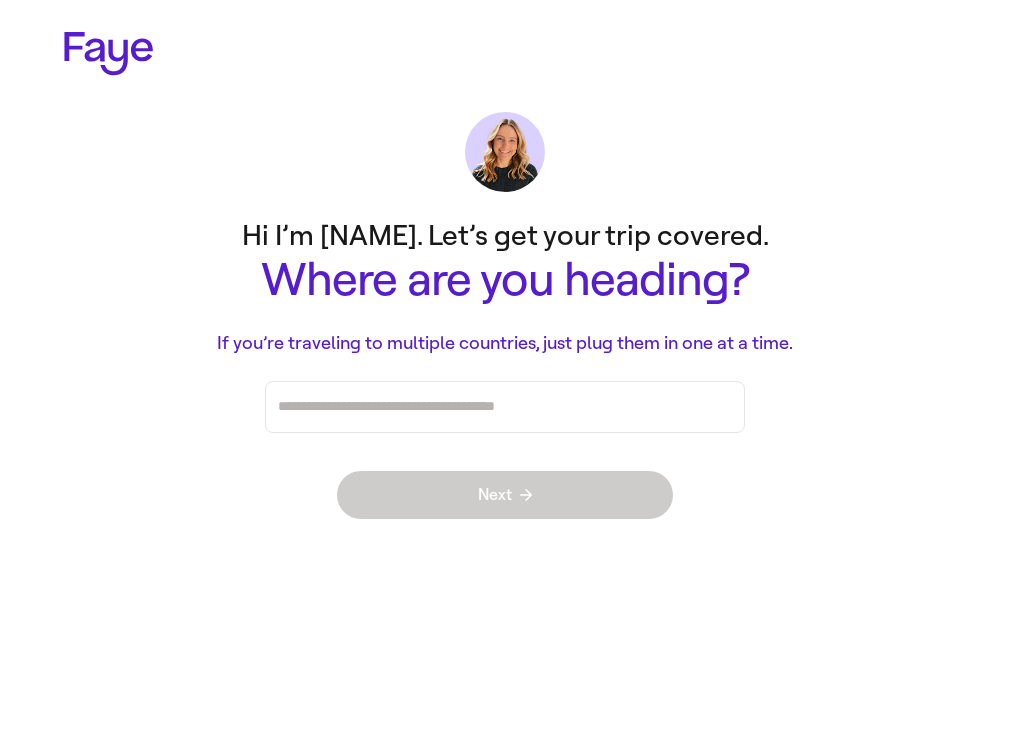 scroll, scrollTop: 0, scrollLeft: 0, axis: both 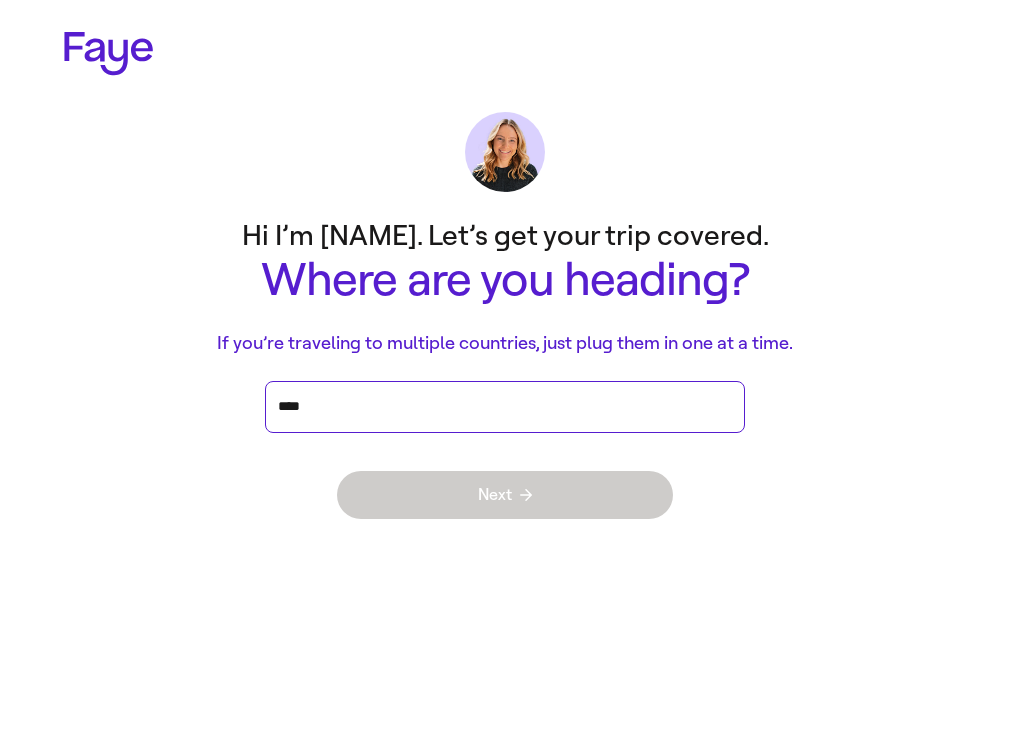 type on "****" 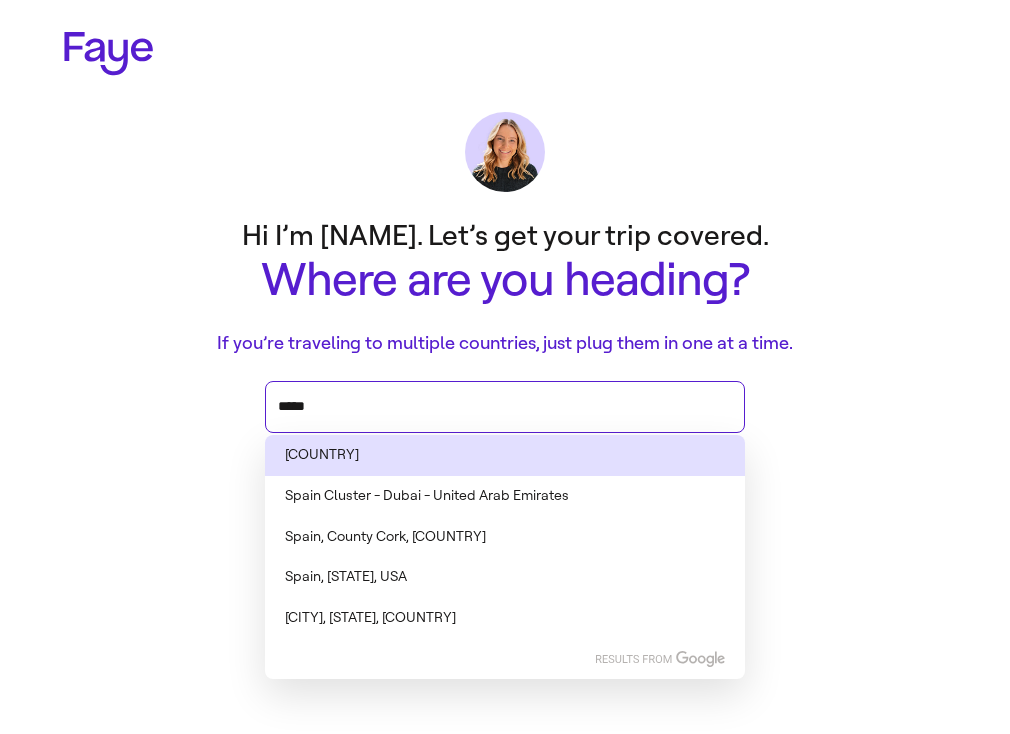 click on "[COUNTRY]" at bounding box center [505, 455] 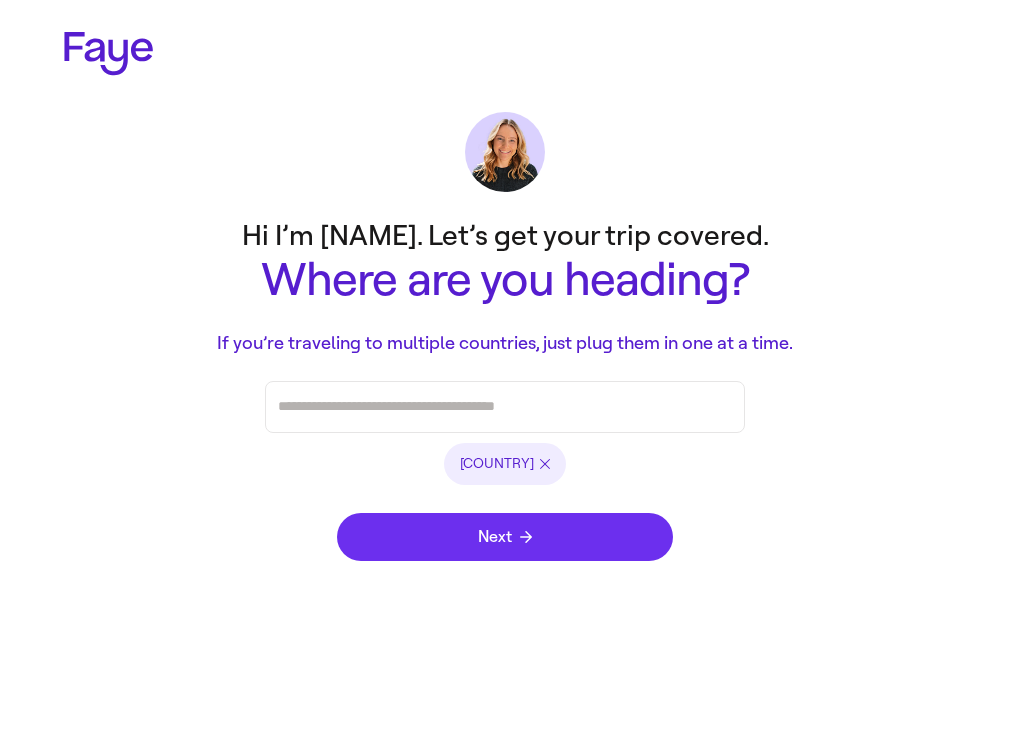 click on "Next" at bounding box center (505, 537) 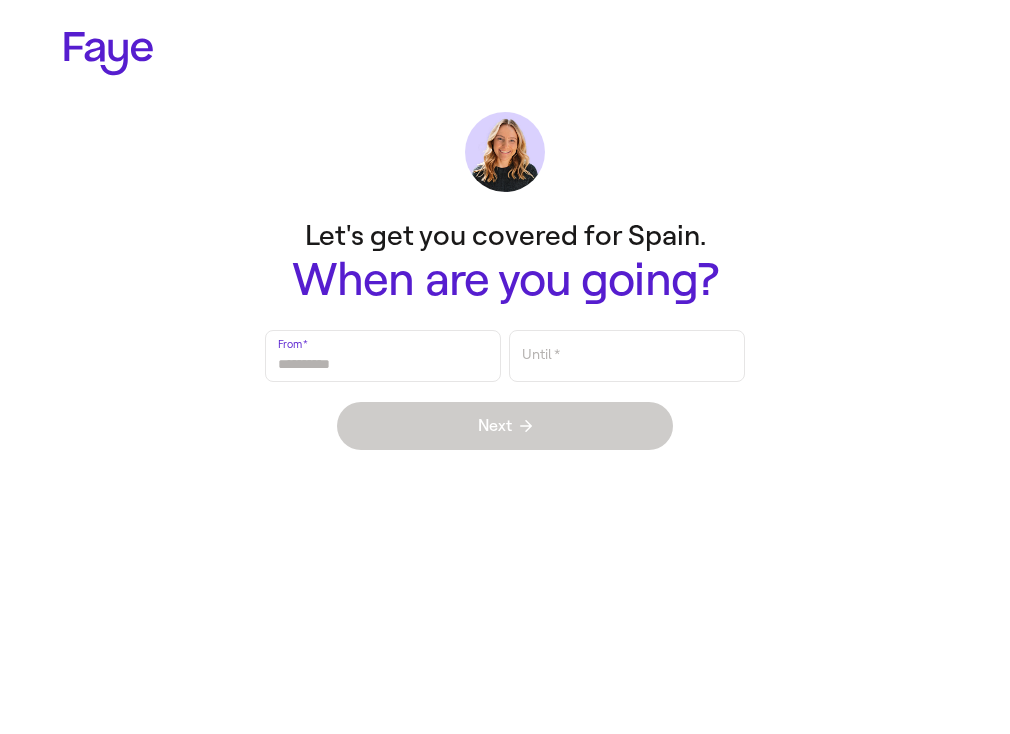click on "From   *" at bounding box center (383, 356) 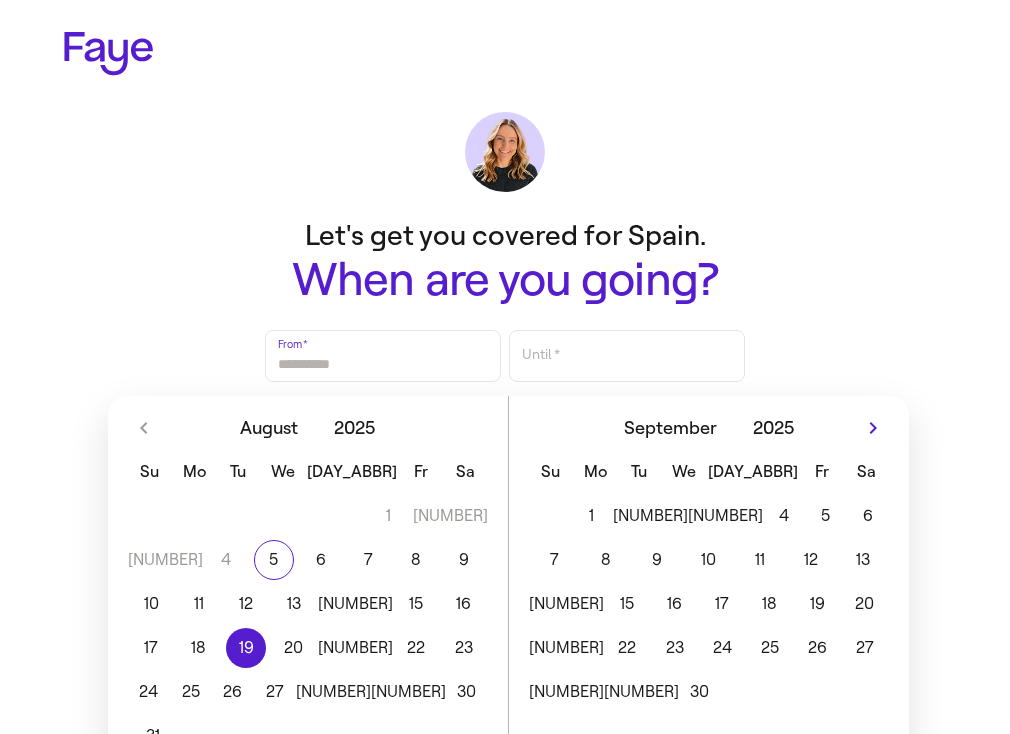 click on "19" at bounding box center [247, 648] 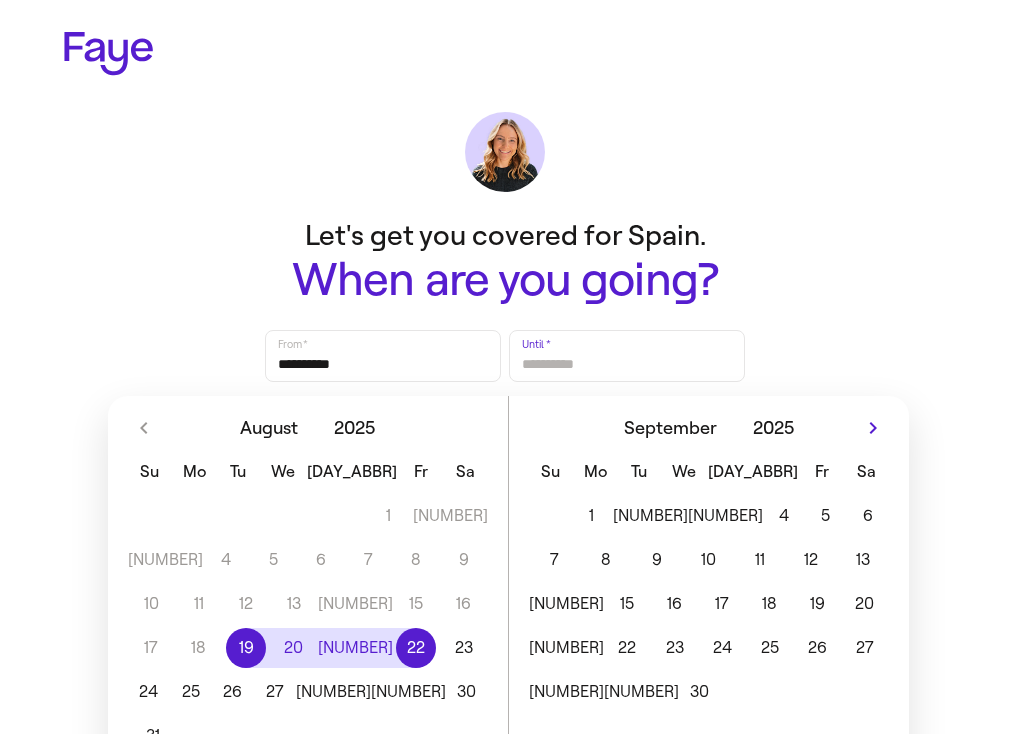 click on "22" at bounding box center [417, 648] 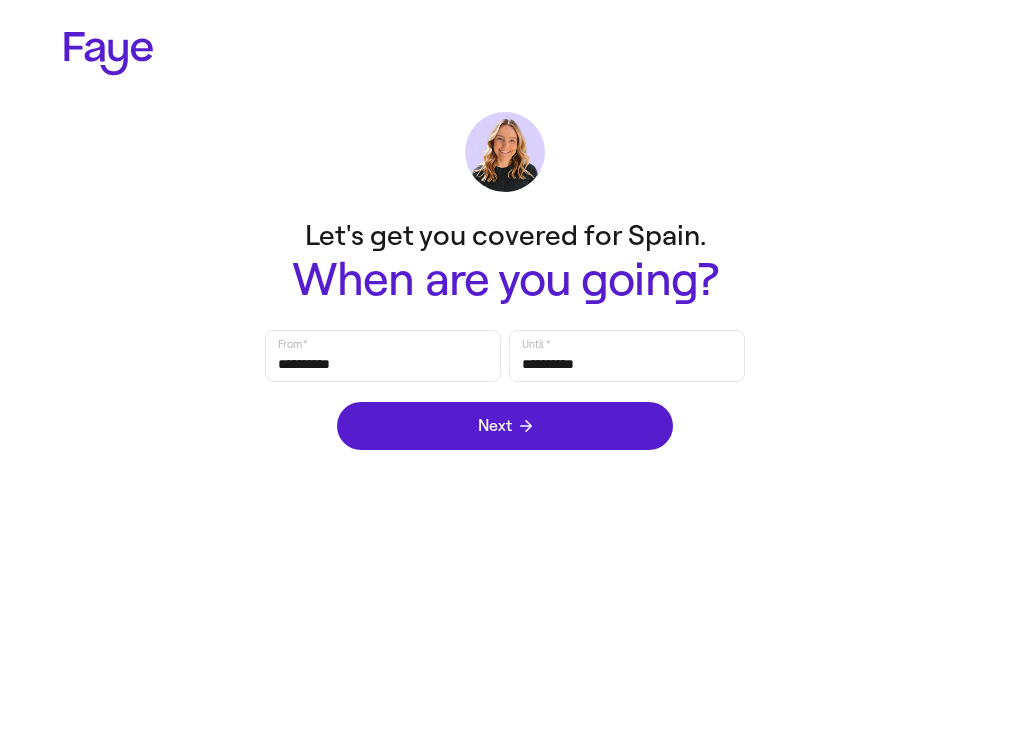 click on "**********" at bounding box center (627, 356) 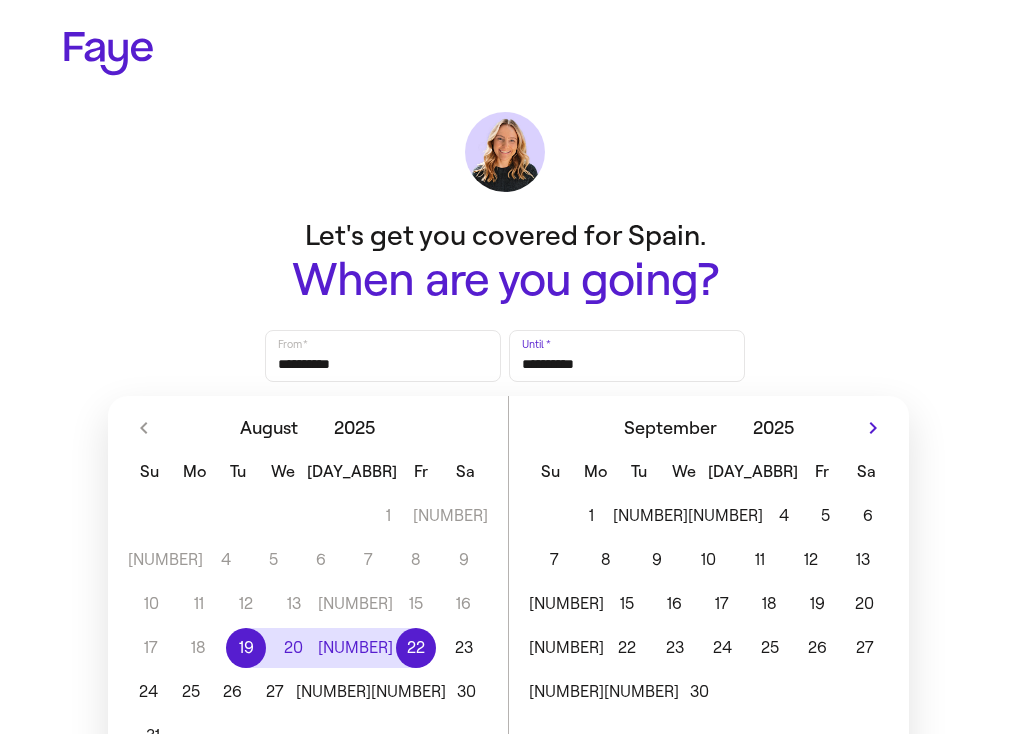 click on "2.29.0" at bounding box center (505, 104) 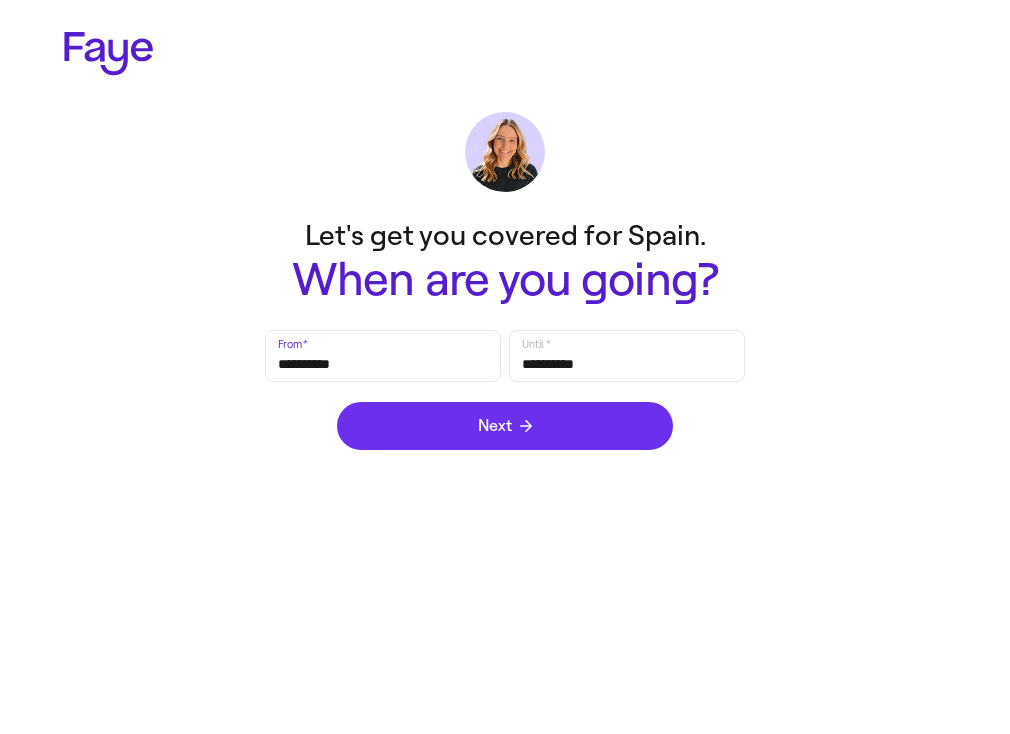 click on "Next" at bounding box center [505, 426] 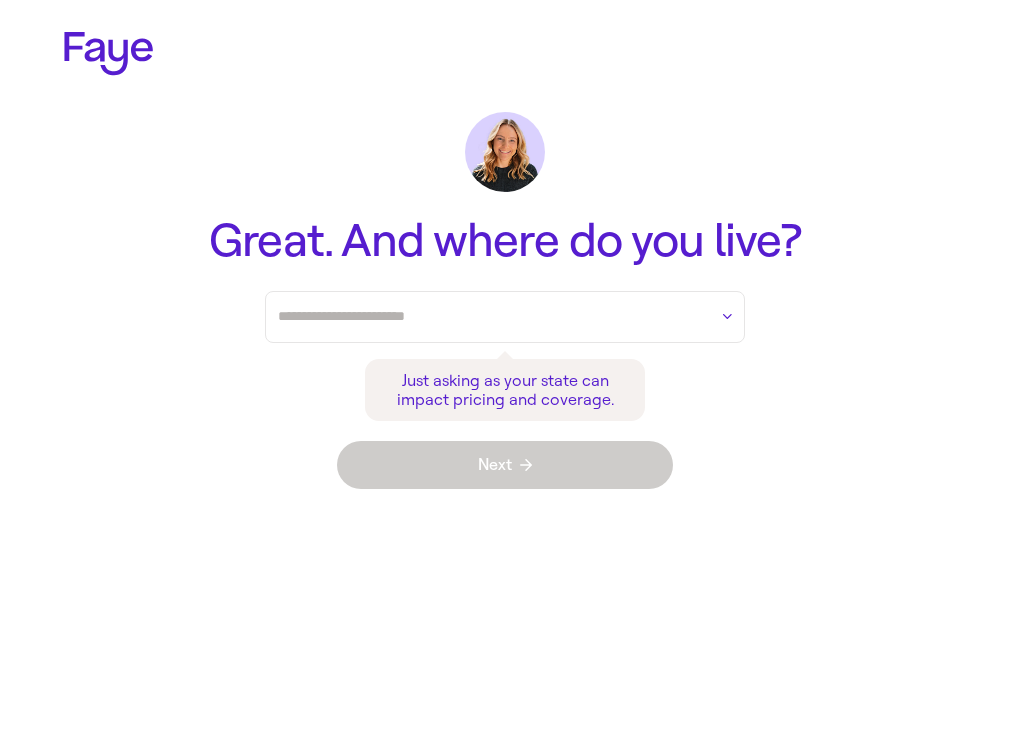 click at bounding box center [492, 317] 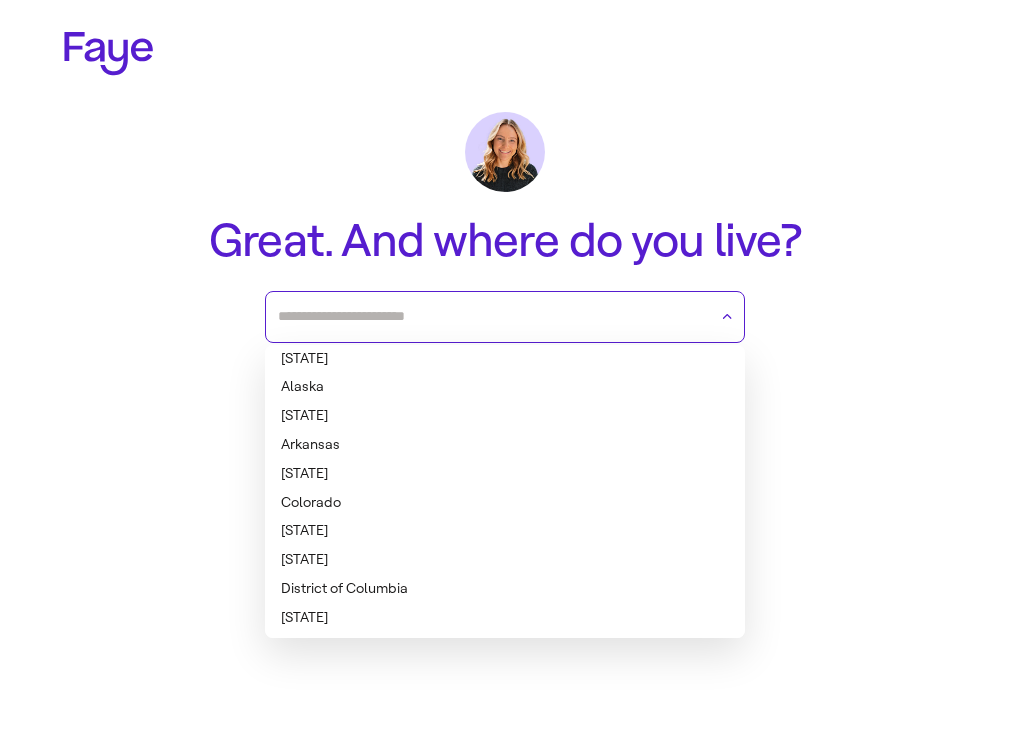 click on "[STATE]" at bounding box center [505, 359] 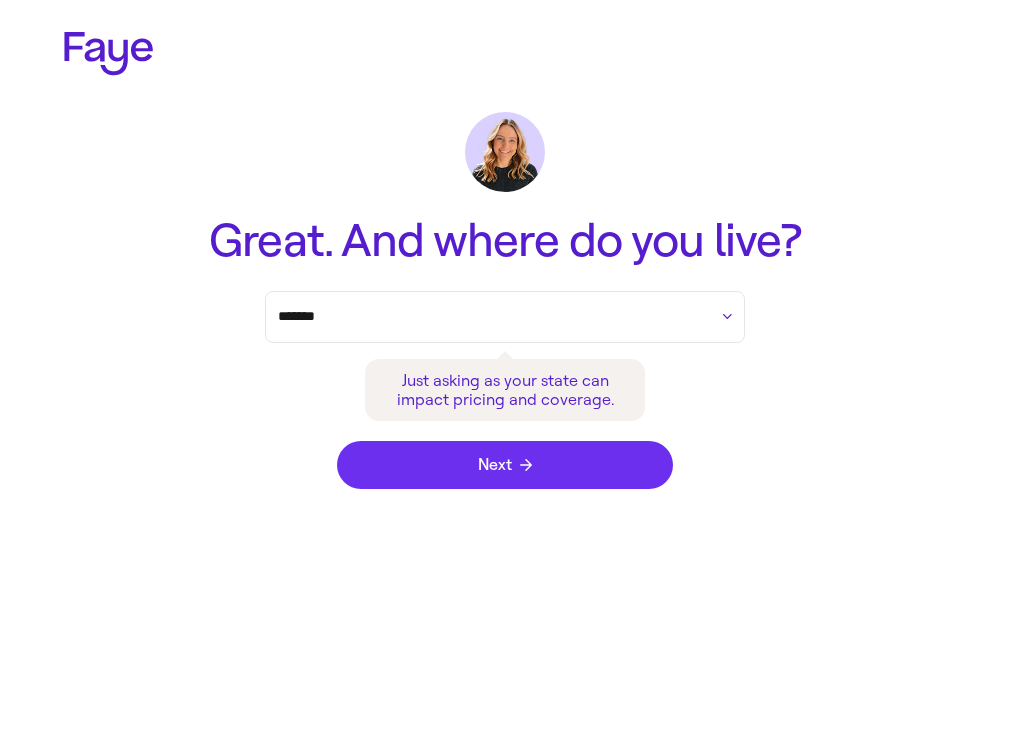 click on "Next" at bounding box center [505, 465] 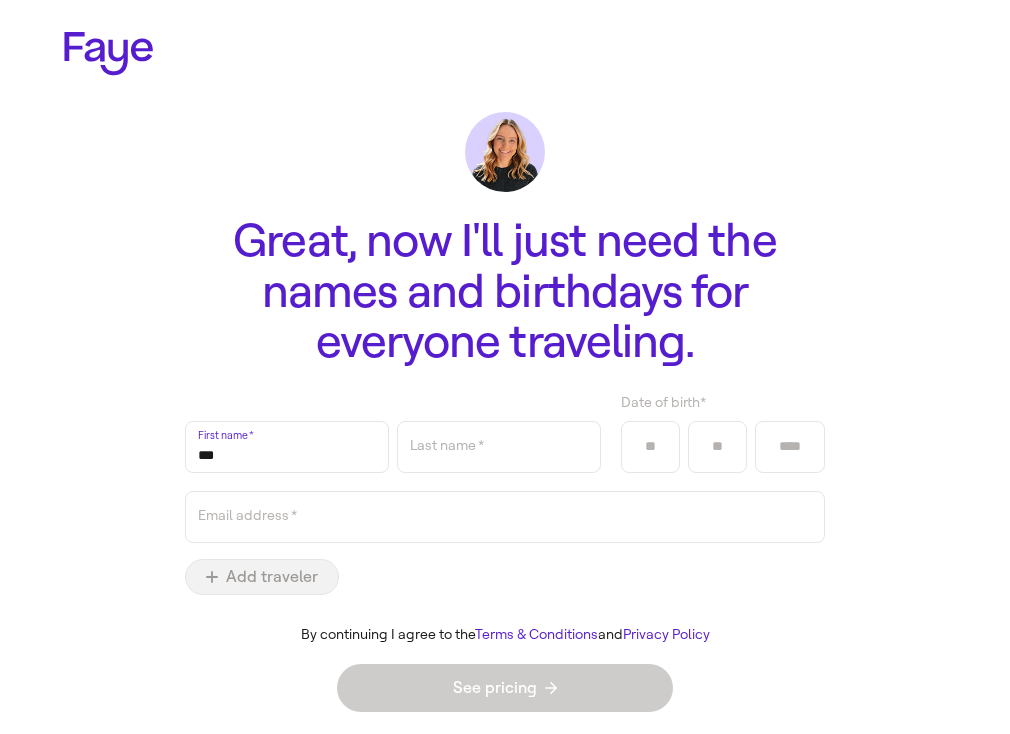 type on "***" 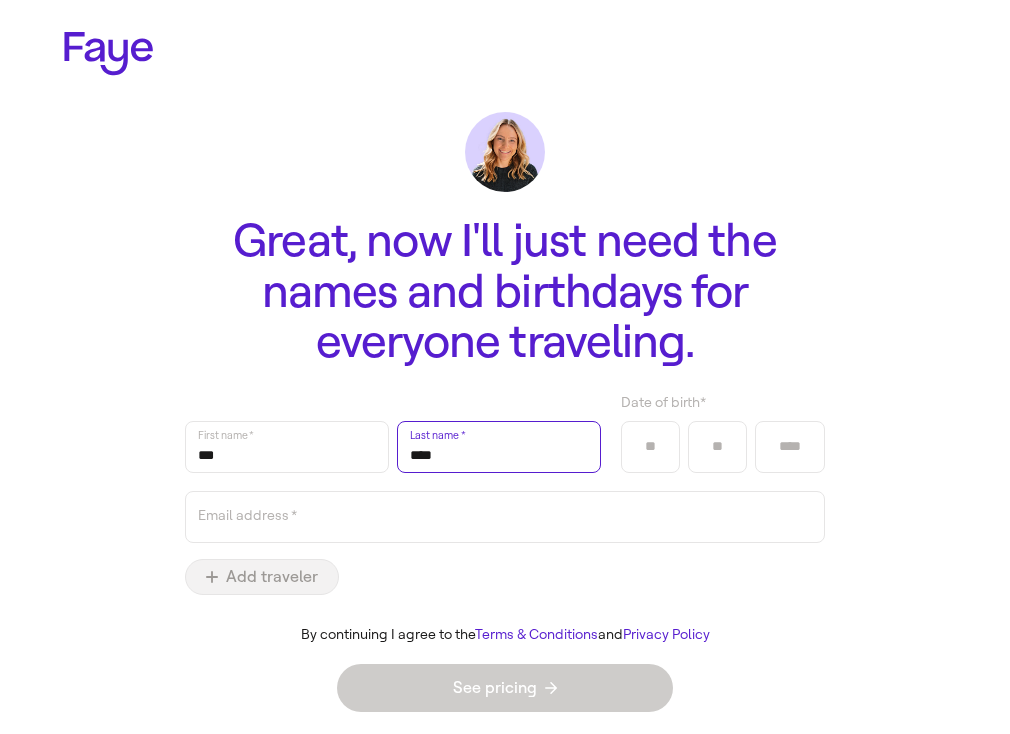 type on "****" 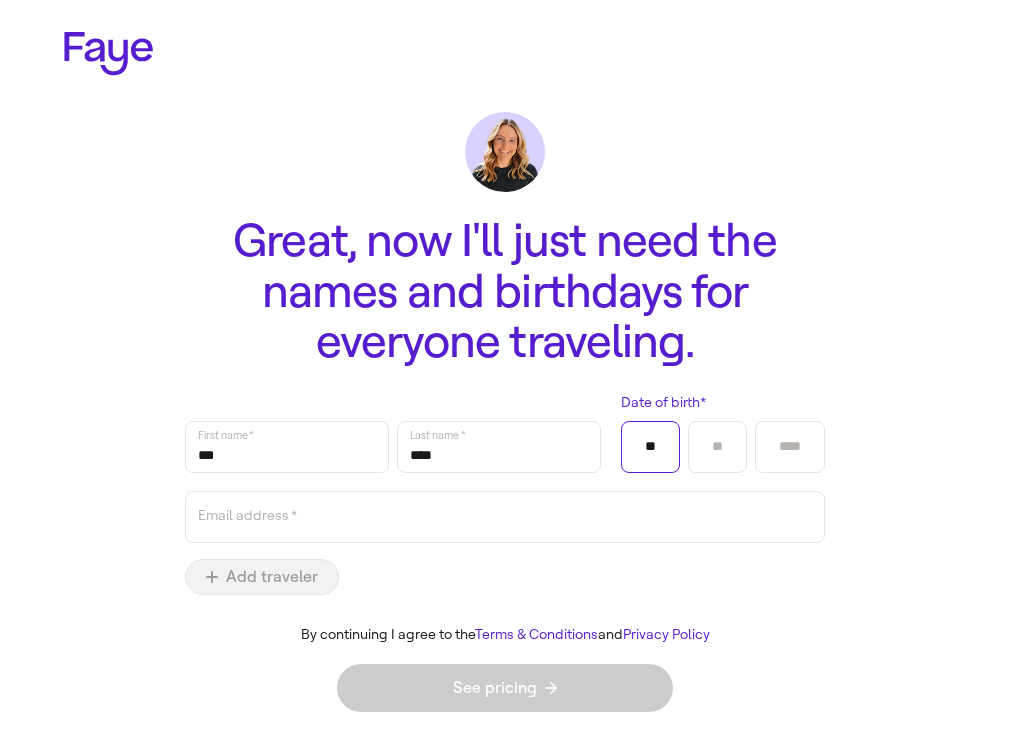 type on "**" 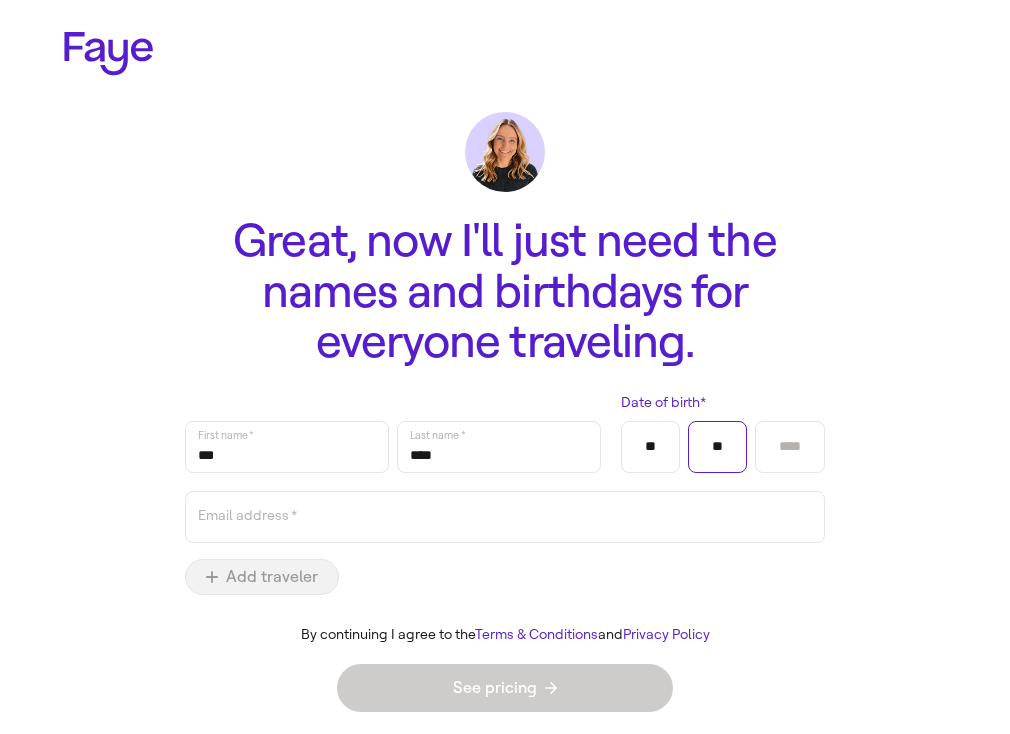 type on "**" 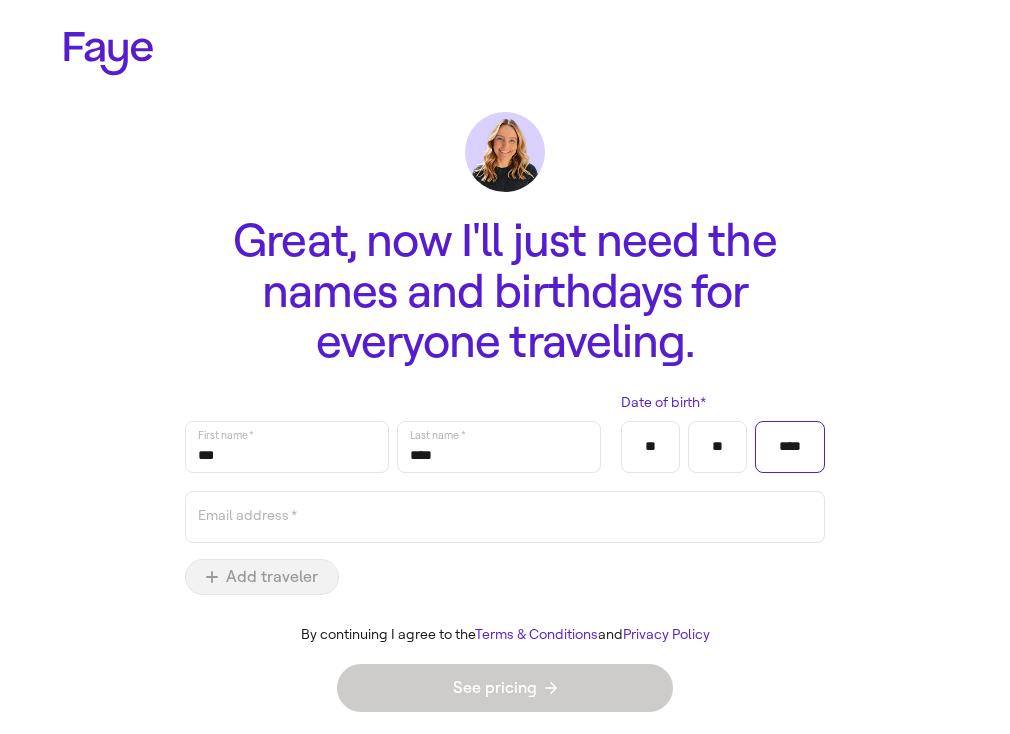 type on "****" 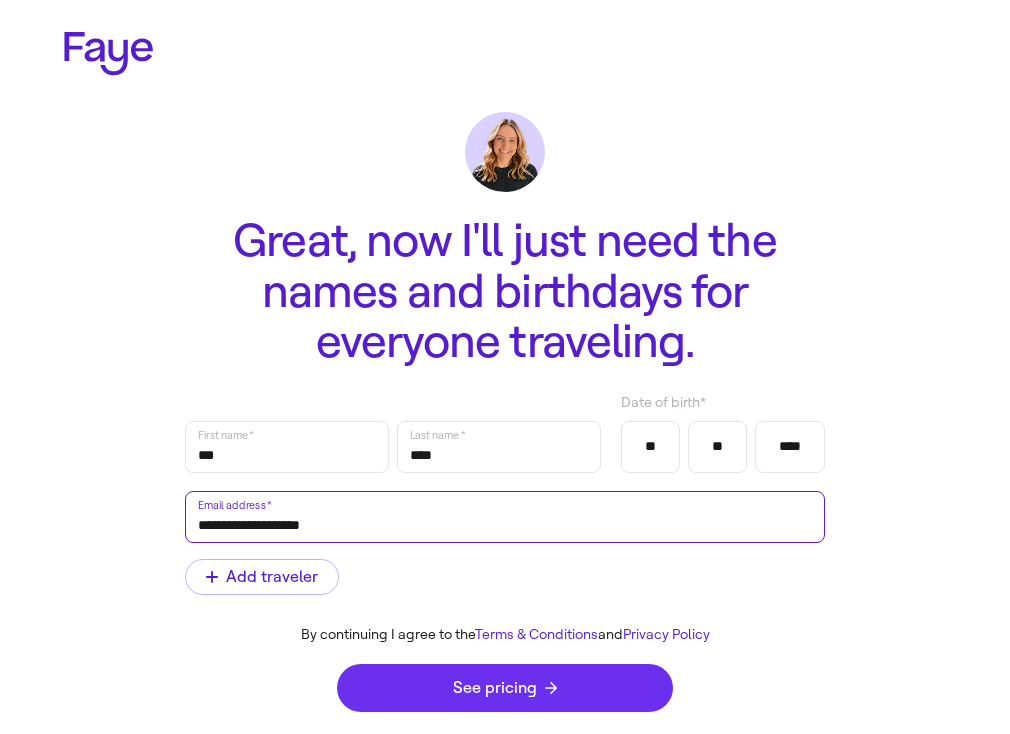 type on "**********" 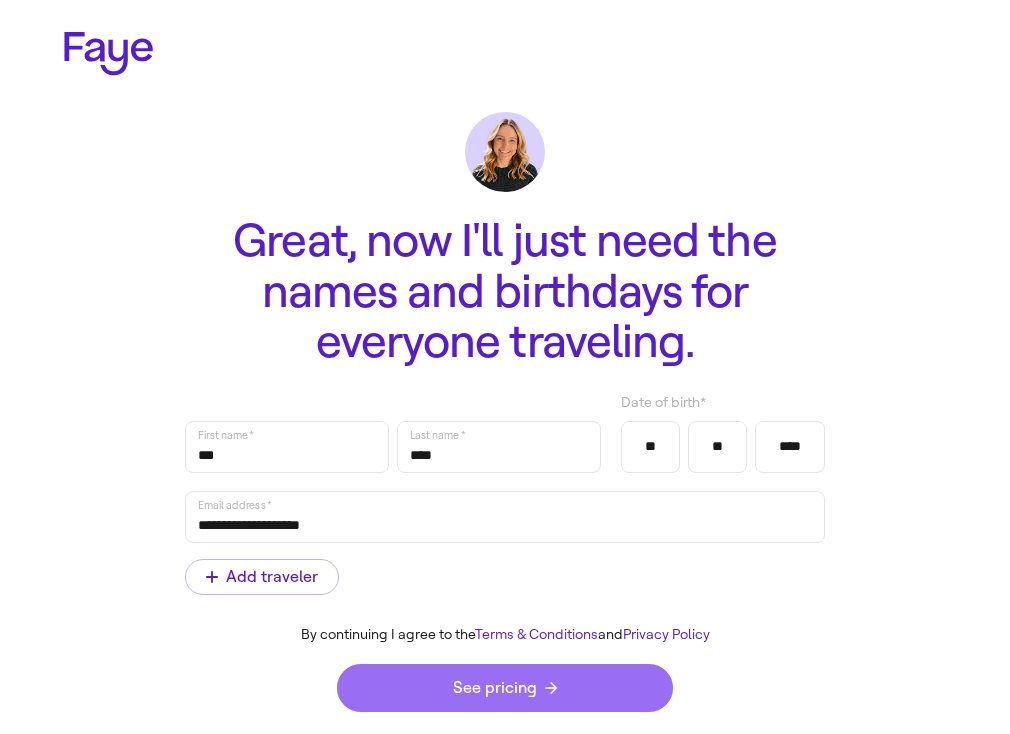 click on "See pricing" at bounding box center (505, 688) 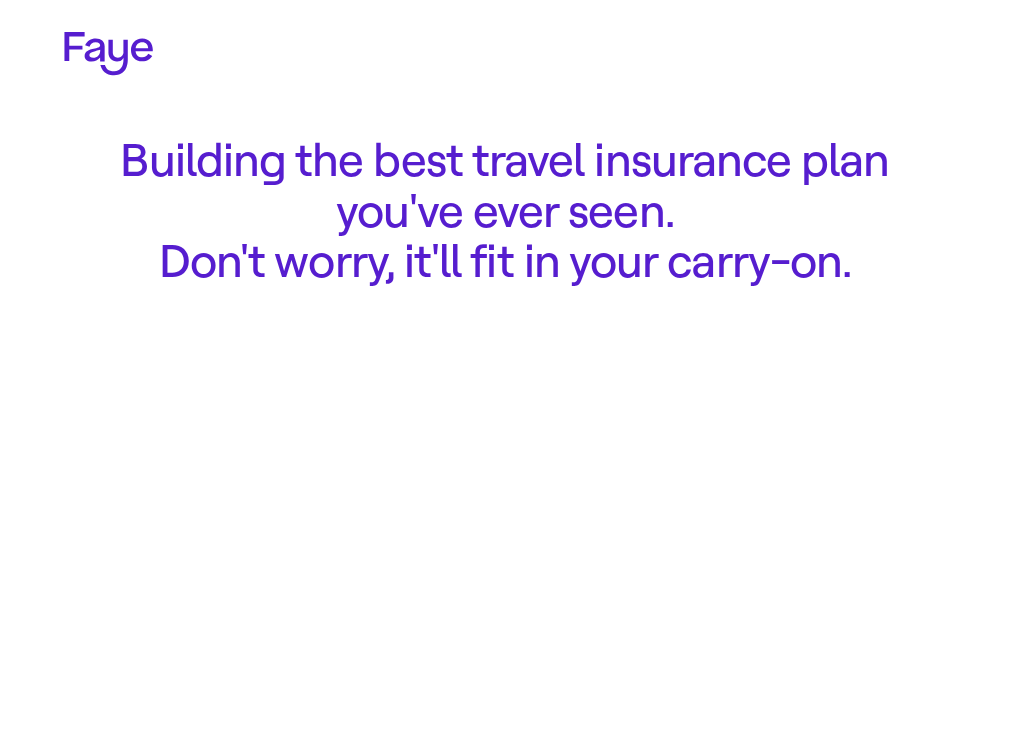 scroll, scrollTop: 0, scrollLeft: 0, axis: both 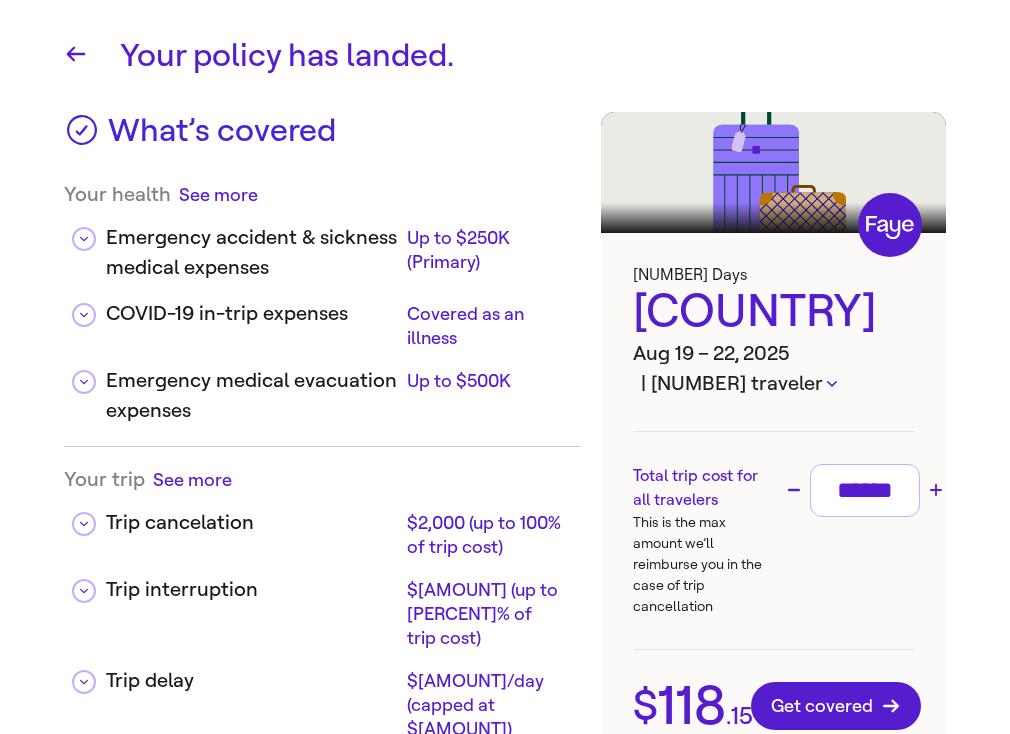 click on "******" at bounding box center [865, 490] 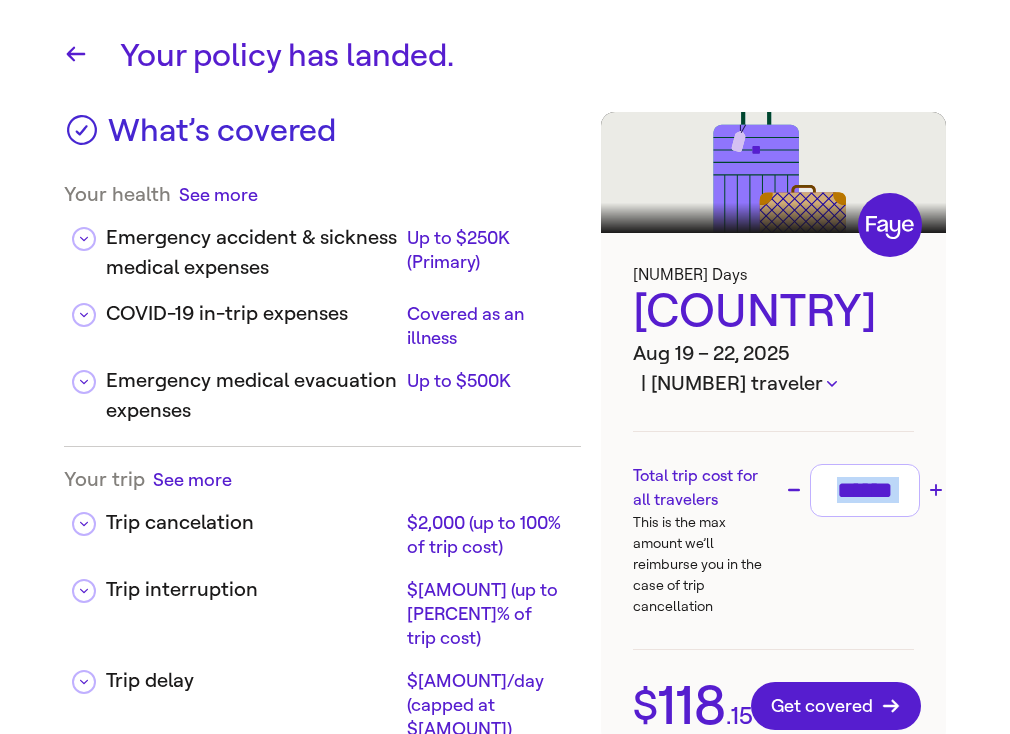 click on "******" at bounding box center (865, 490) 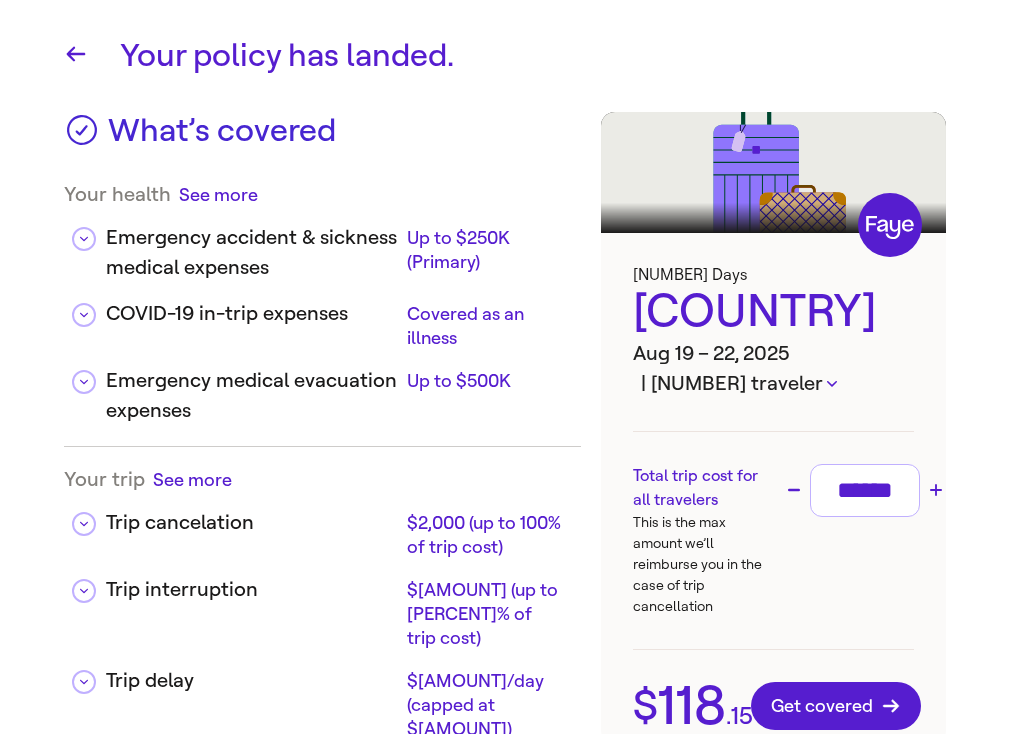 click on "******" at bounding box center [865, 490] 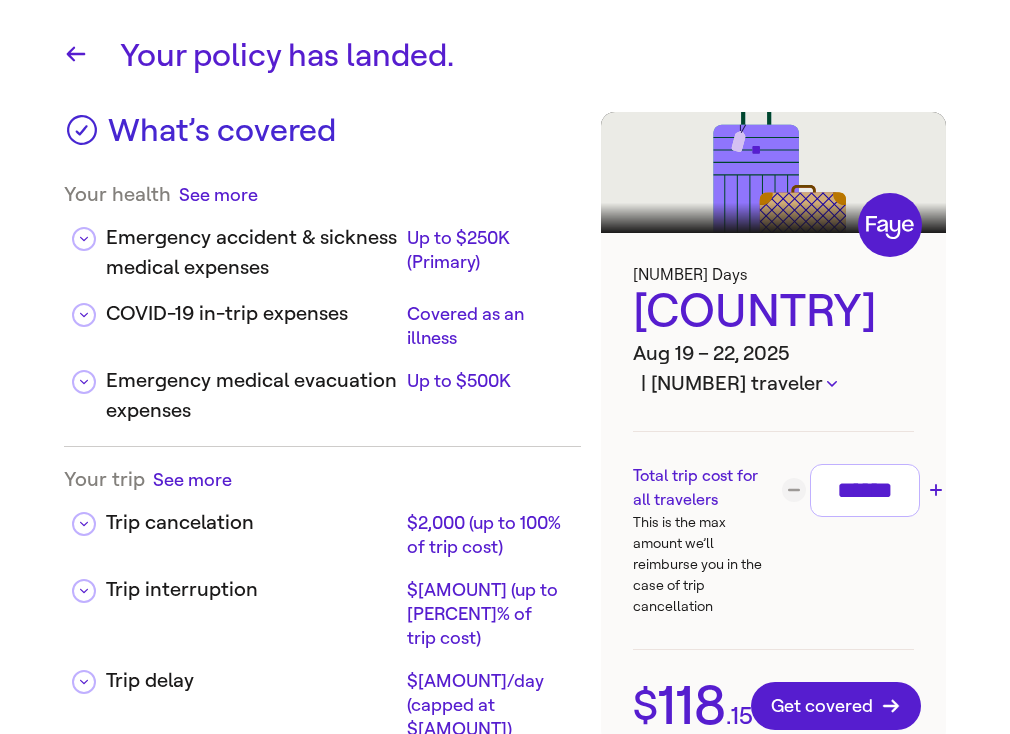 type on "*******" 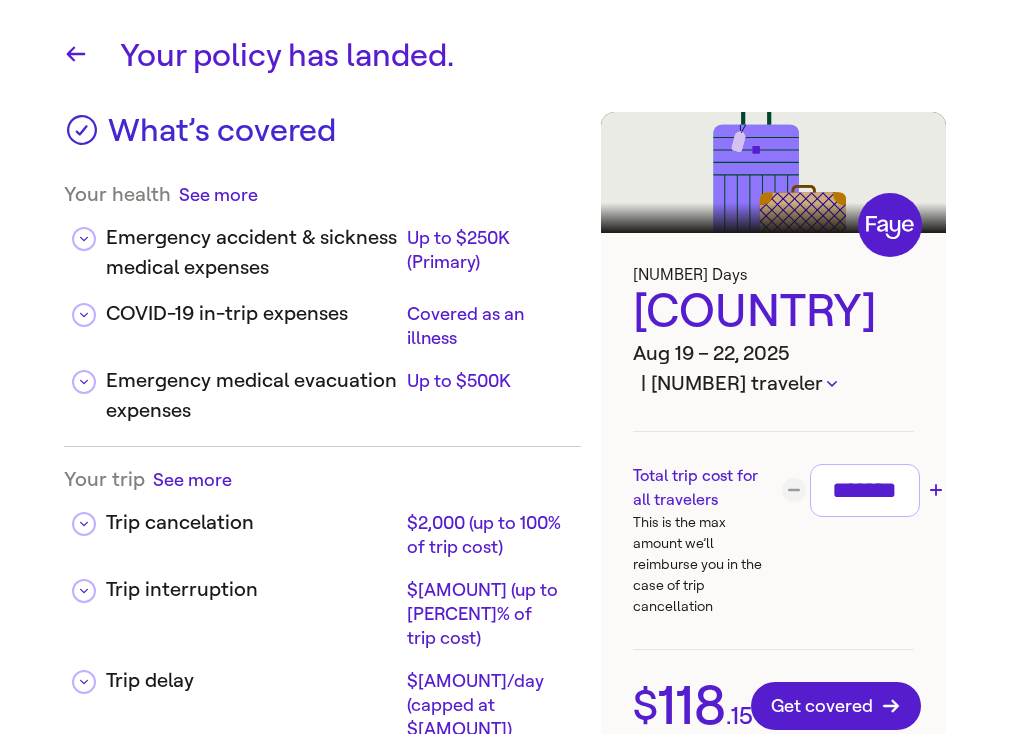 scroll, scrollTop: 0, scrollLeft: 1, axis: horizontal 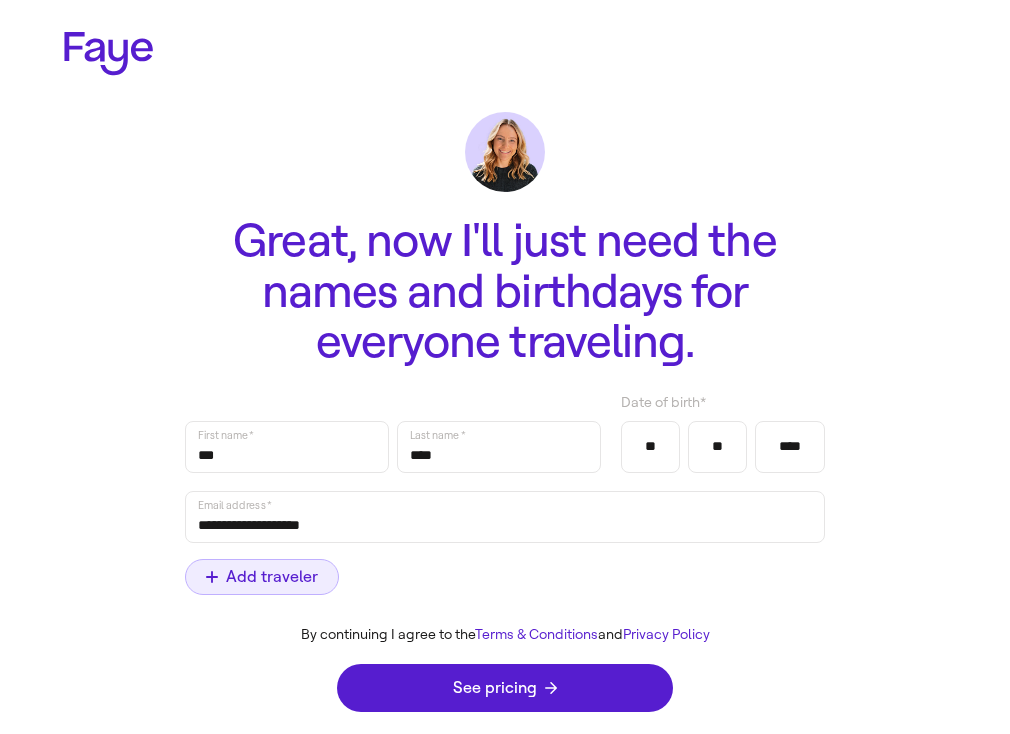 click on "Add traveler" at bounding box center (262, 577) 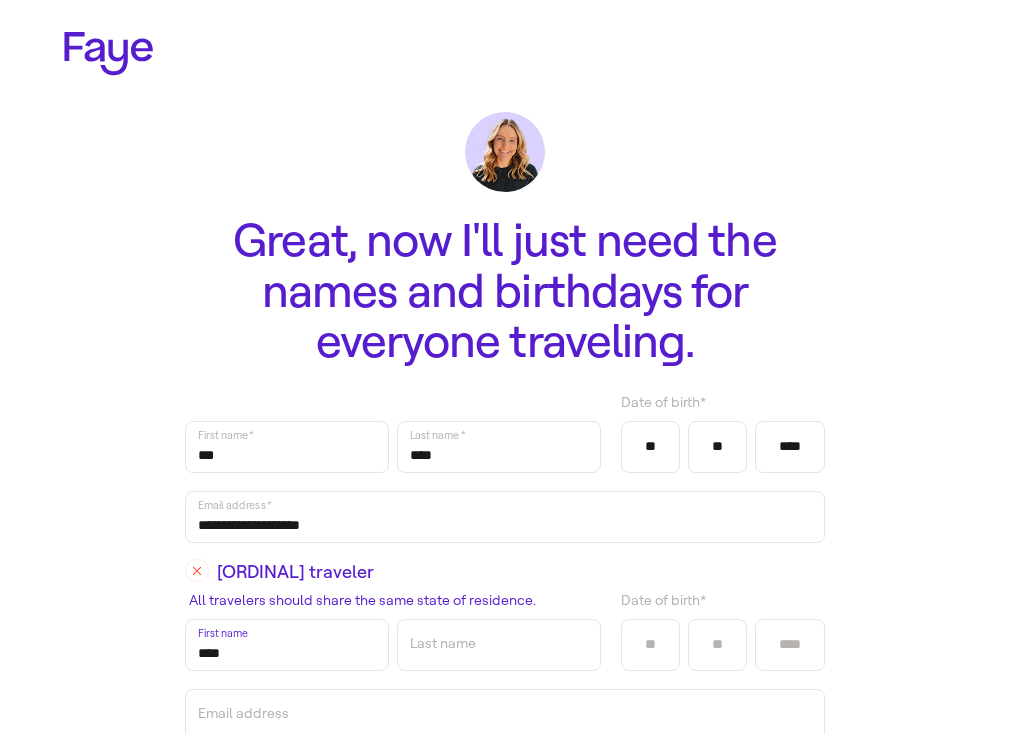 type on "****" 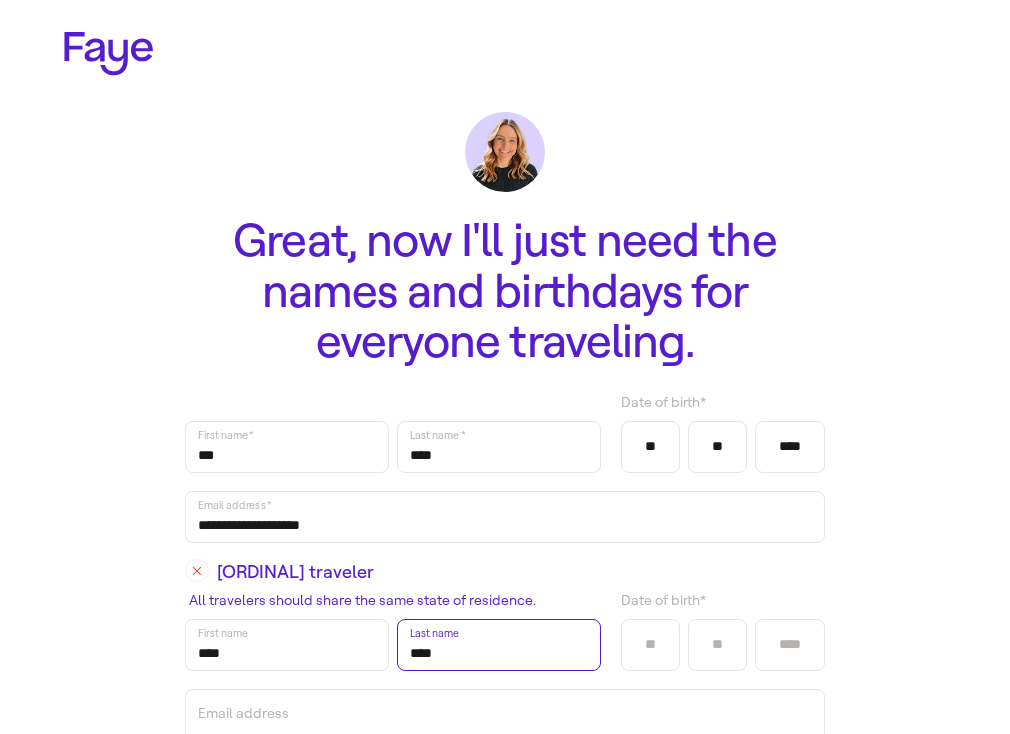 type on "****" 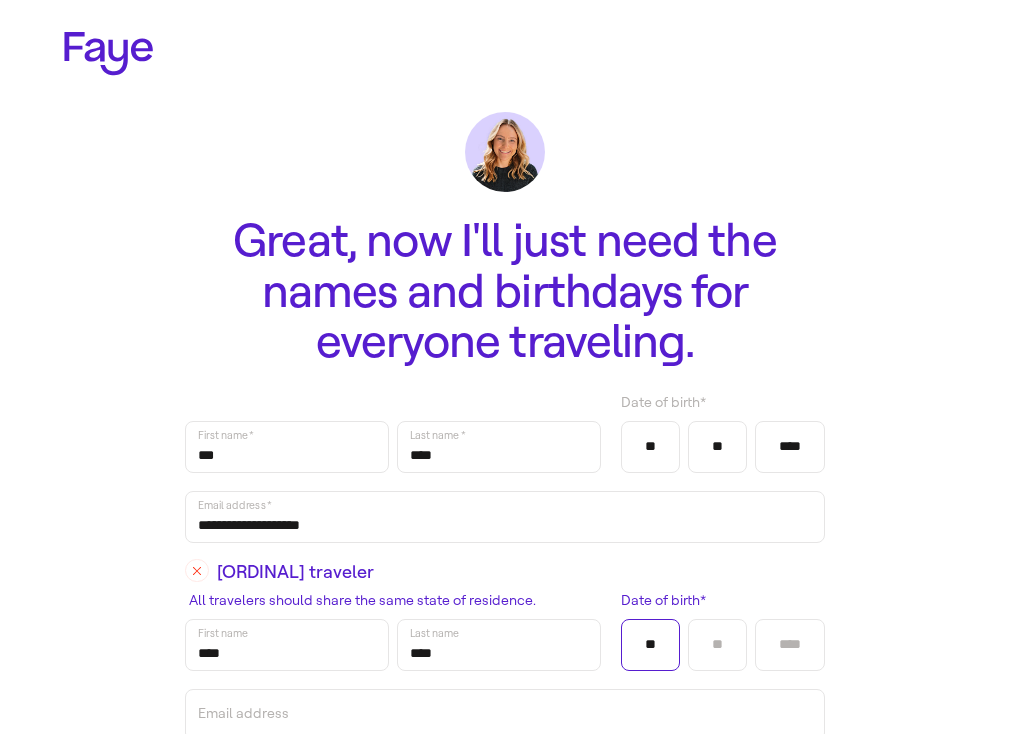 type on "**" 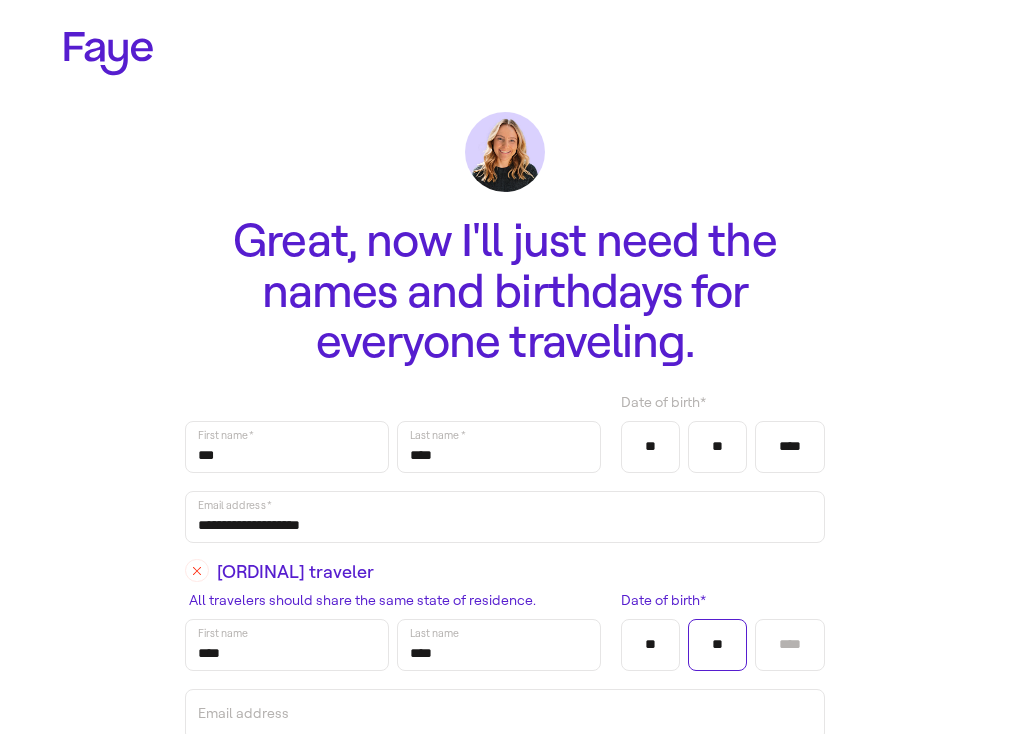 type on "**" 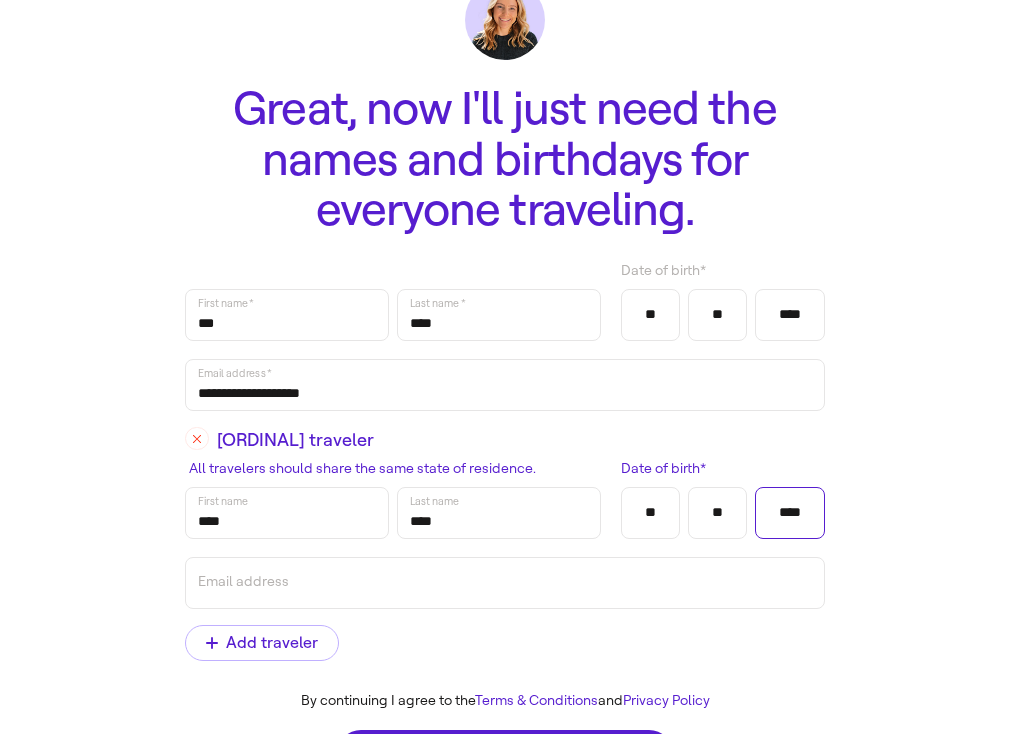 scroll, scrollTop: 195, scrollLeft: 0, axis: vertical 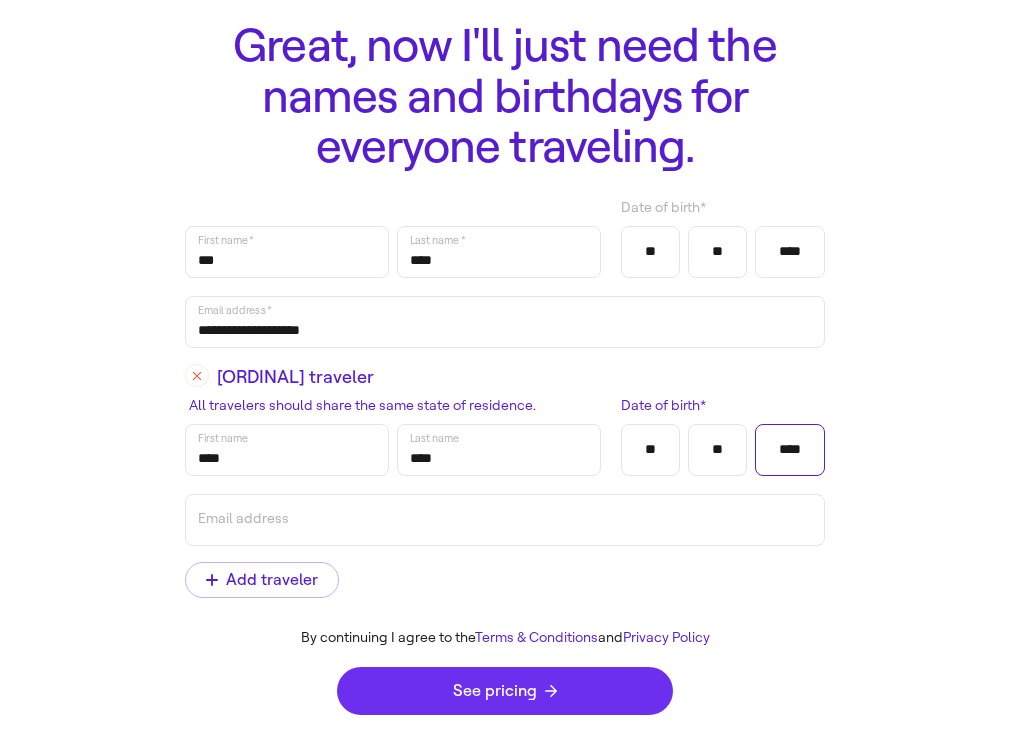 type on "****" 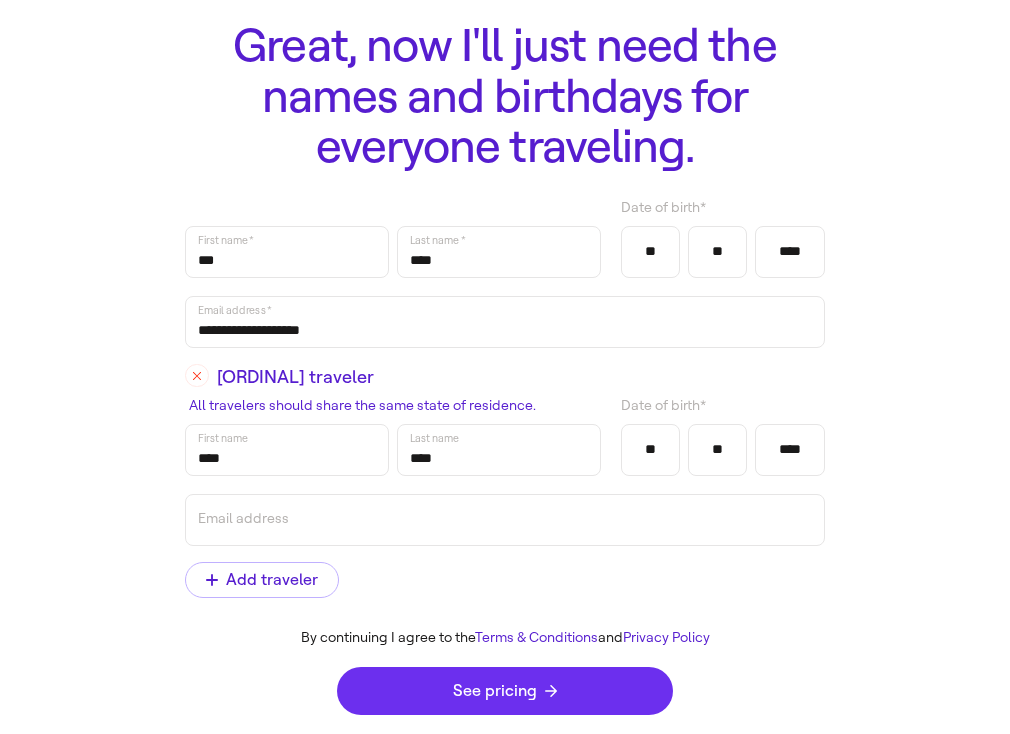click on "See pricing" at bounding box center (505, 691) 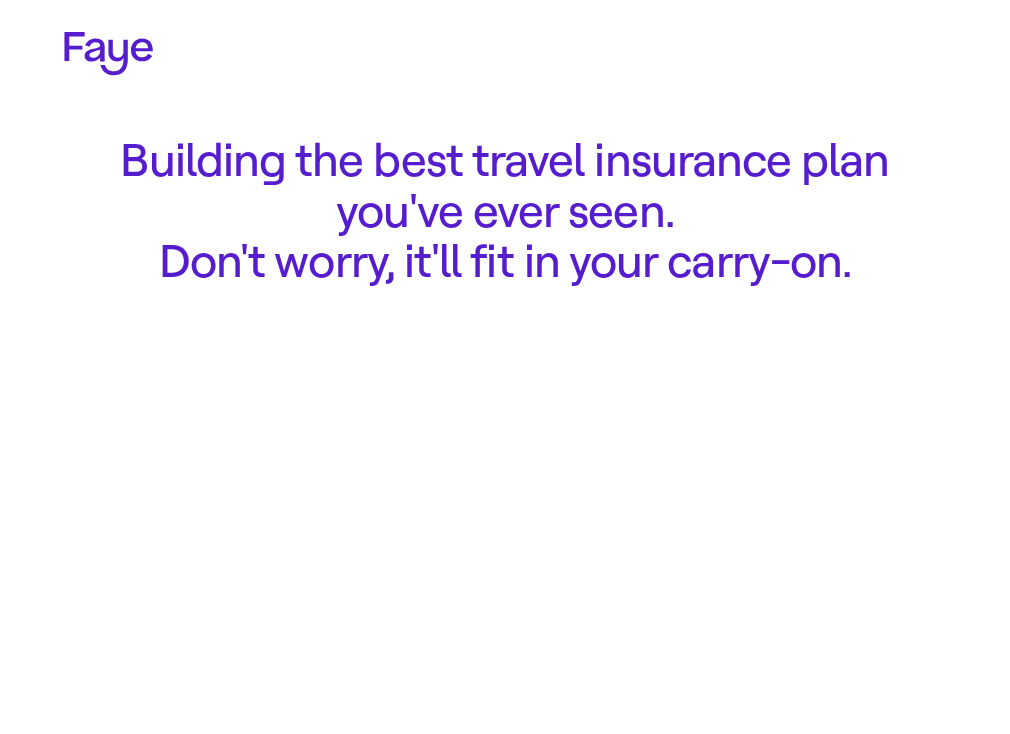 scroll, scrollTop: 0, scrollLeft: 0, axis: both 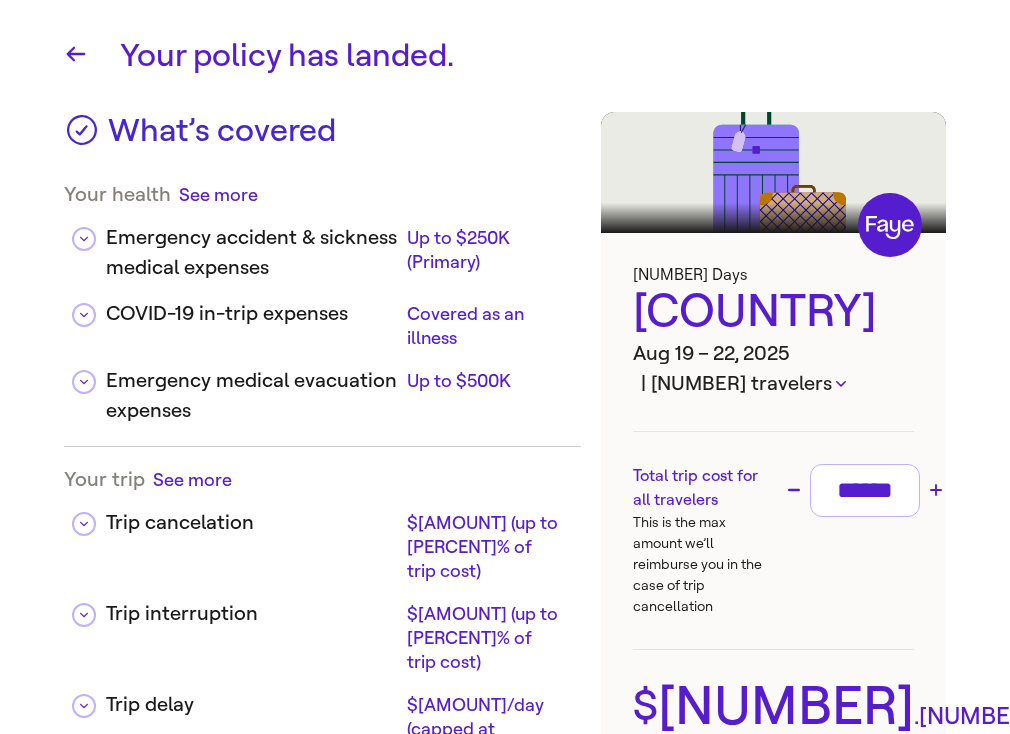 click on "******" at bounding box center [865, 490] 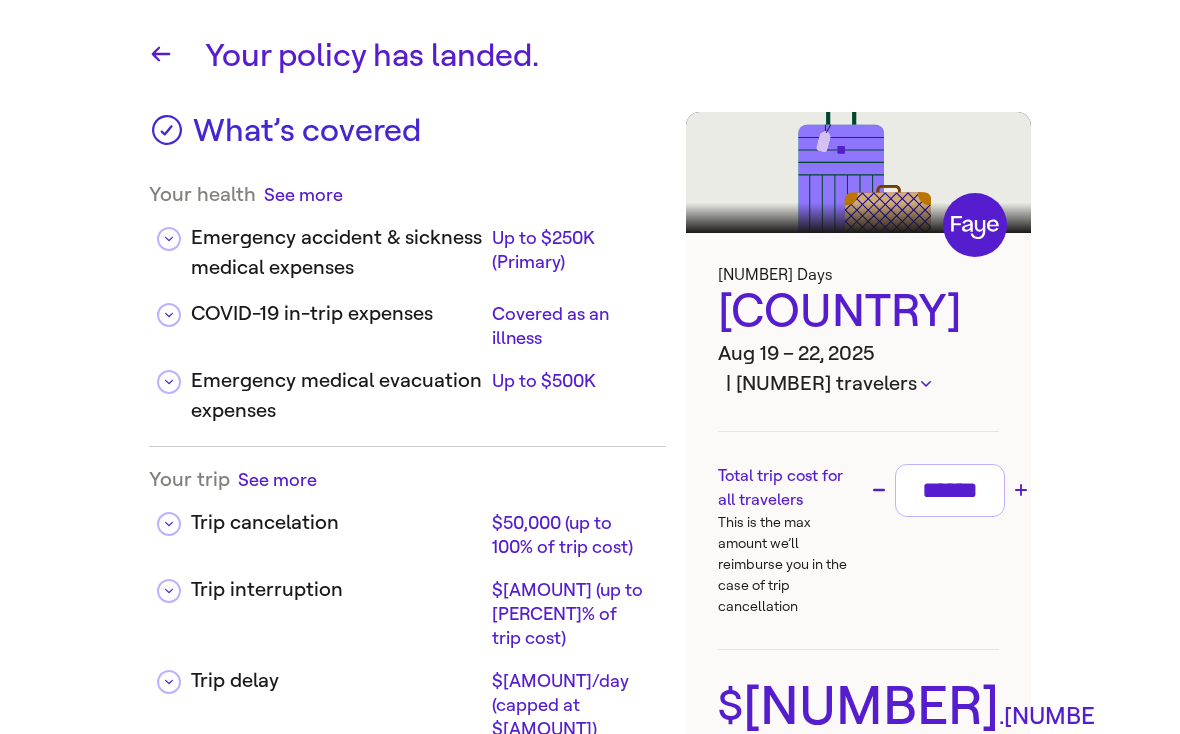 scroll, scrollTop: 0, scrollLeft: 0, axis: both 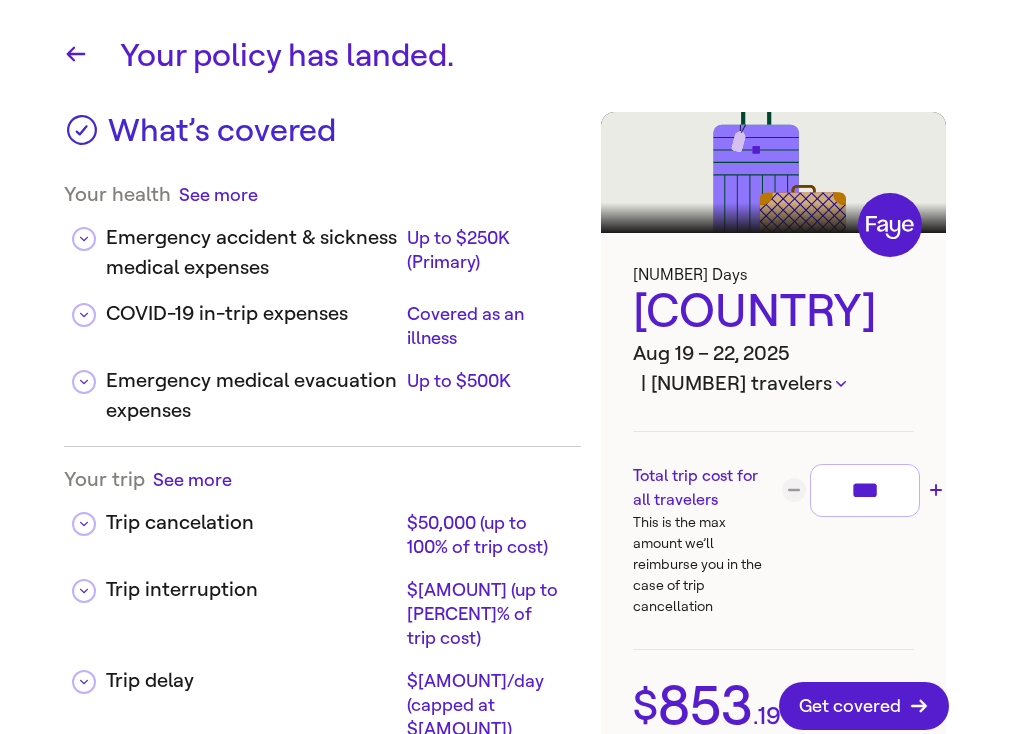 type on "**" 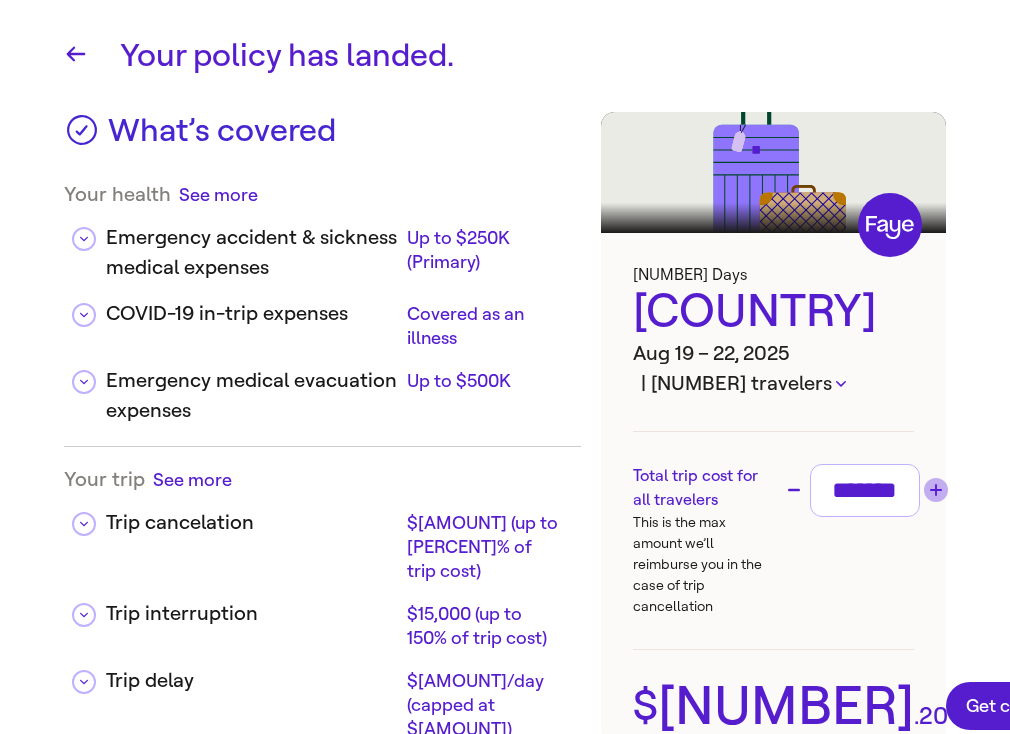 click 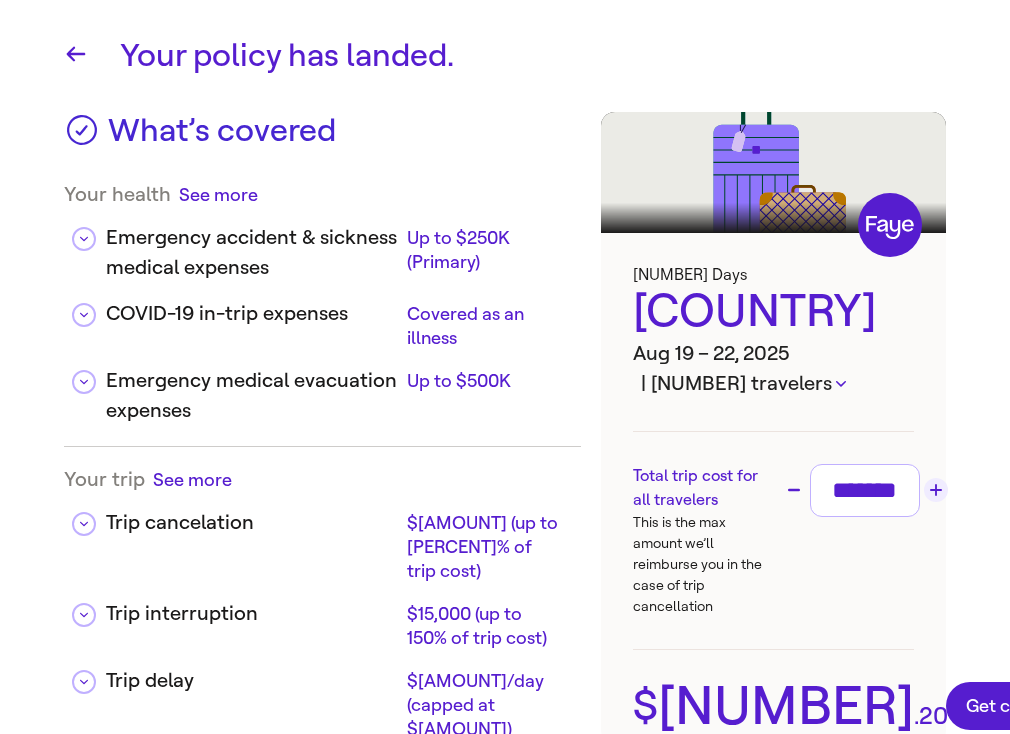 click 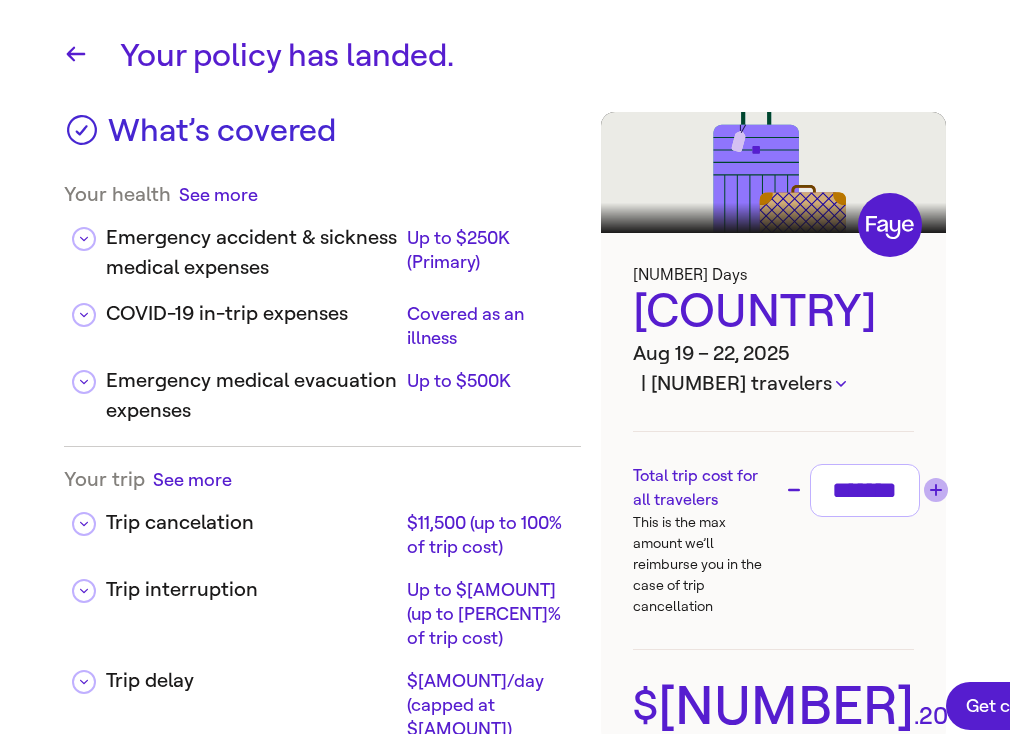 click 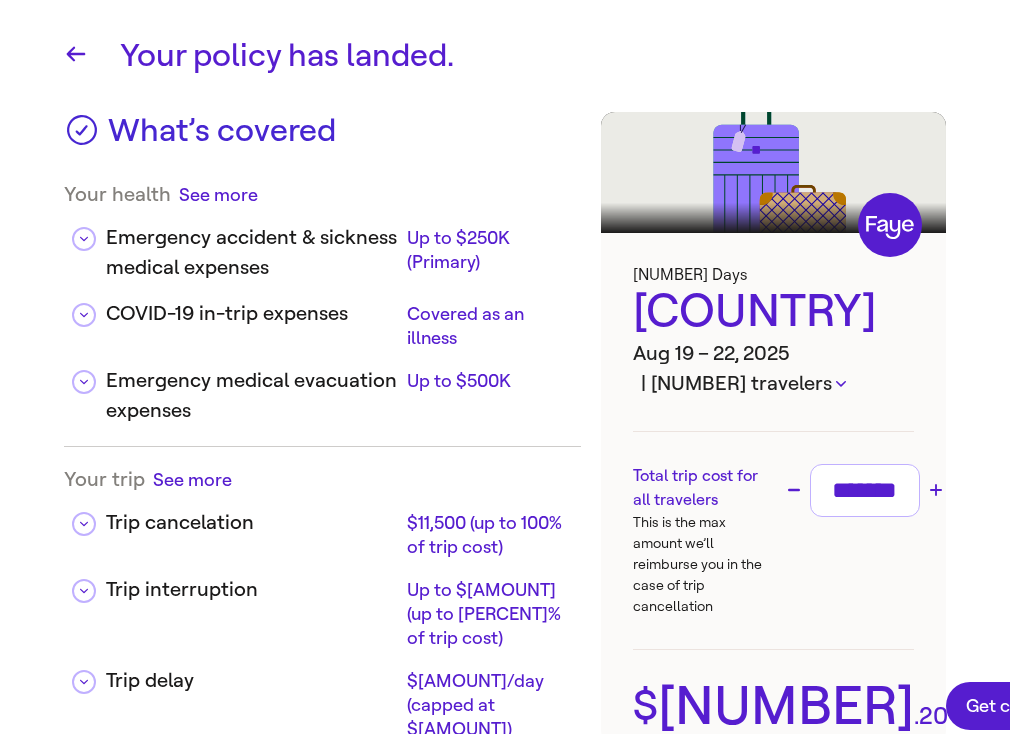 click on "*******" at bounding box center (865, 490) 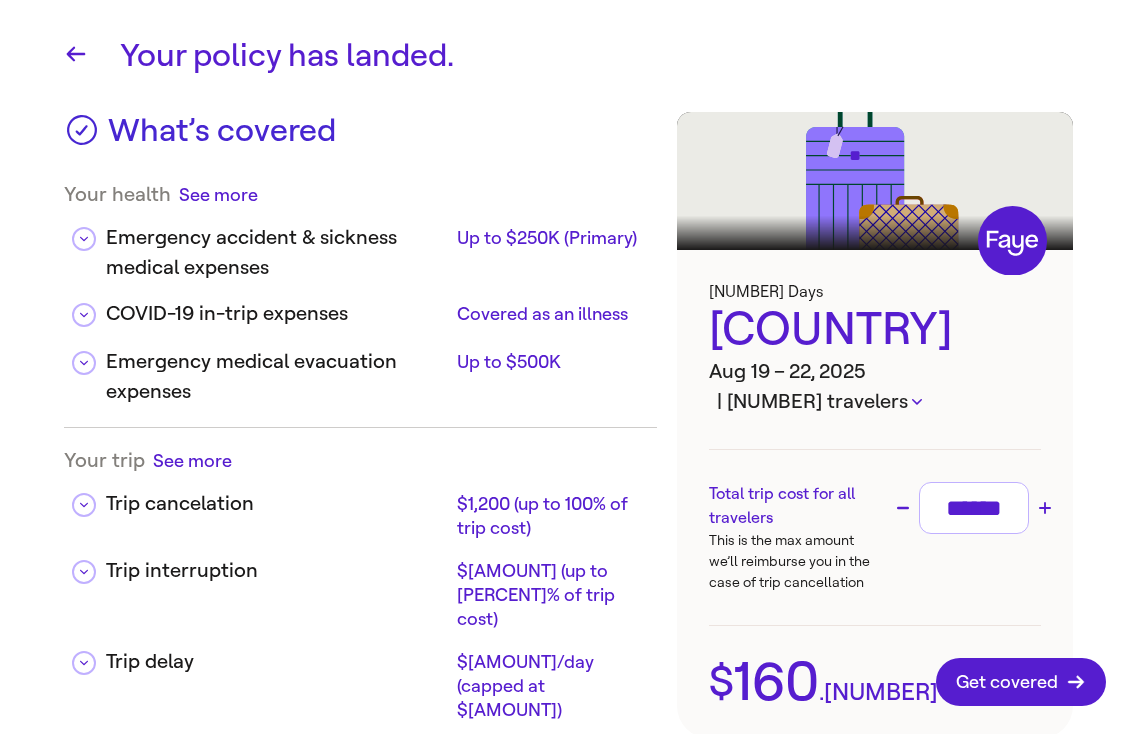 click on "******" at bounding box center (974, 508) 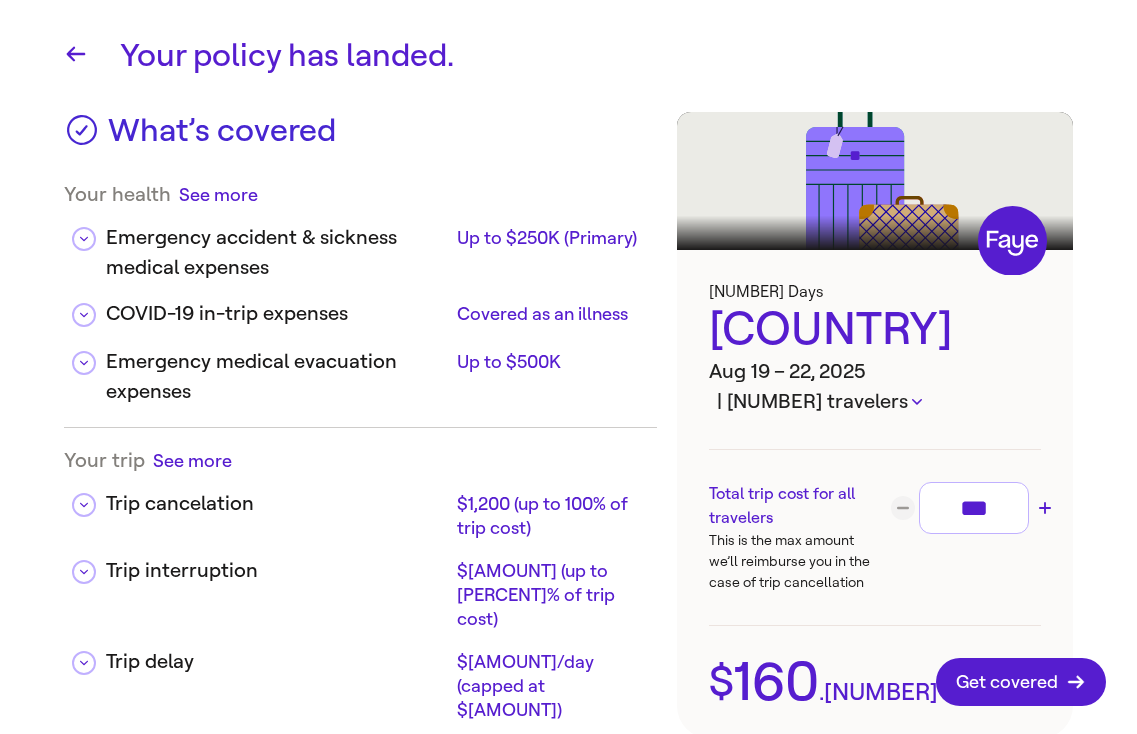 type on "**" 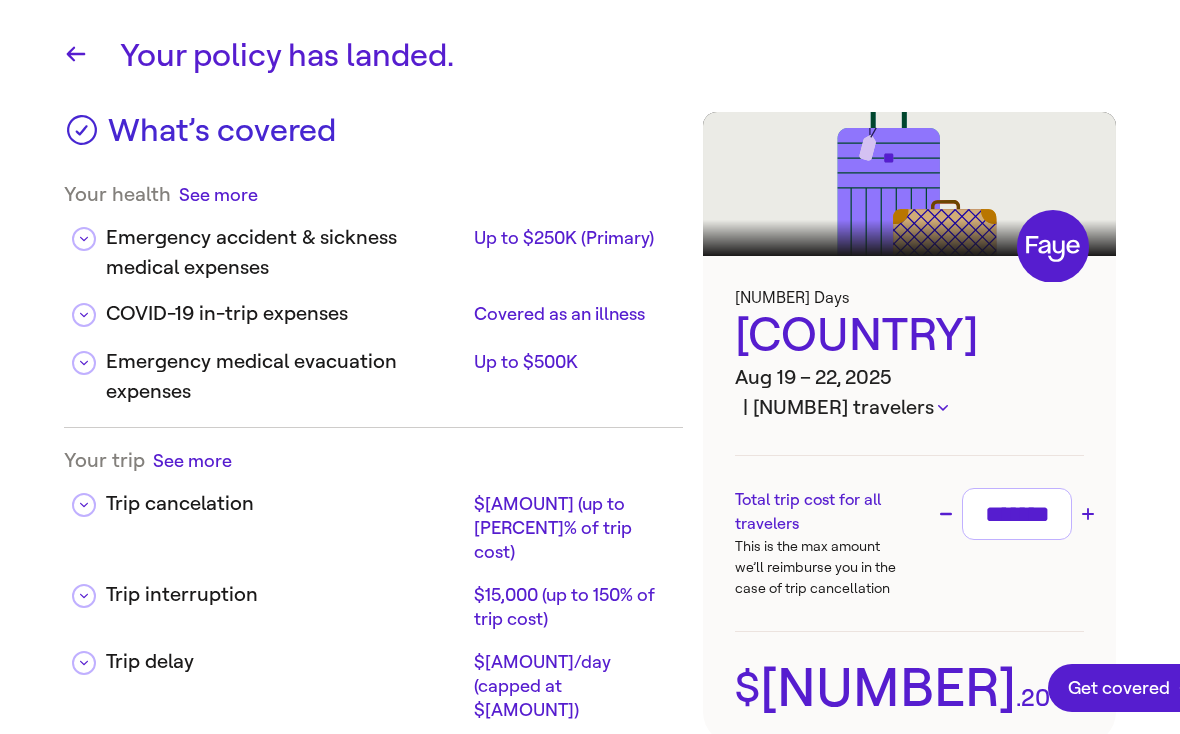 click on "*******" at bounding box center [1017, 514] 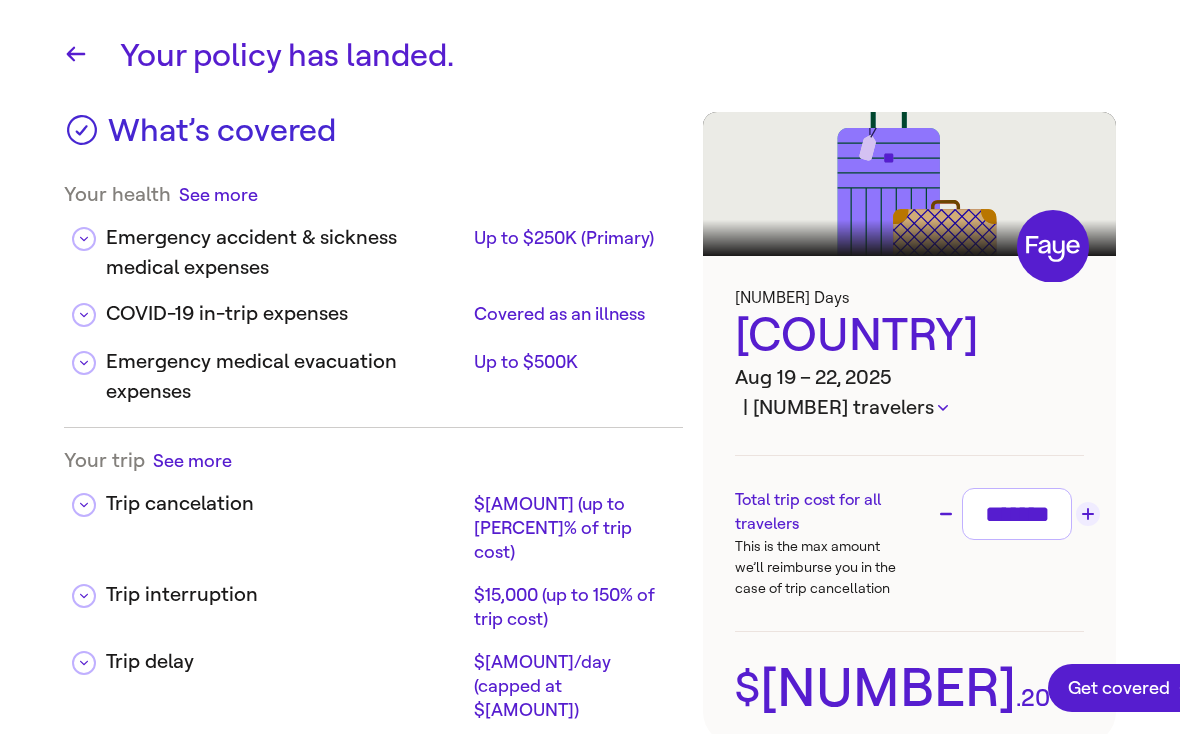 click 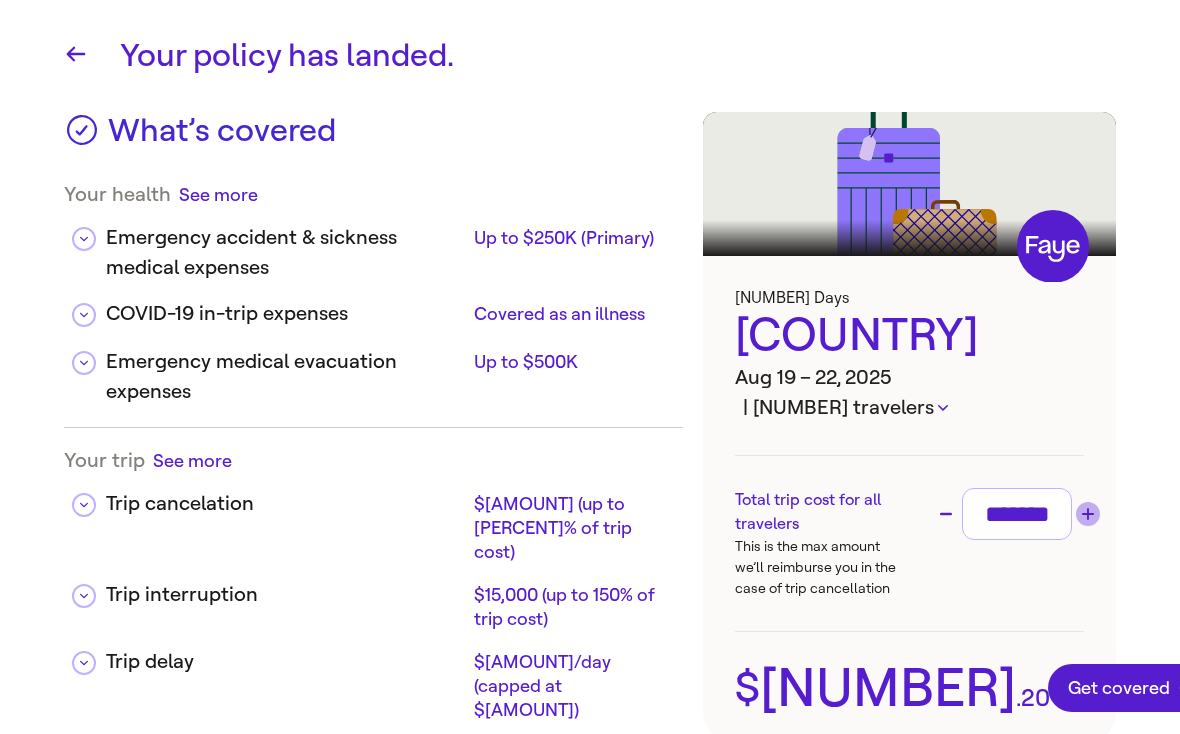 click 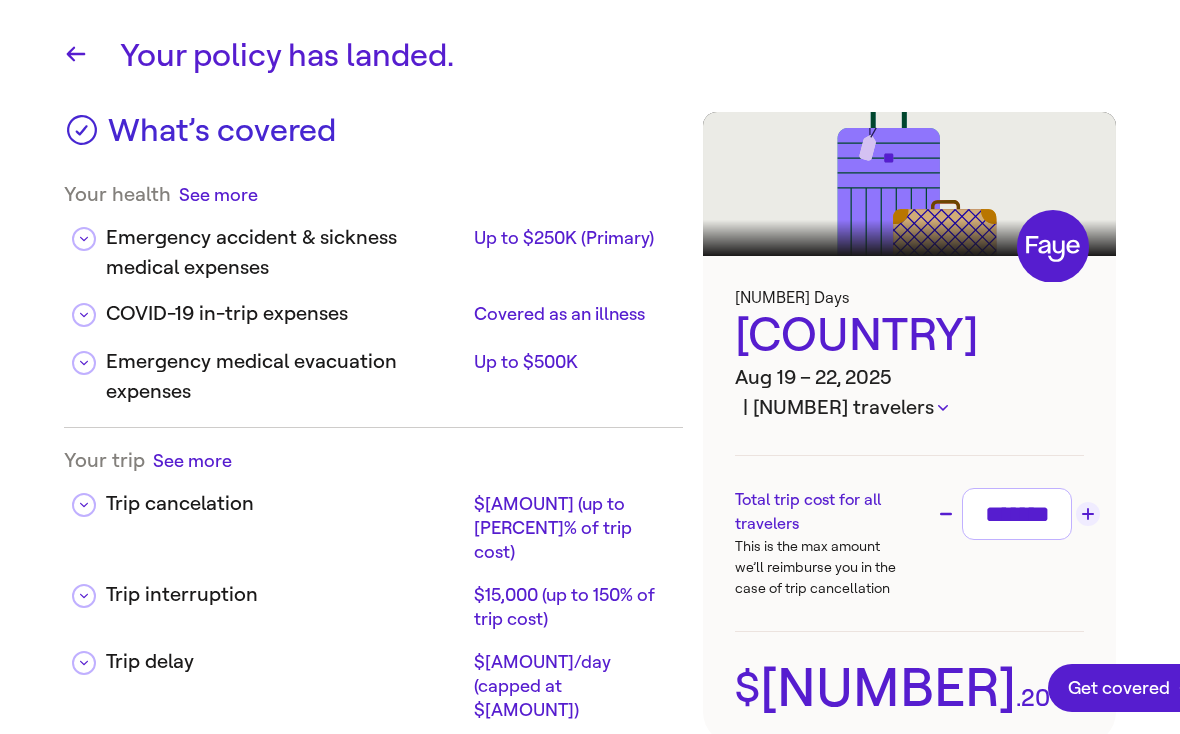 click 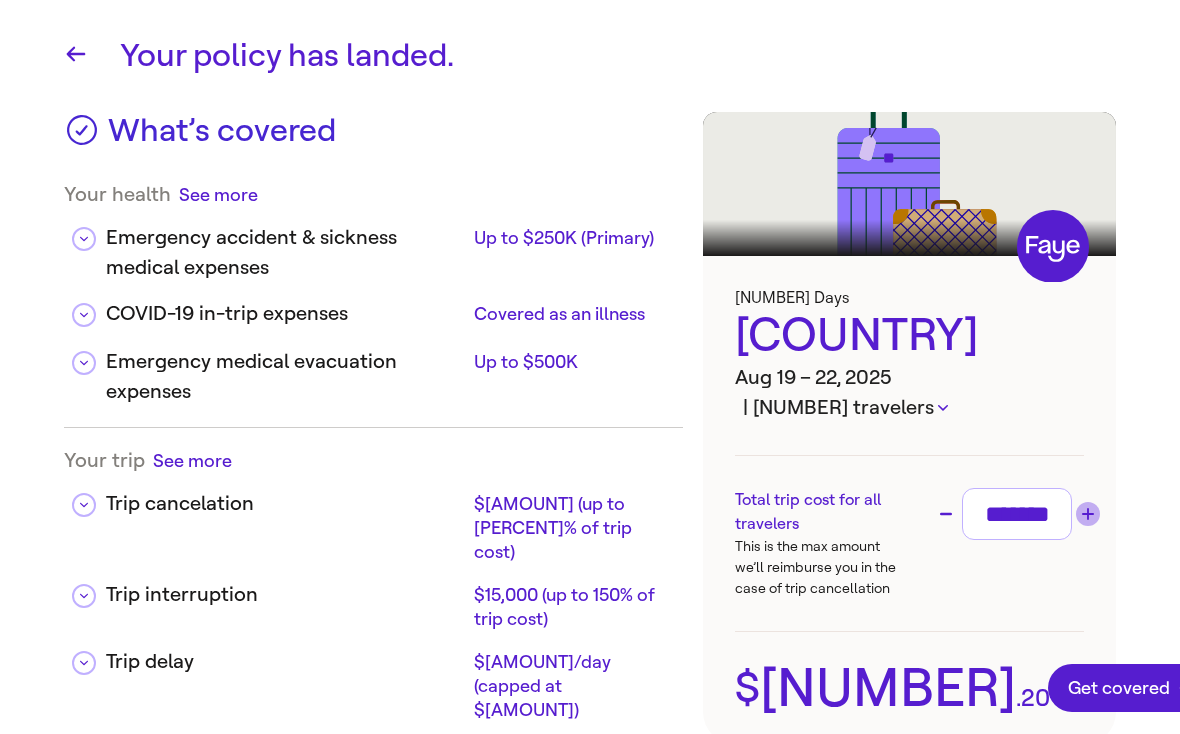 click 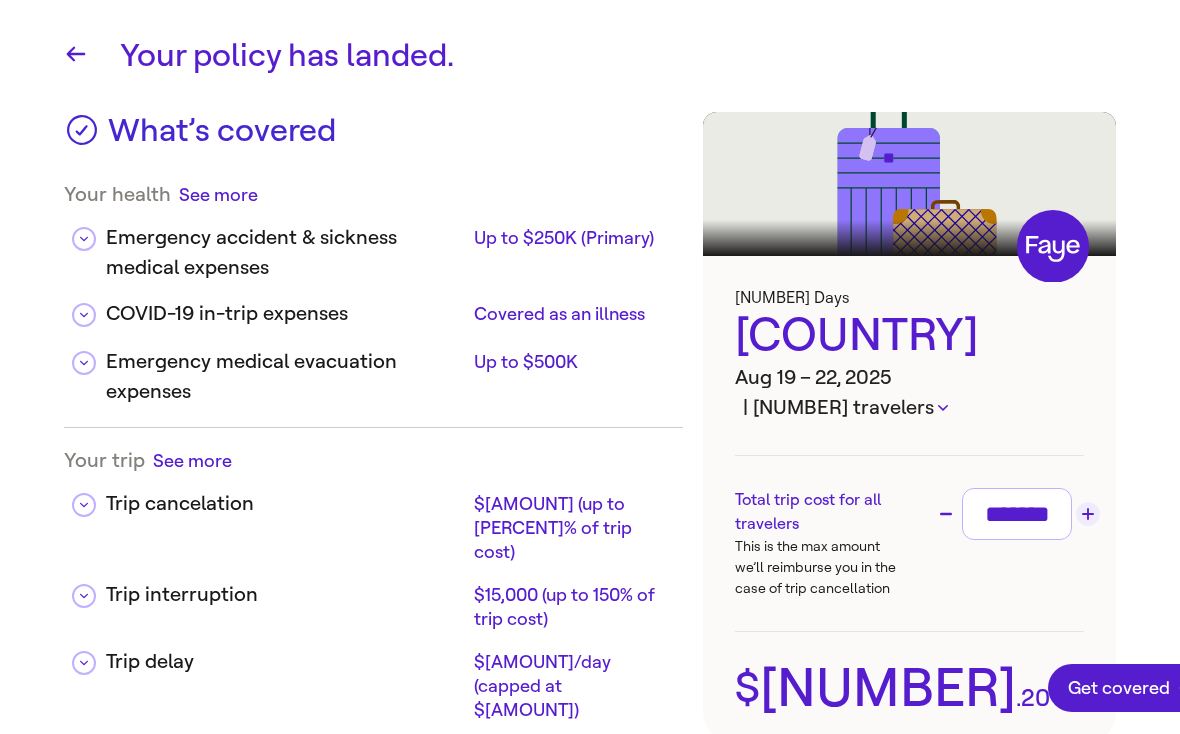 click 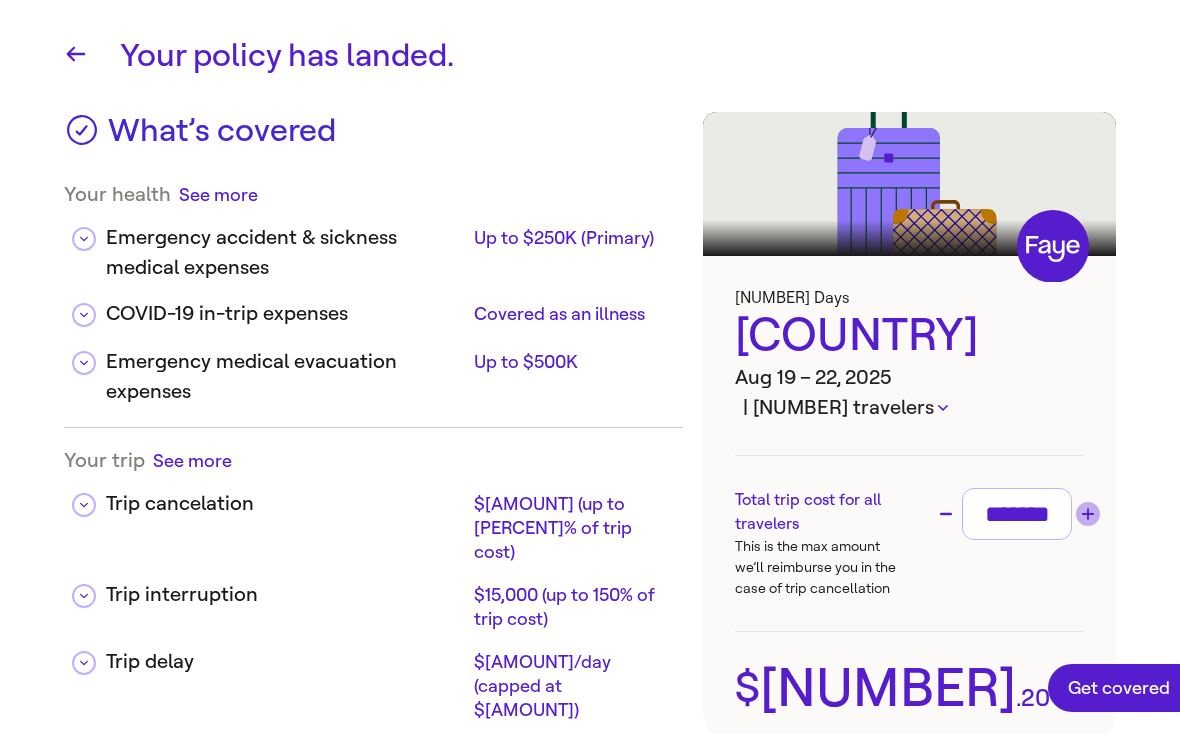 click 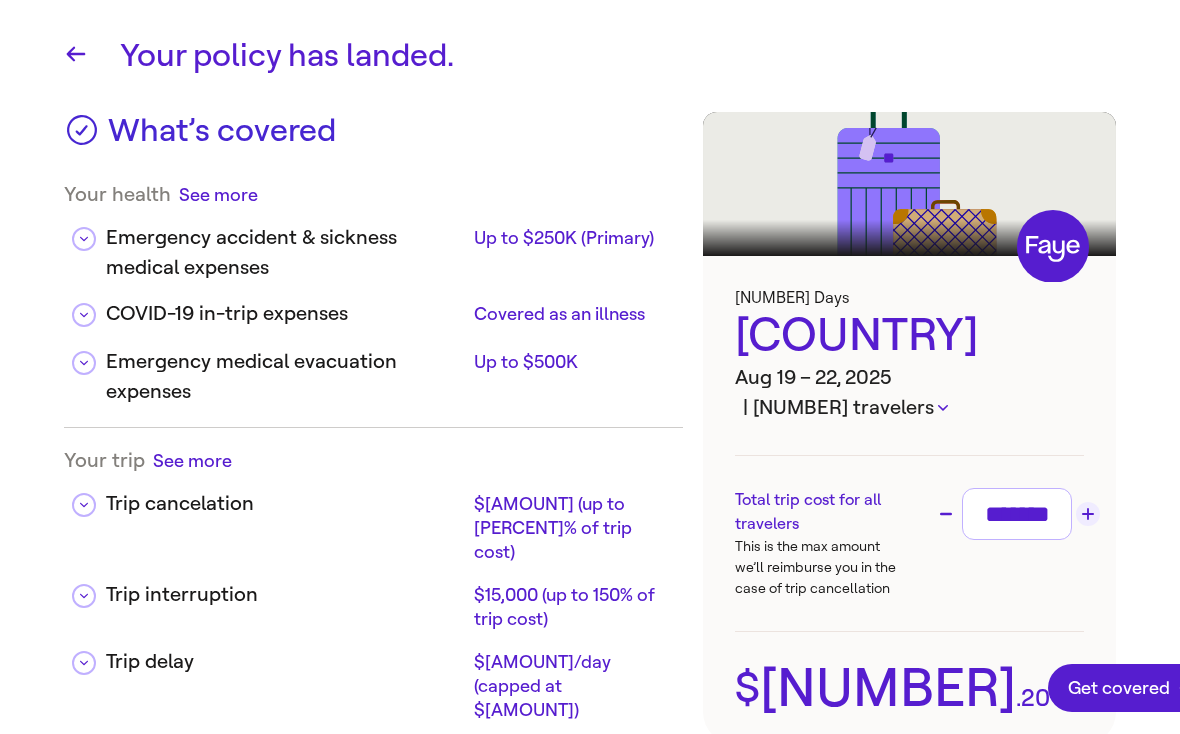 click 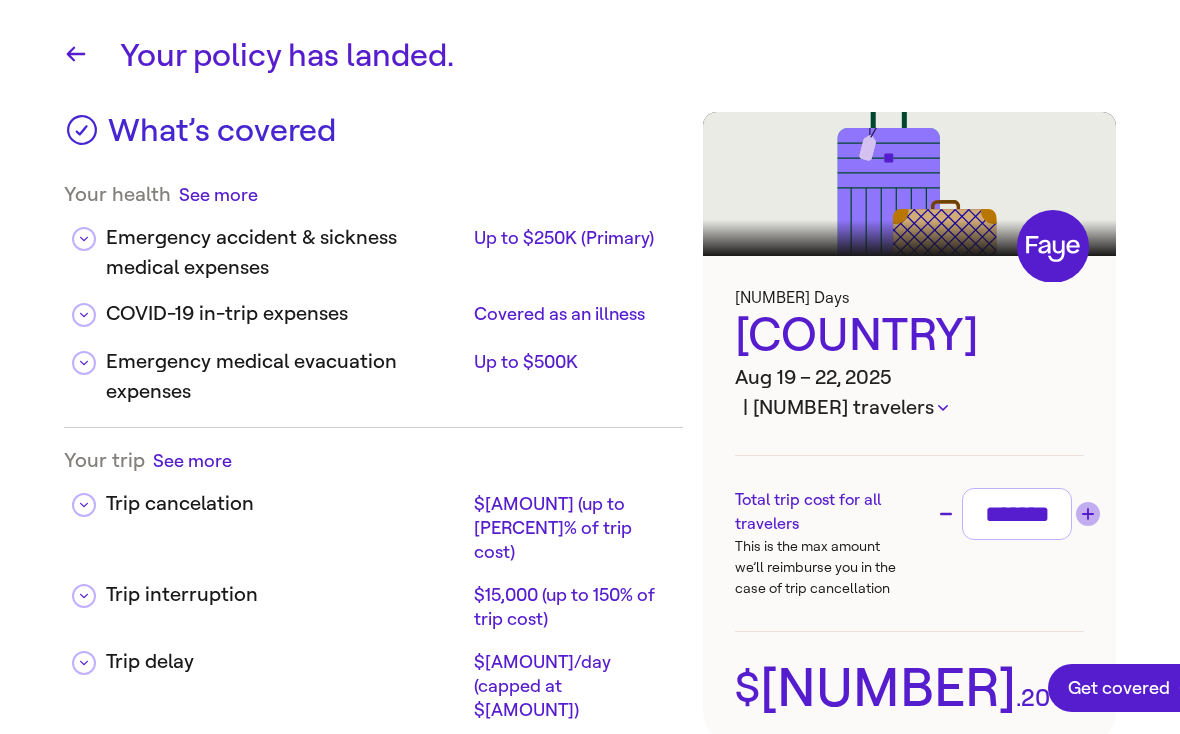 click 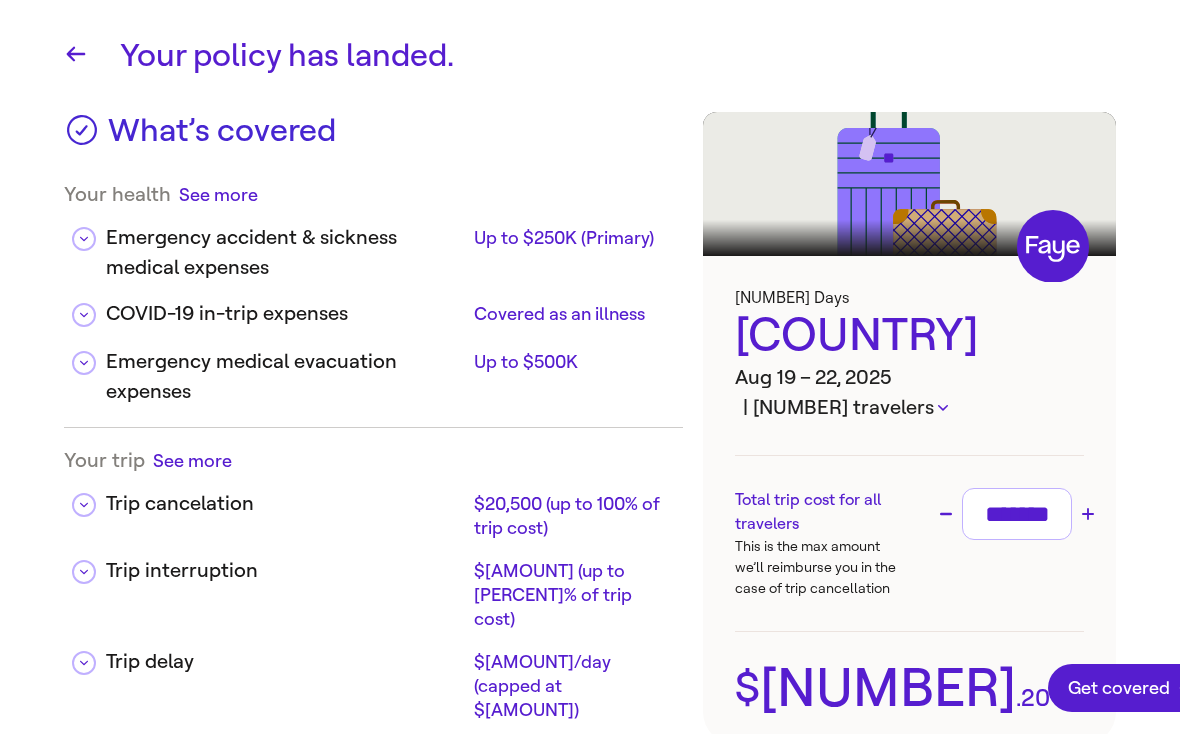 click on "*******" at bounding box center [1017, 514] 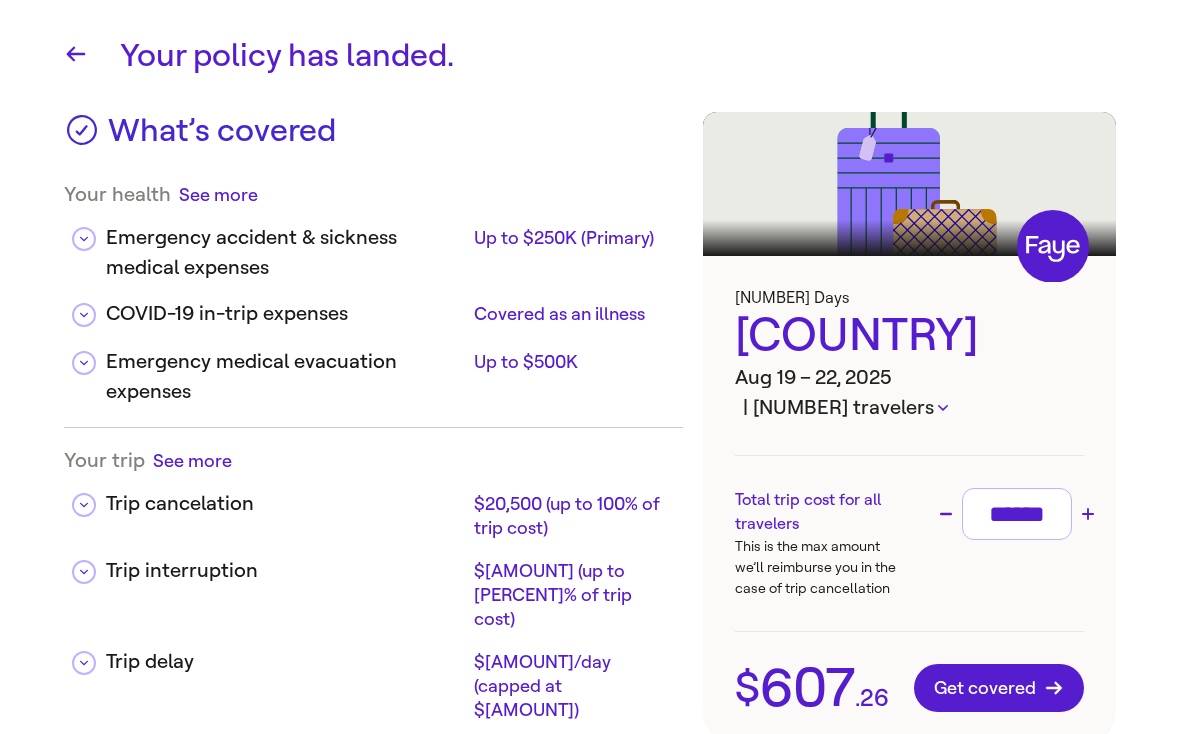 type on "*******" 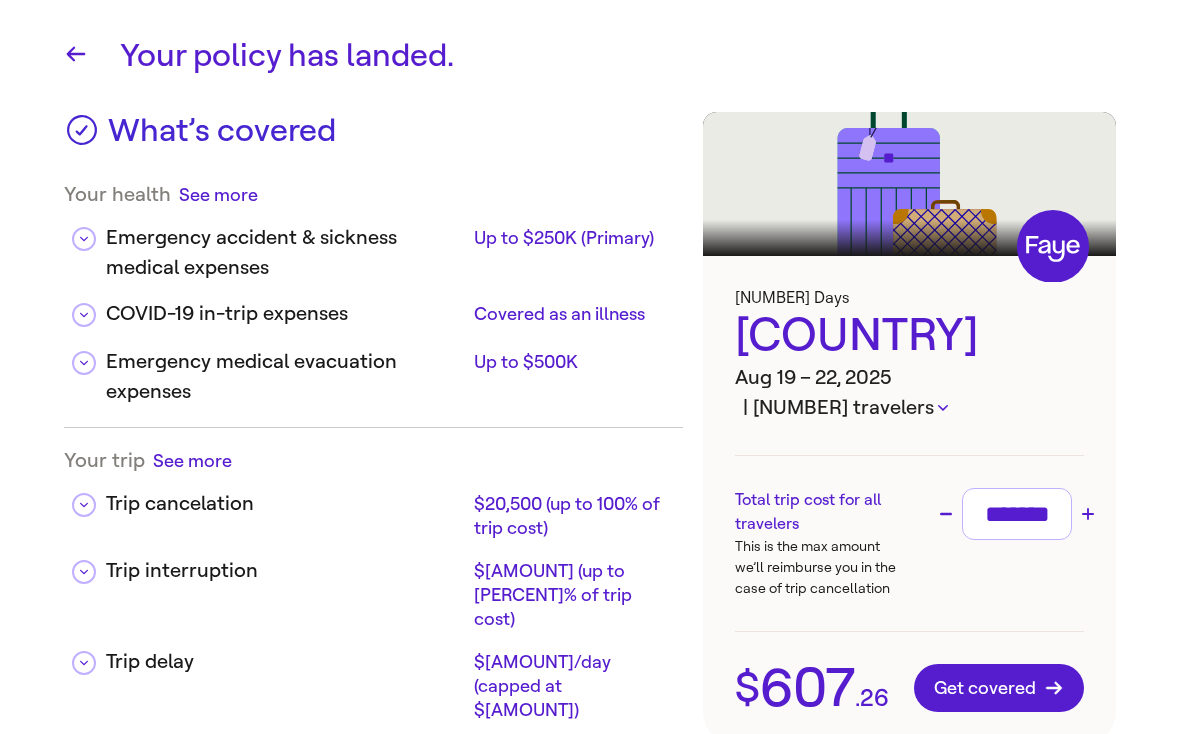 scroll, scrollTop: 0, scrollLeft: 2, axis: horizontal 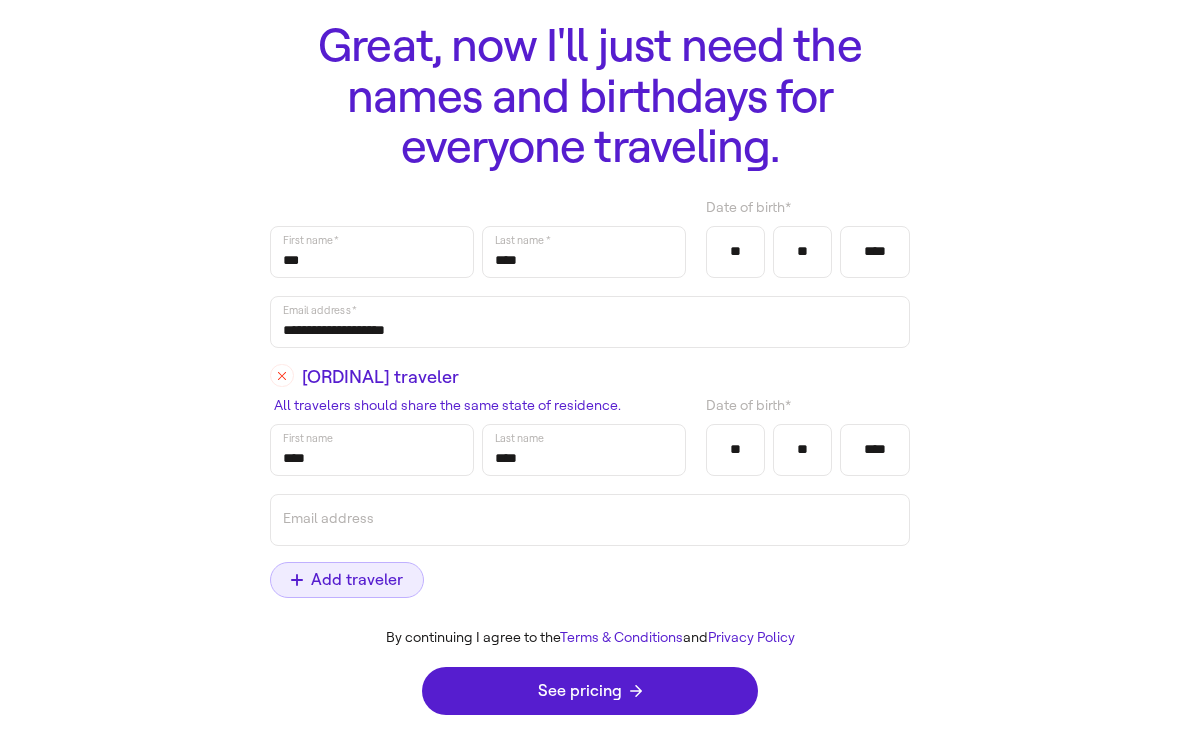 click on "Add traveler" at bounding box center (347, 580) 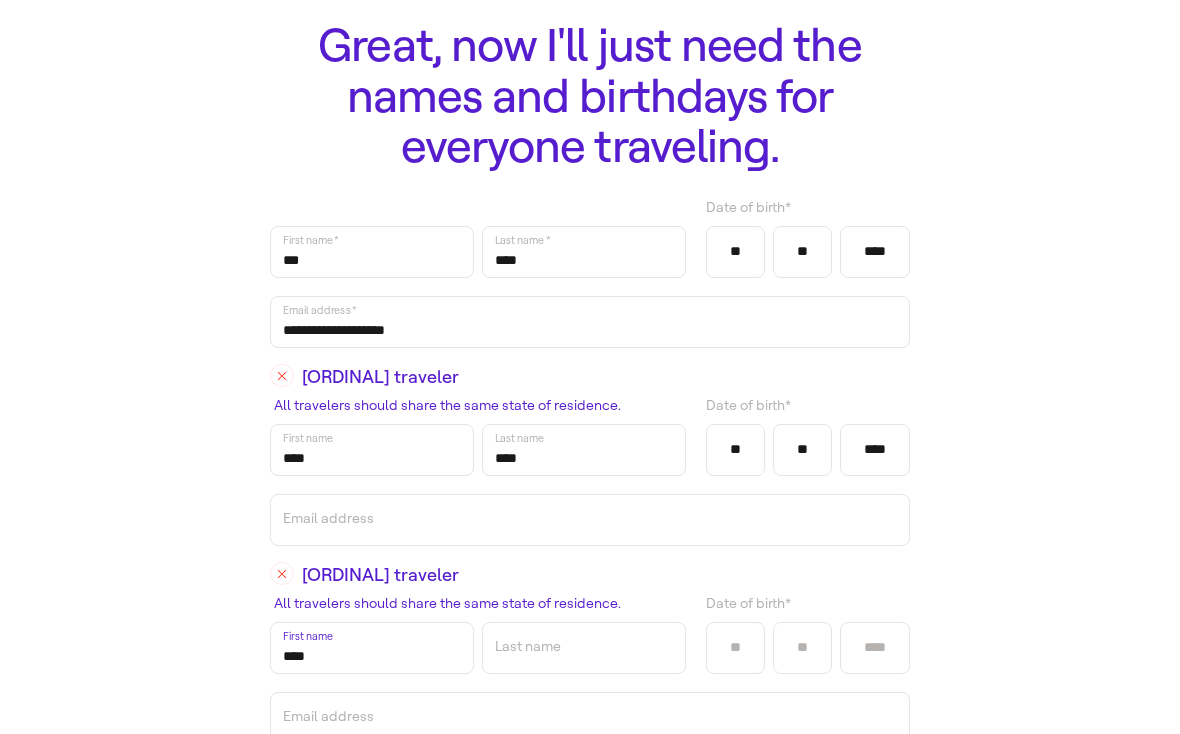 type on "****" 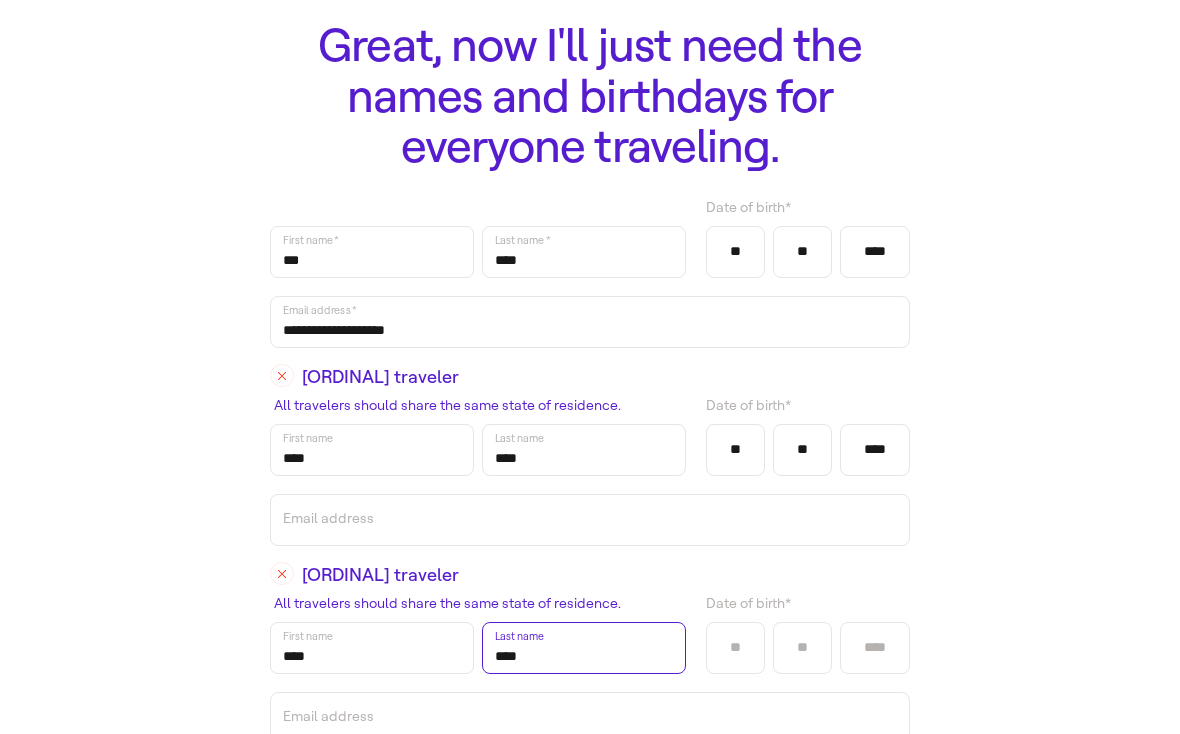 type on "****" 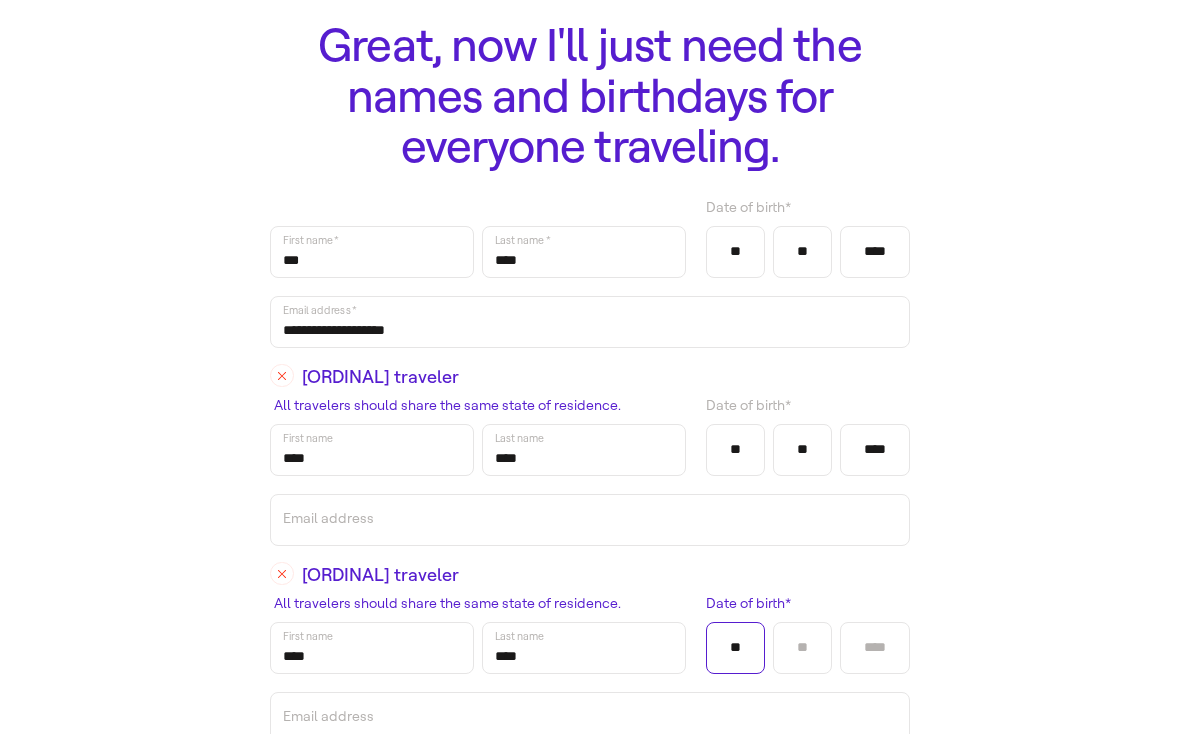 type on "**" 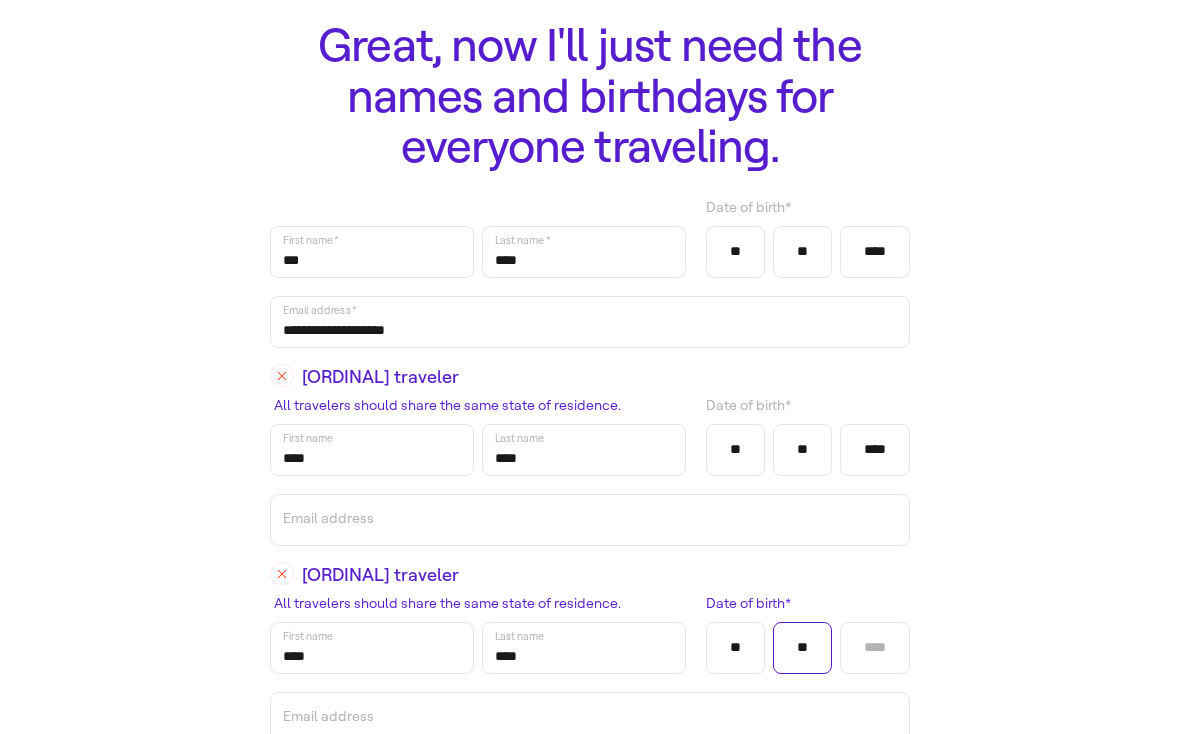 type on "**" 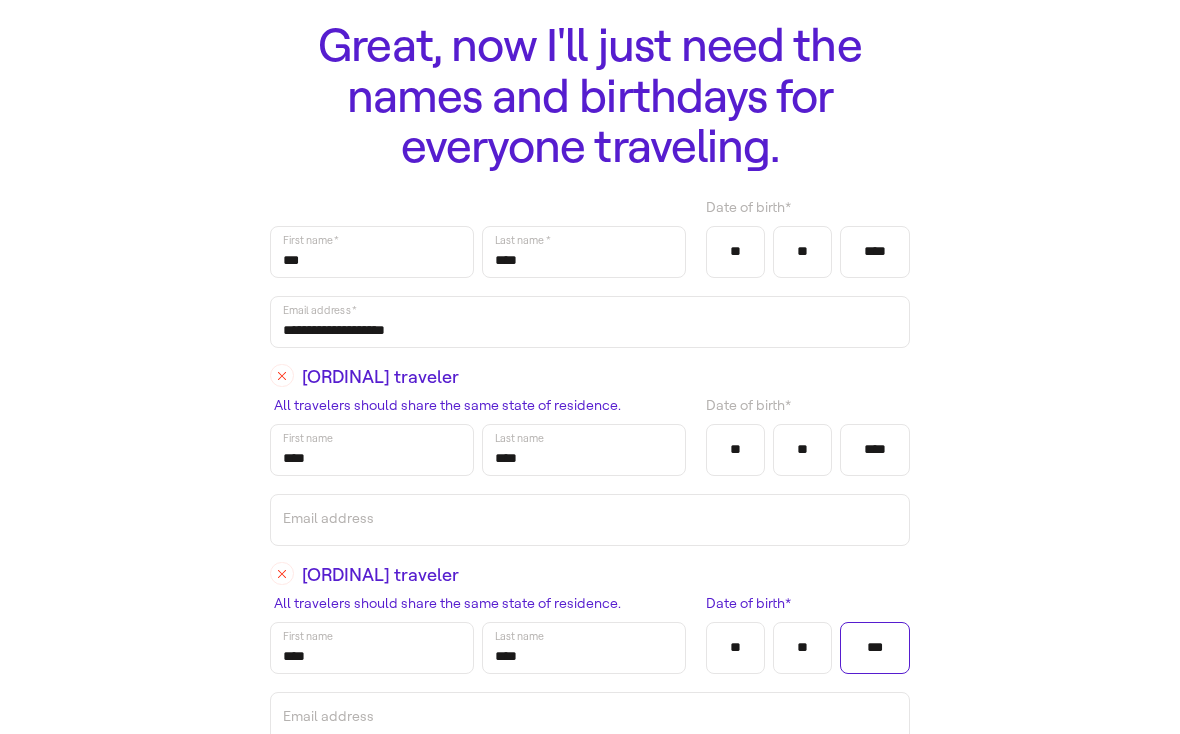 type on "****" 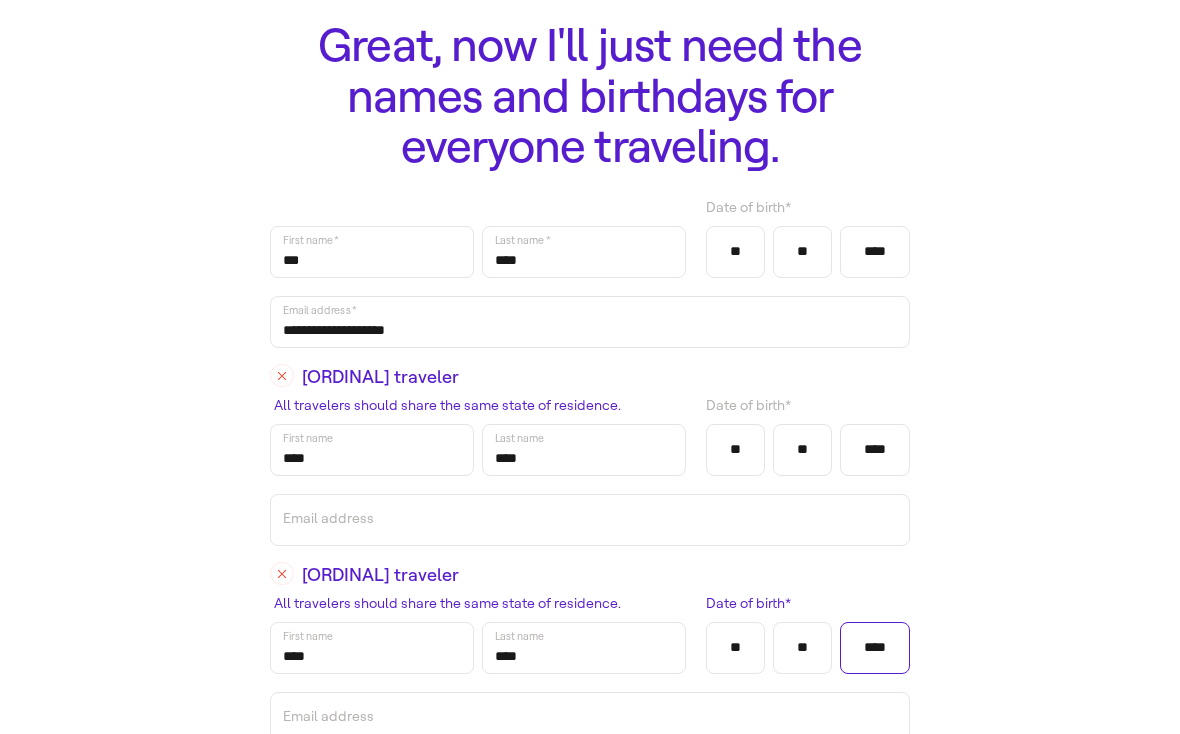 scroll, scrollTop: 393, scrollLeft: 0, axis: vertical 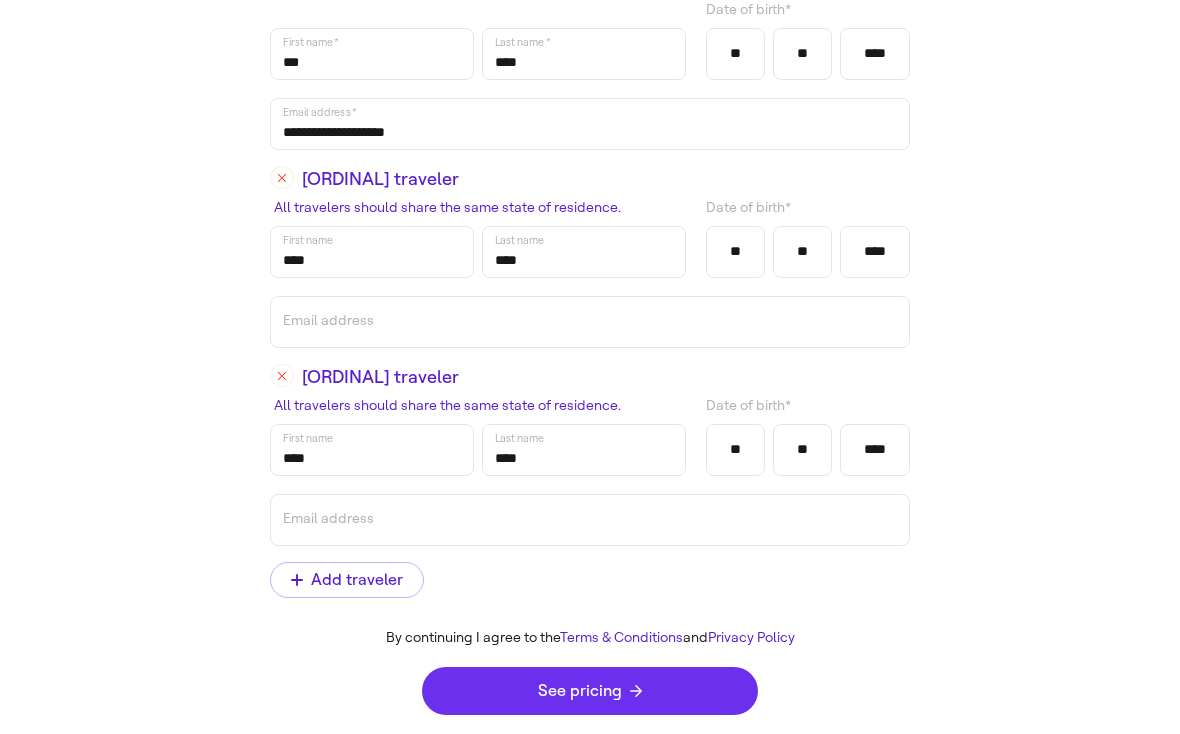click on "See pricing" at bounding box center [590, 691] 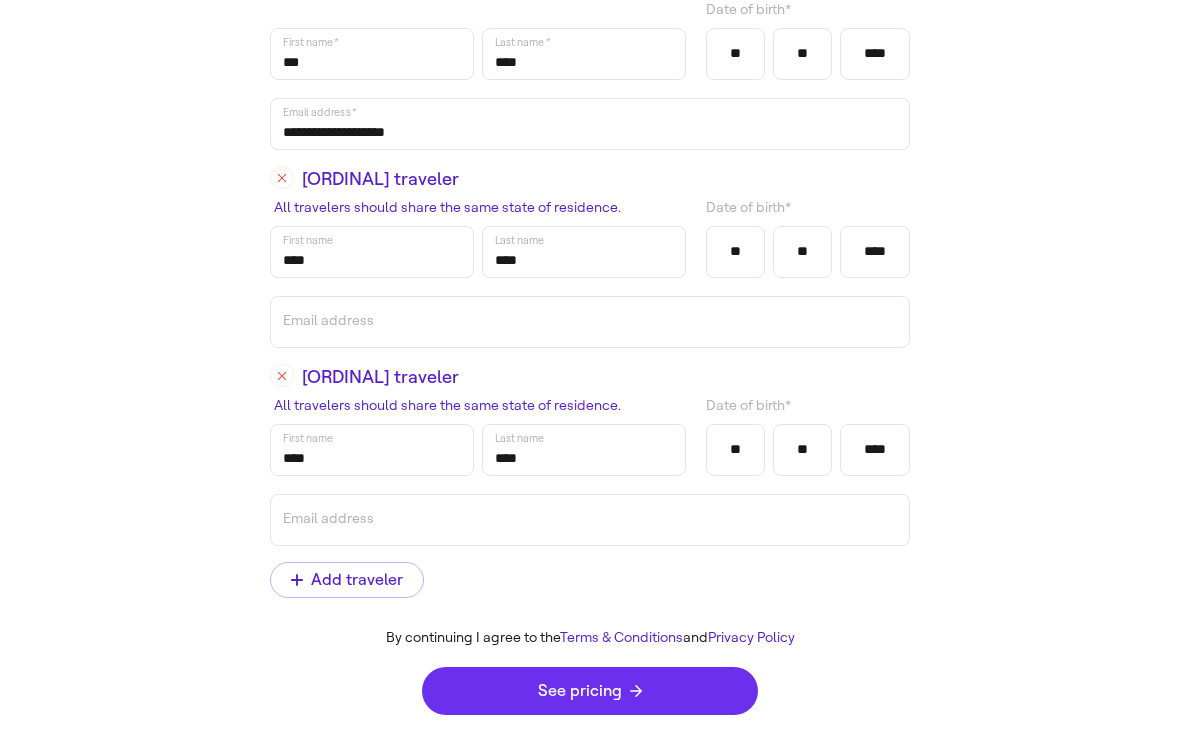 scroll, scrollTop: 0, scrollLeft: 0, axis: both 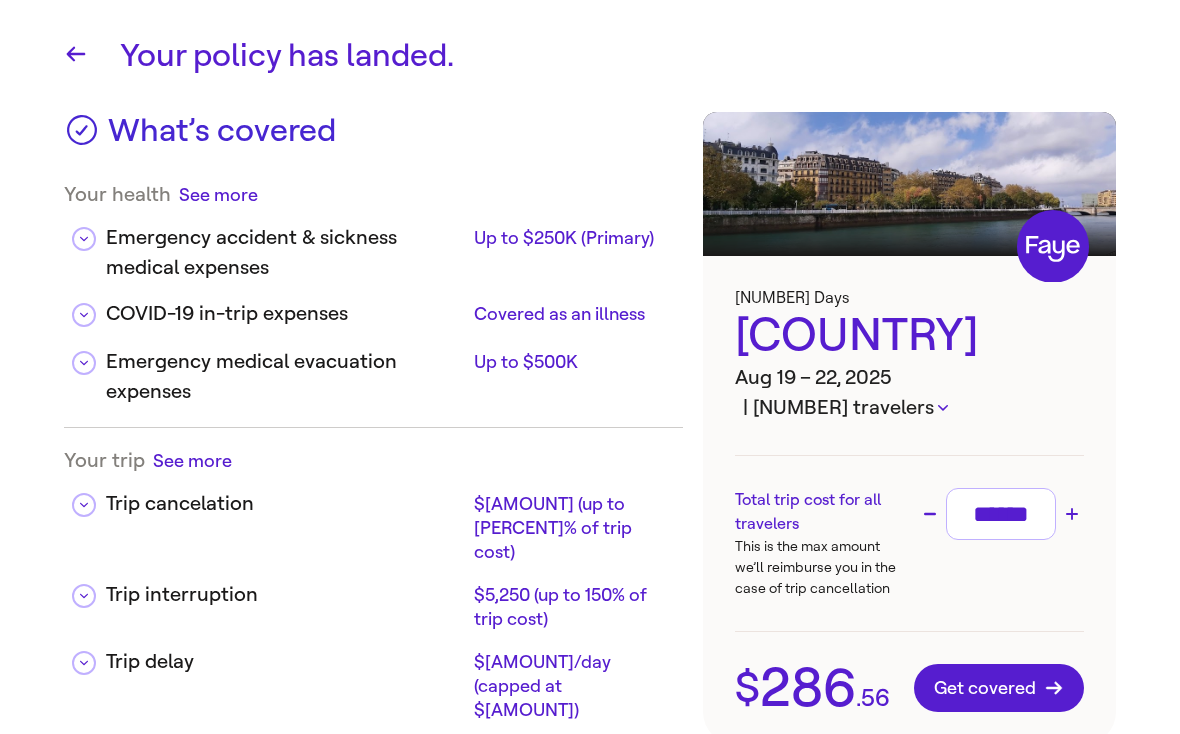 click on "******" at bounding box center (1001, 514) 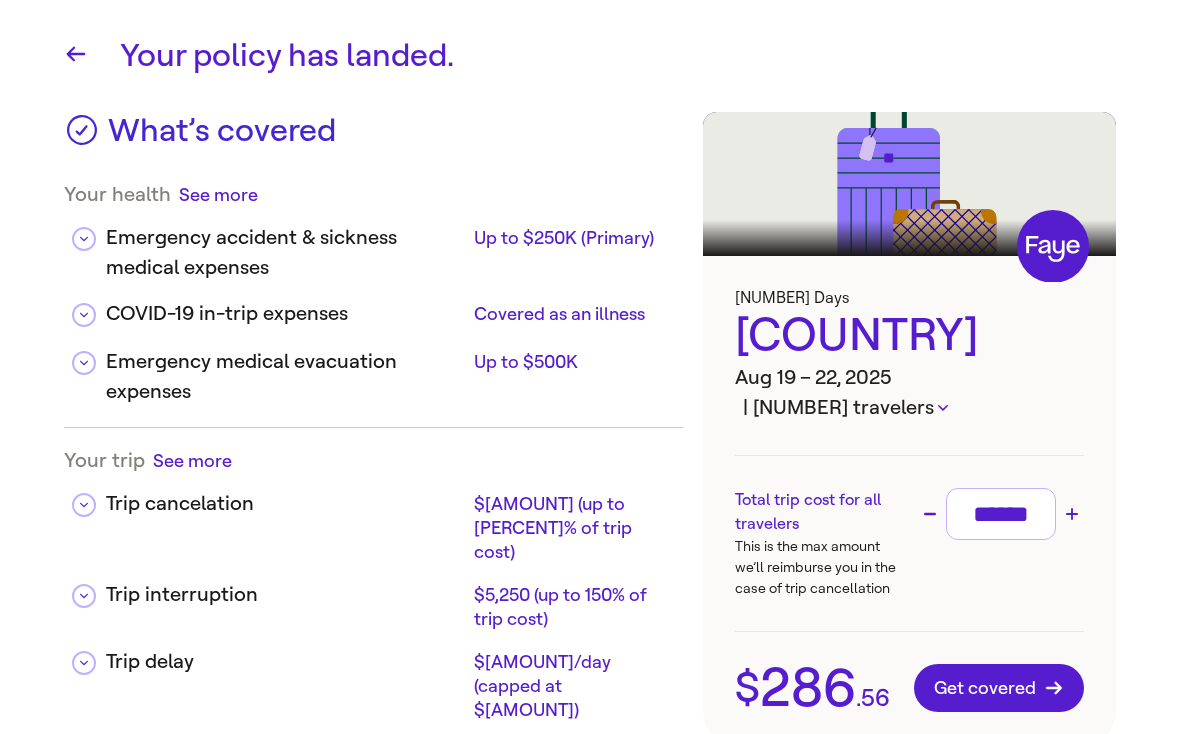 click on "******" at bounding box center (1001, 514) 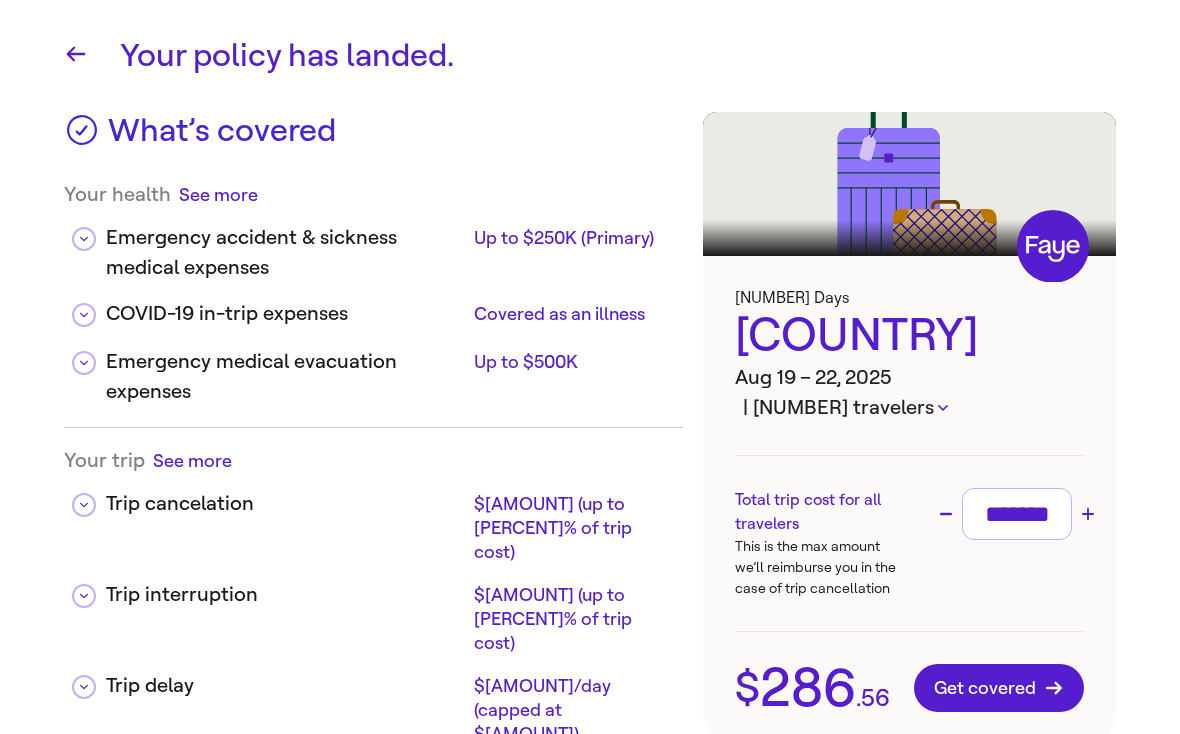 scroll, scrollTop: 0, scrollLeft: 0, axis: both 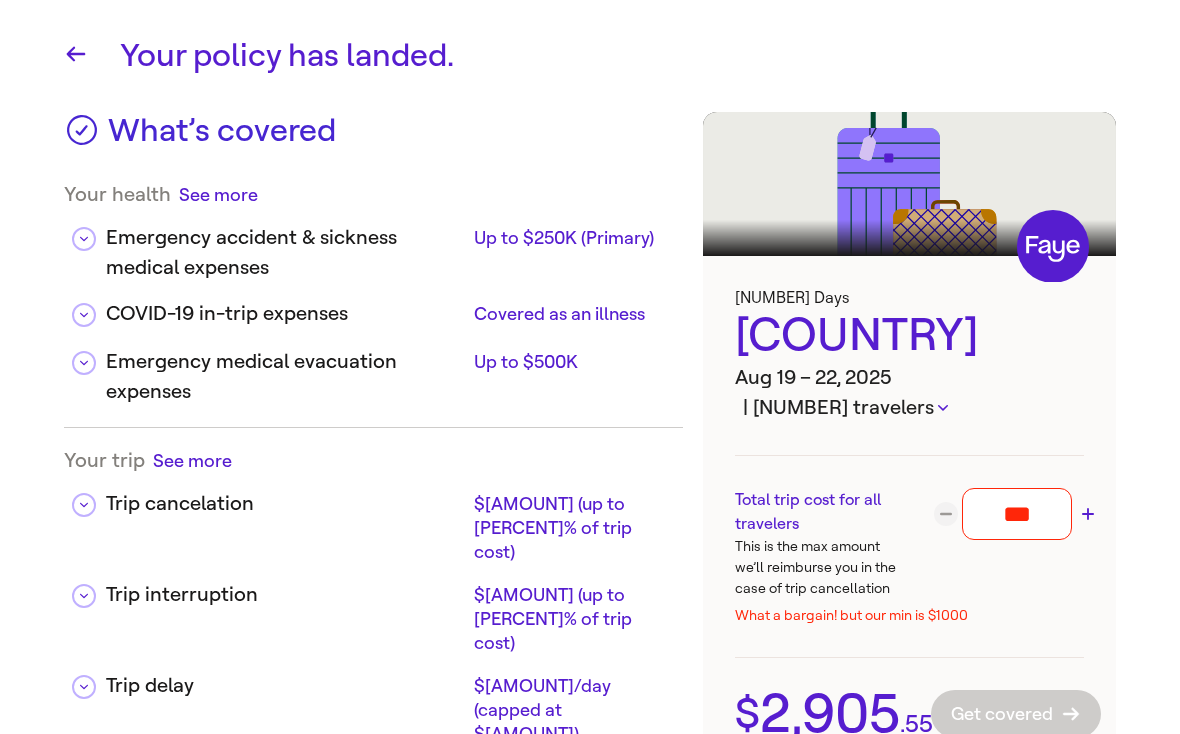 type on "**" 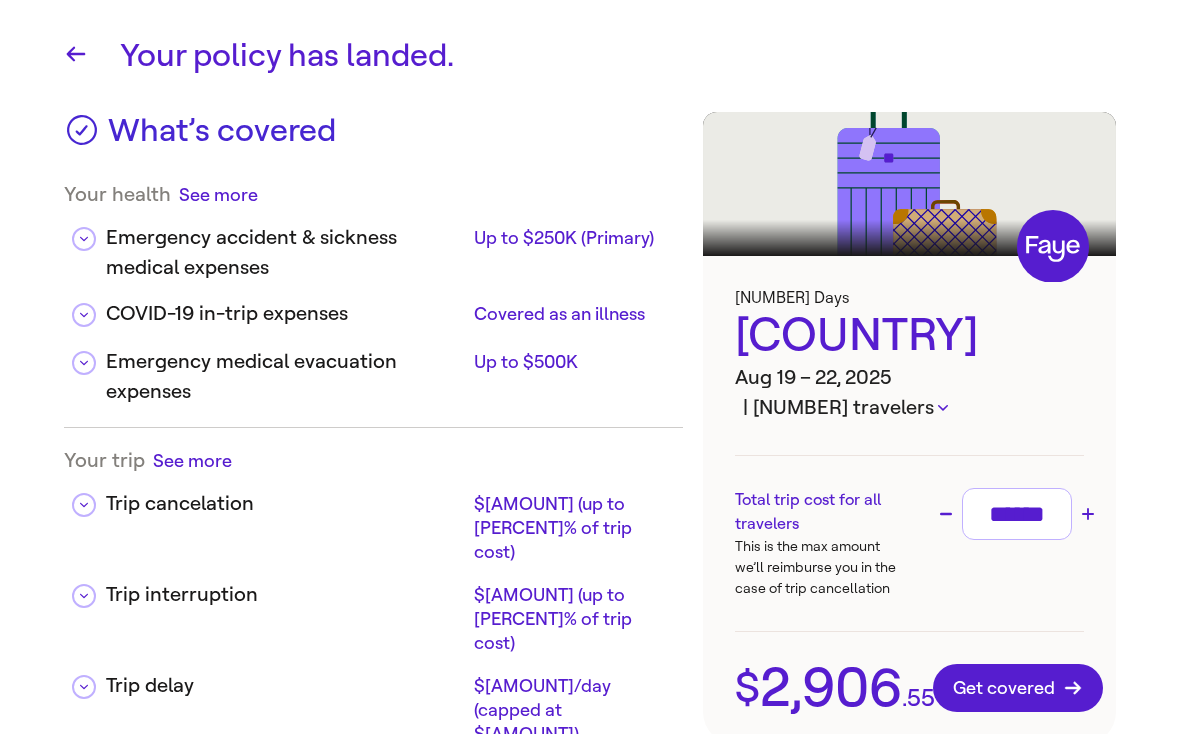 scroll, scrollTop: 0, scrollLeft: 0, axis: both 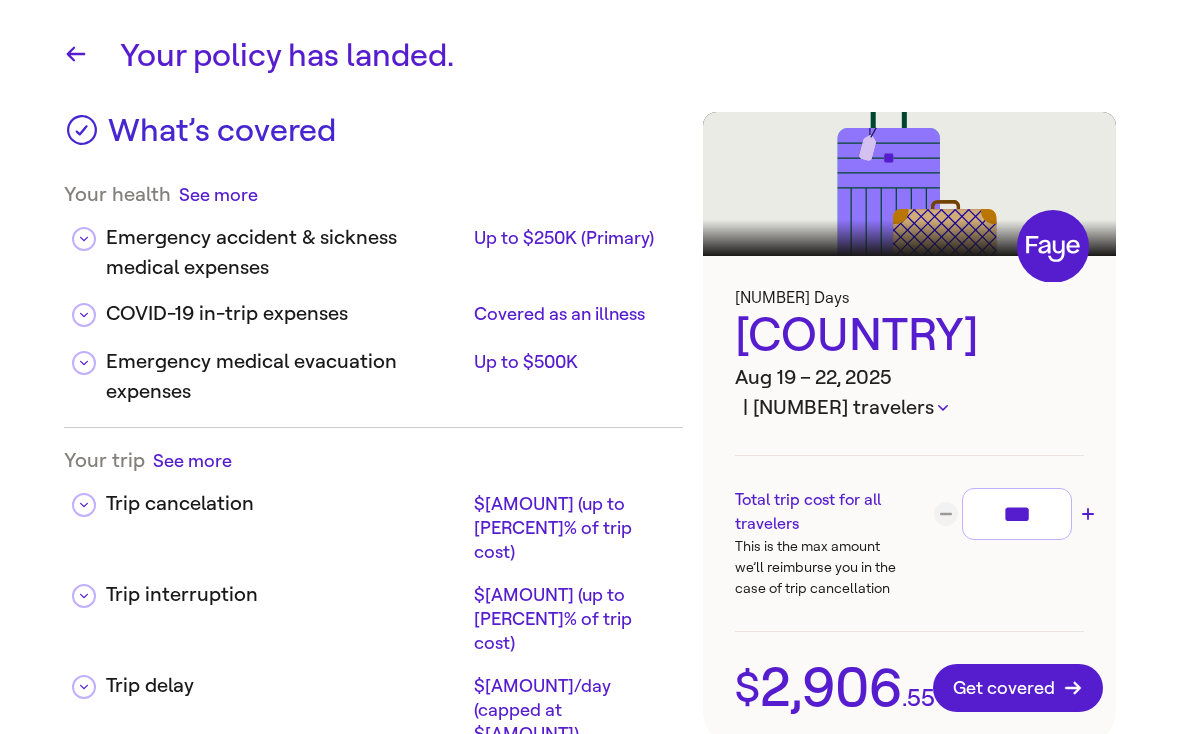 type on "**" 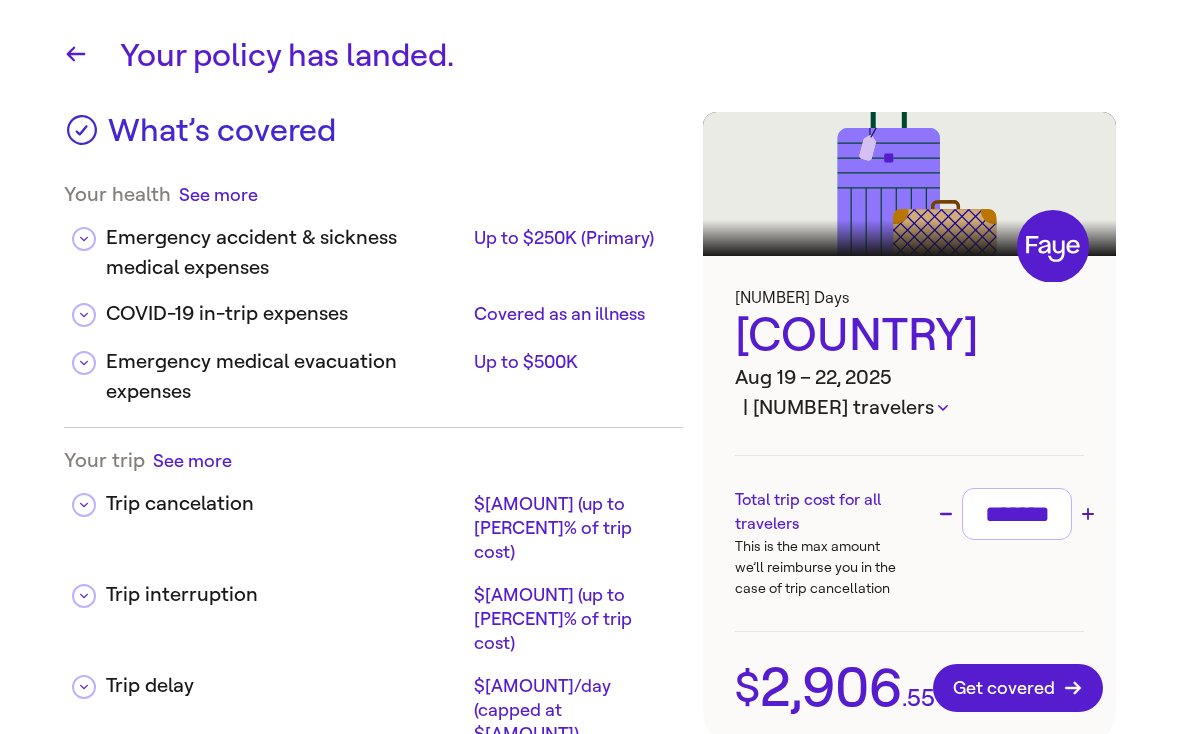 type on "********" 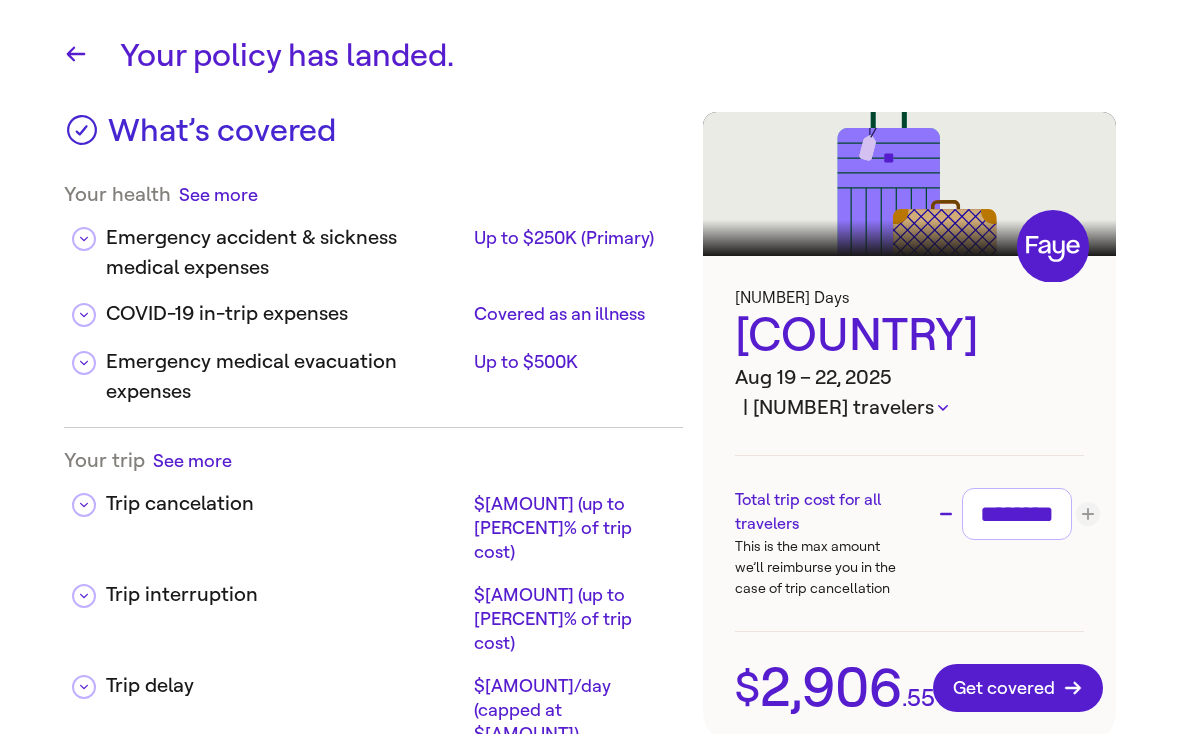 scroll, scrollTop: 0, scrollLeft: 9, axis: horizontal 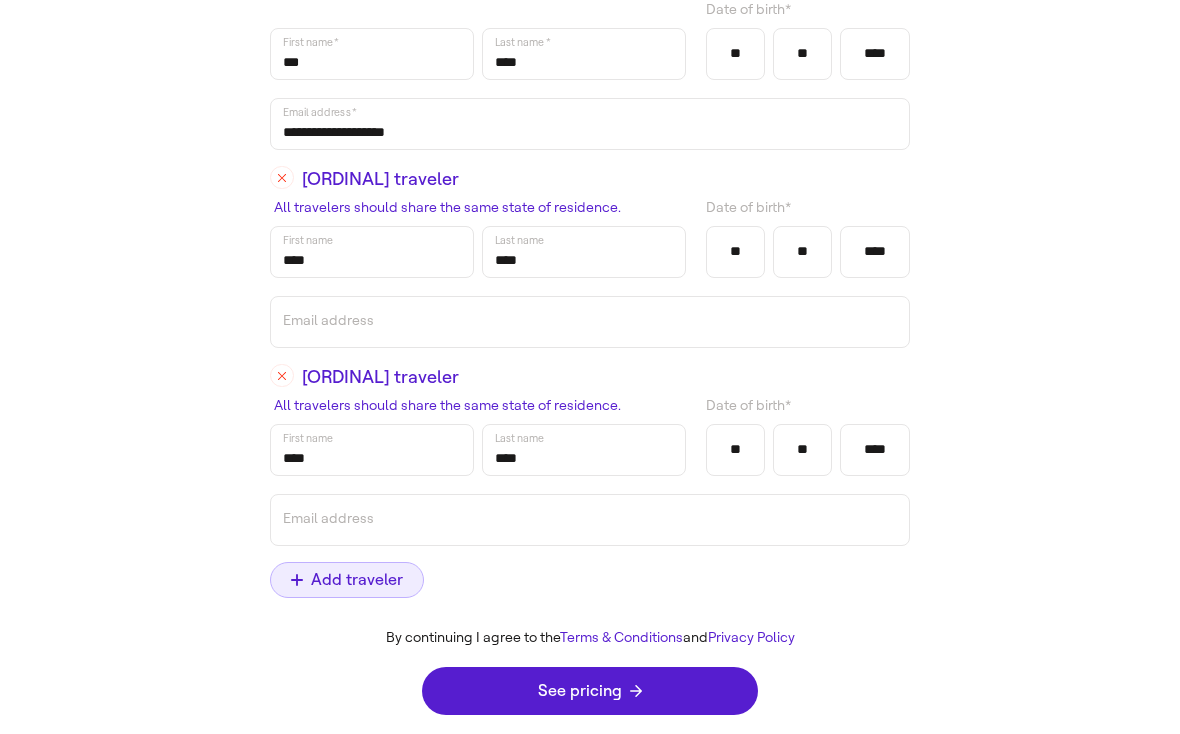 click on "Add traveler" at bounding box center [347, 580] 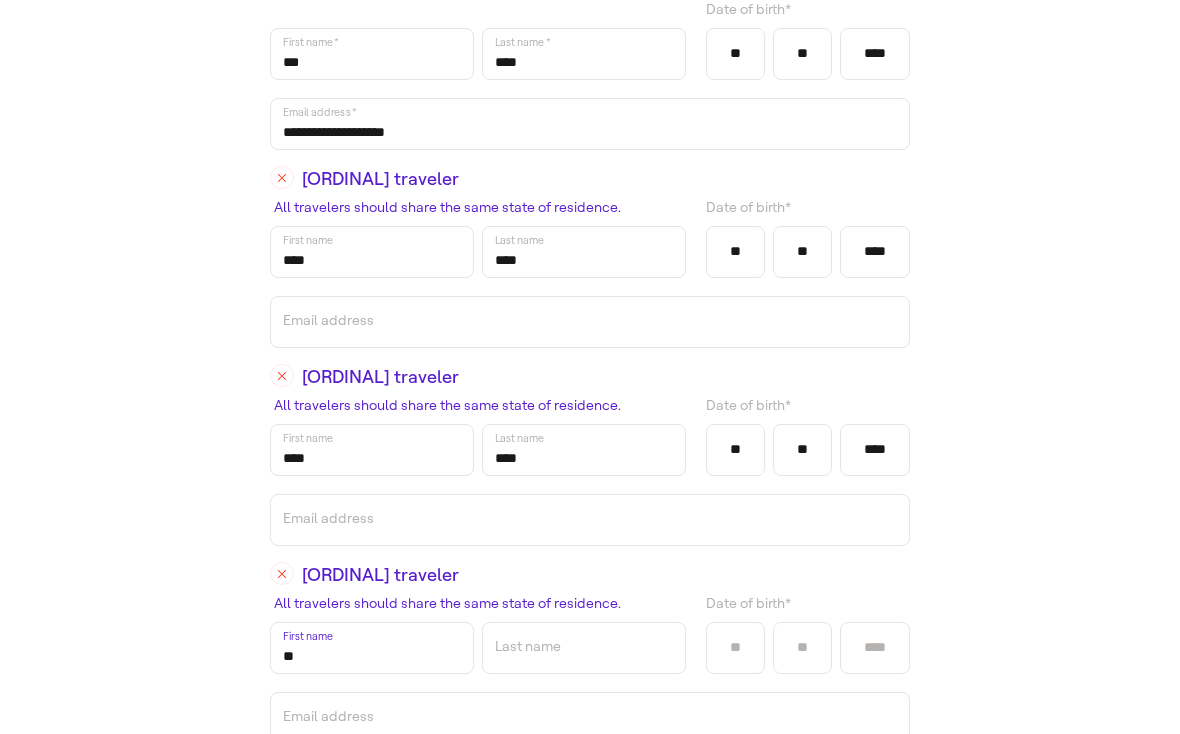 type on "**" 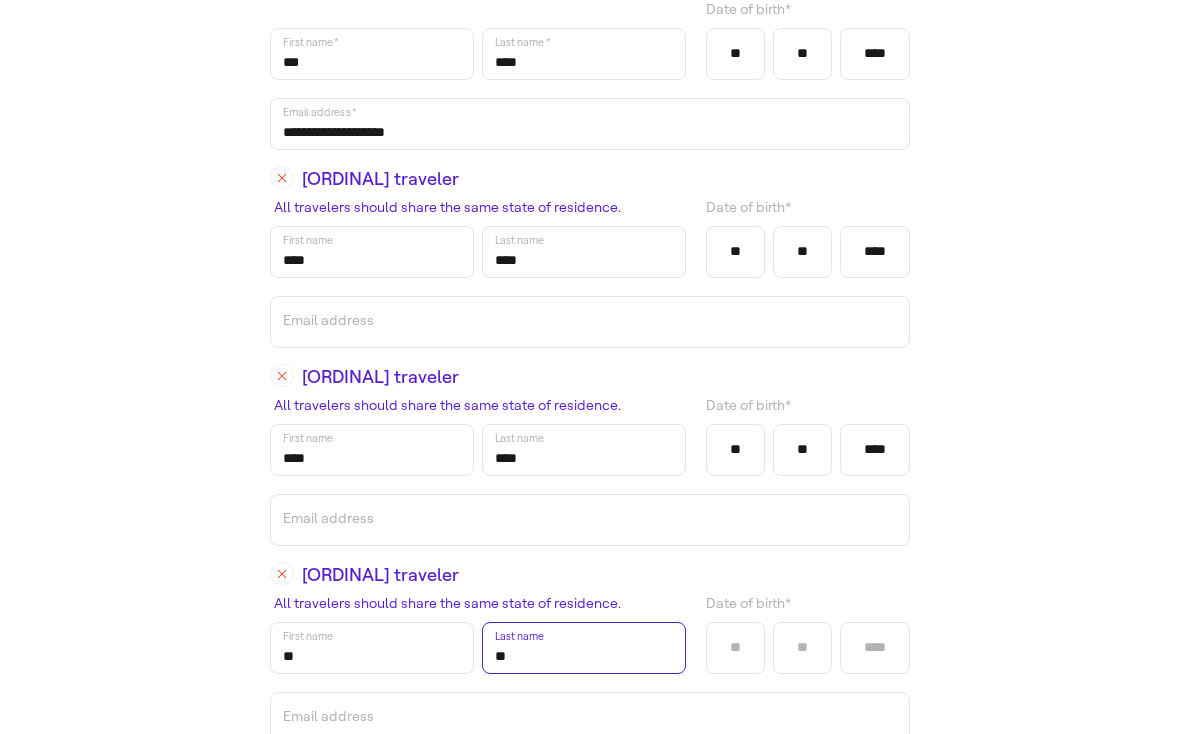 type on "**" 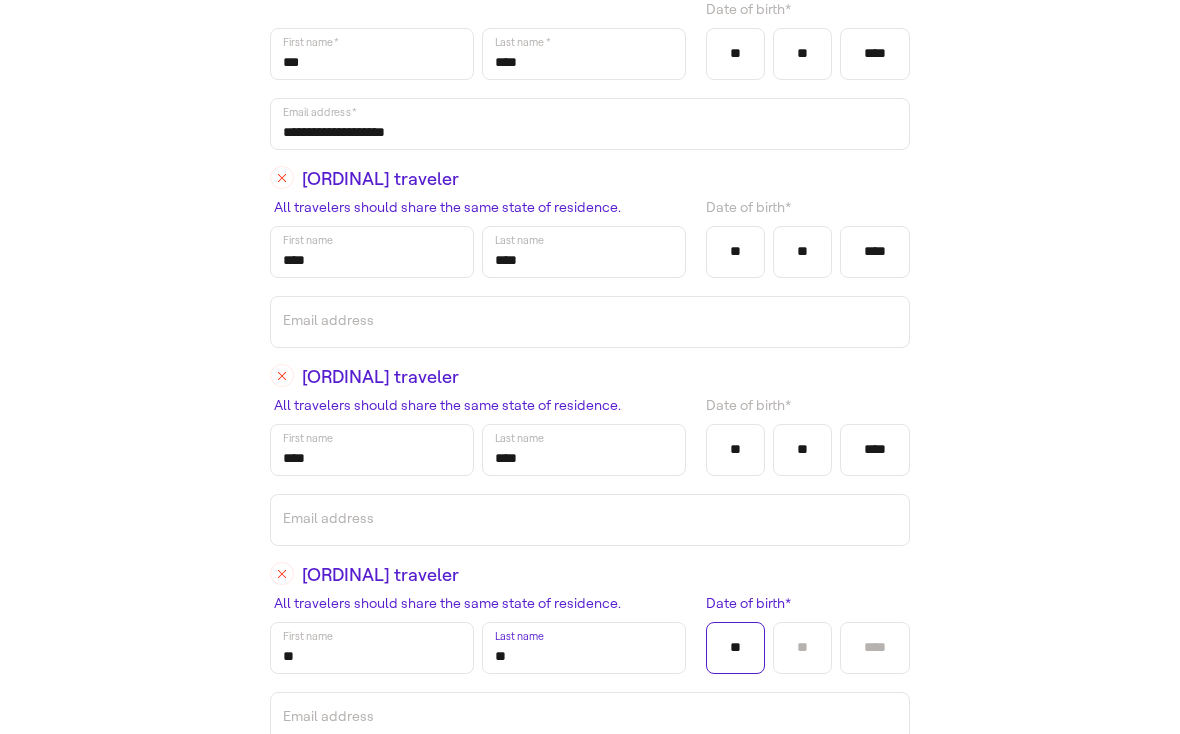 type on "**" 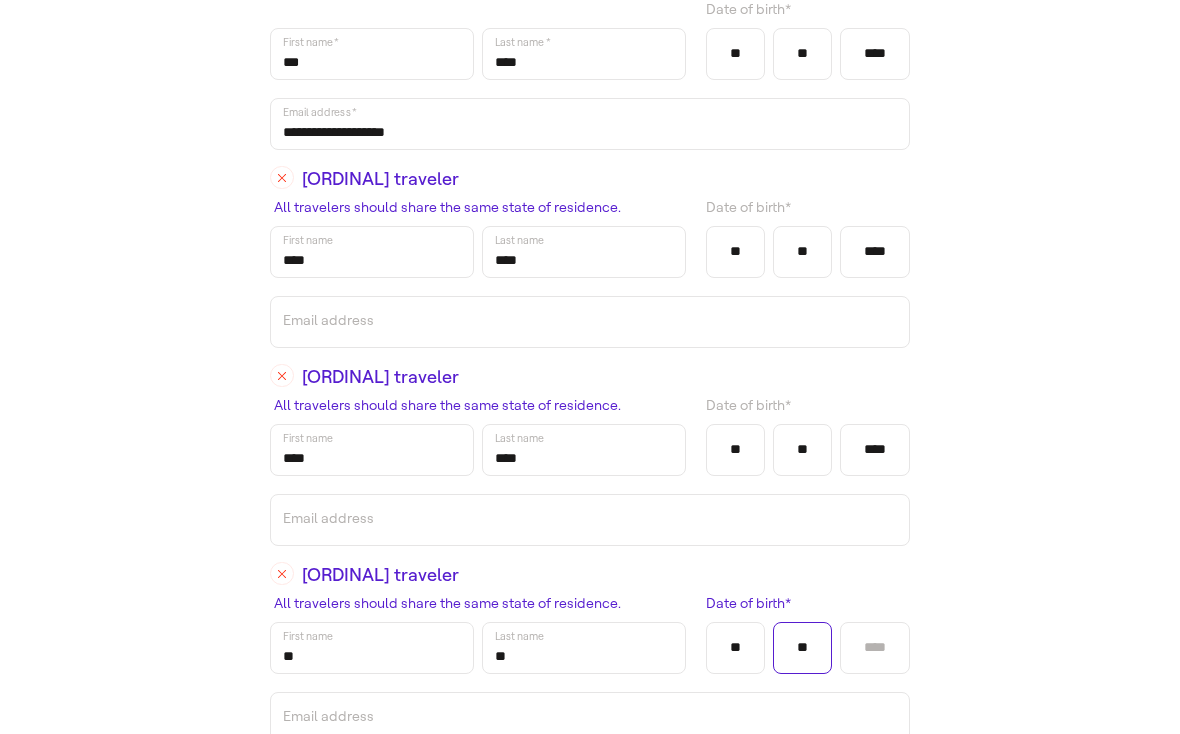 type on "**" 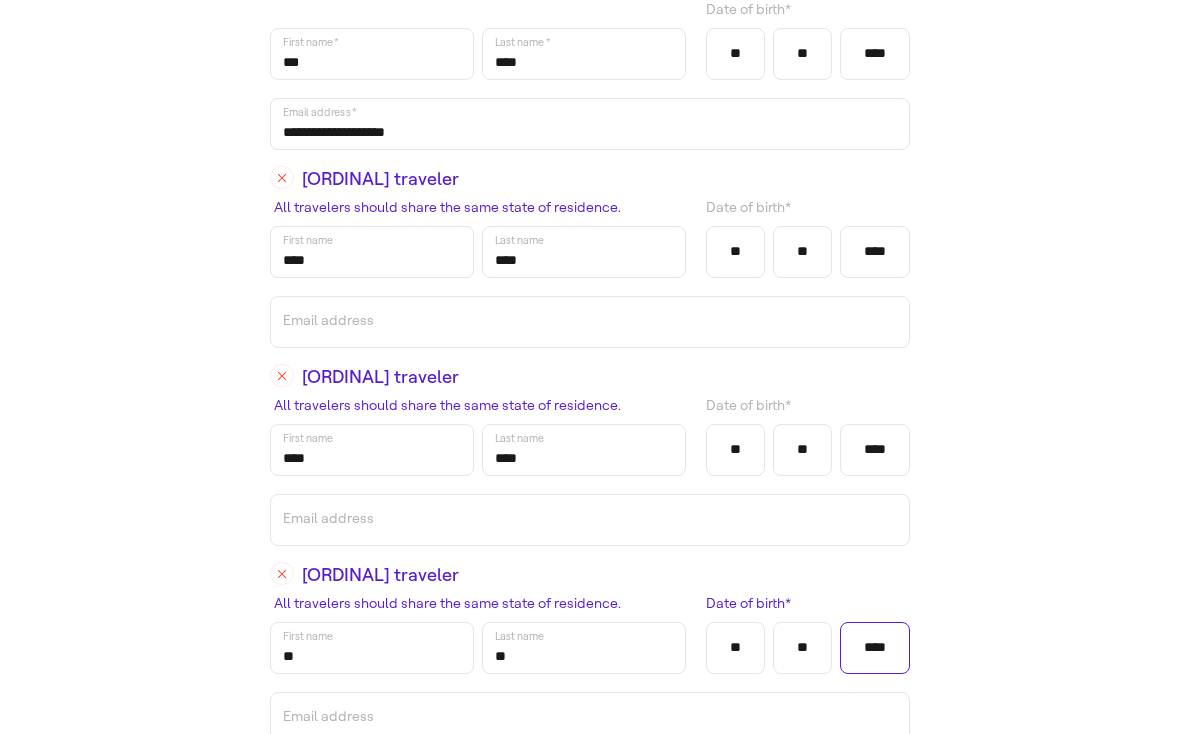 scroll, scrollTop: 540, scrollLeft: 0, axis: vertical 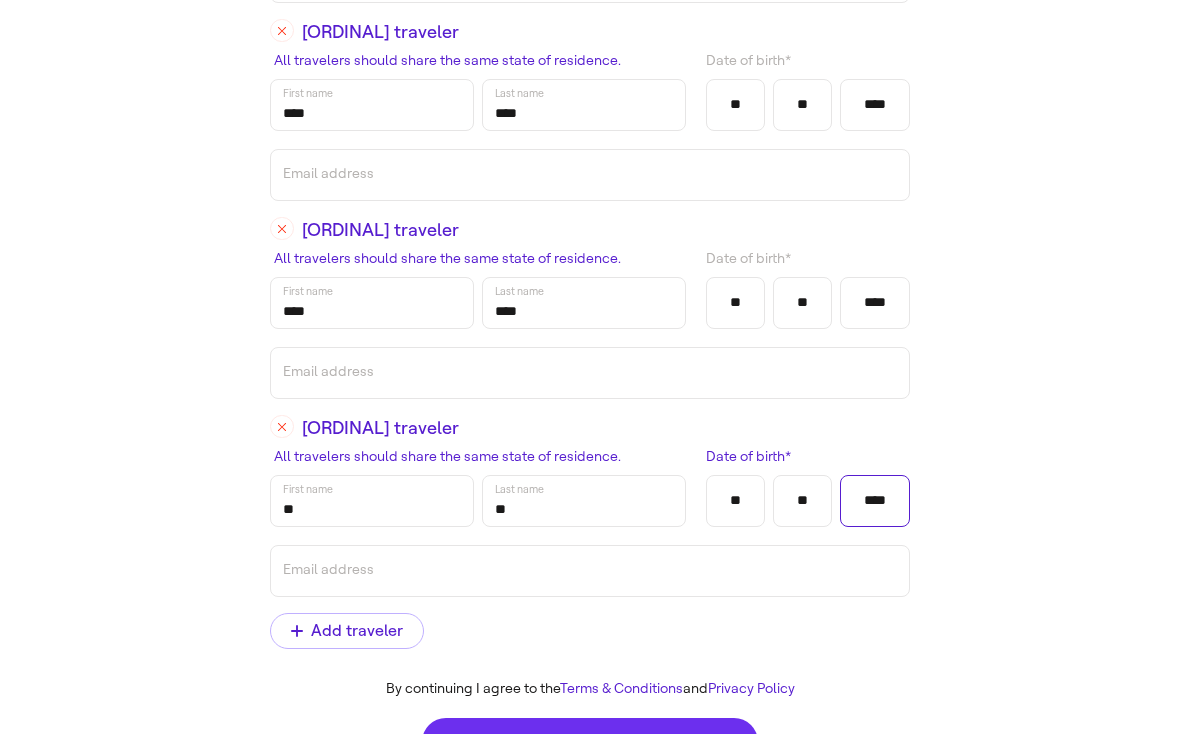 type on "****" 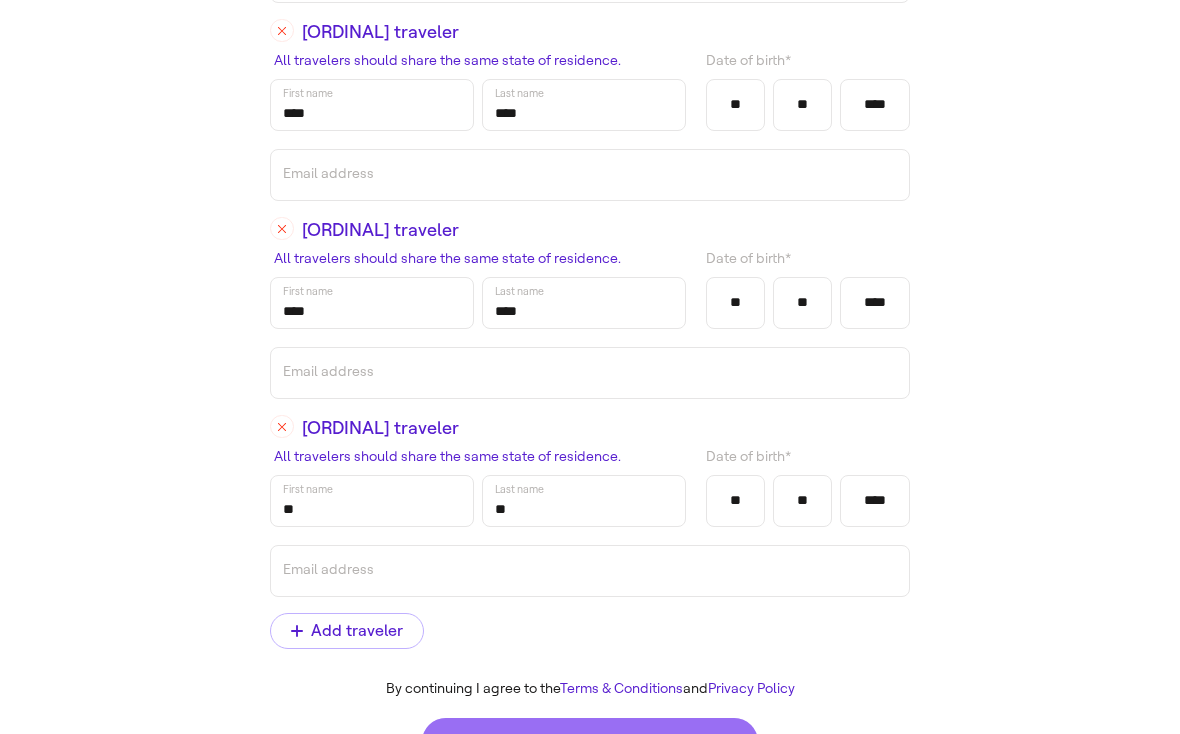 click on "See pricing" at bounding box center (590, 742) 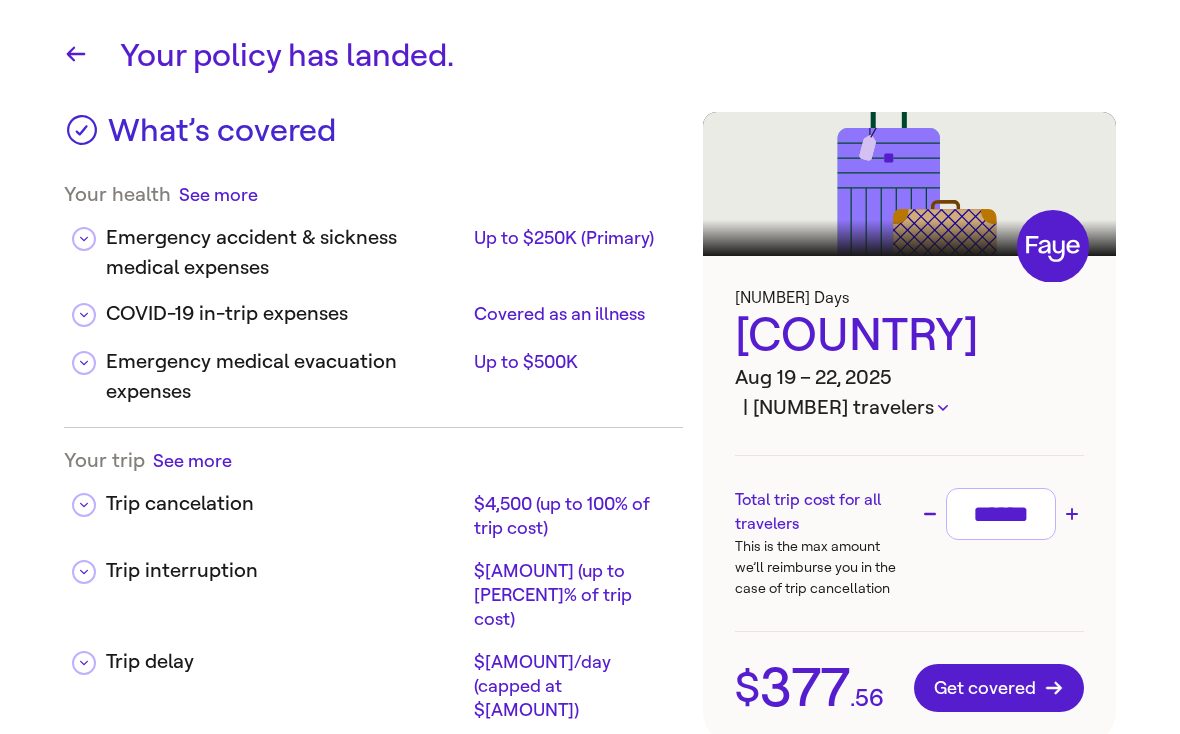 click on "******" at bounding box center (1001, 514) 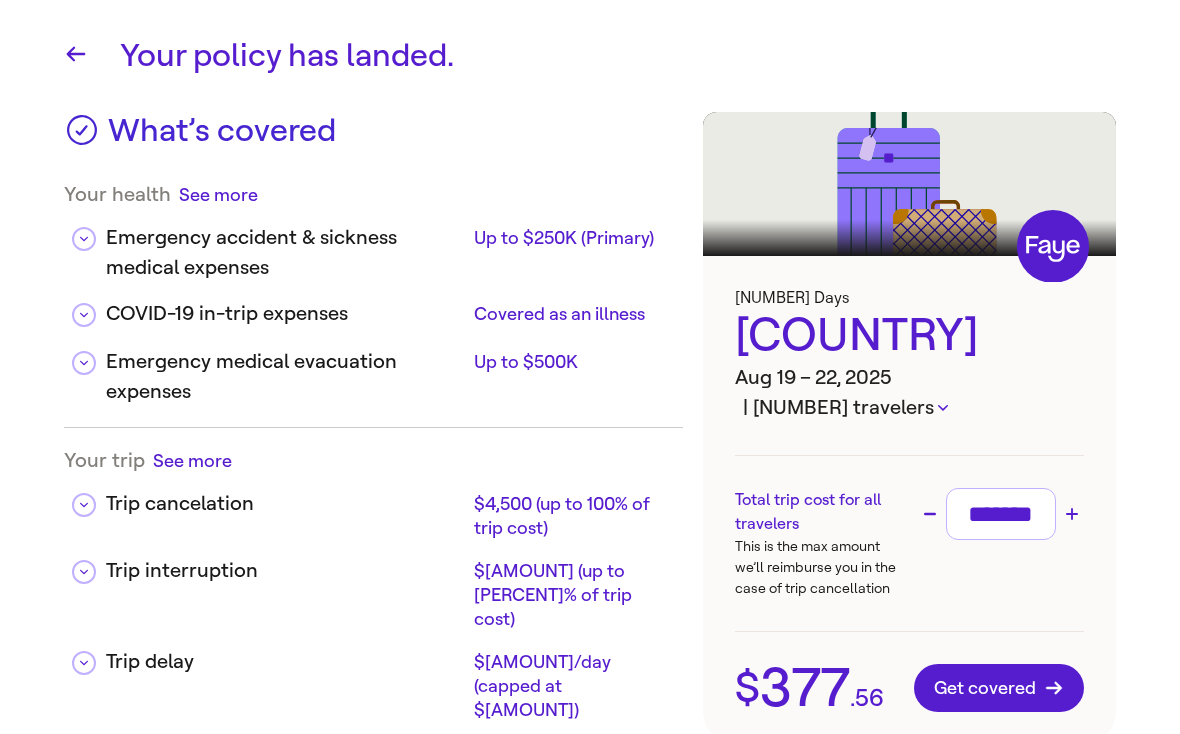 scroll, scrollTop: 0, scrollLeft: 16, axis: horizontal 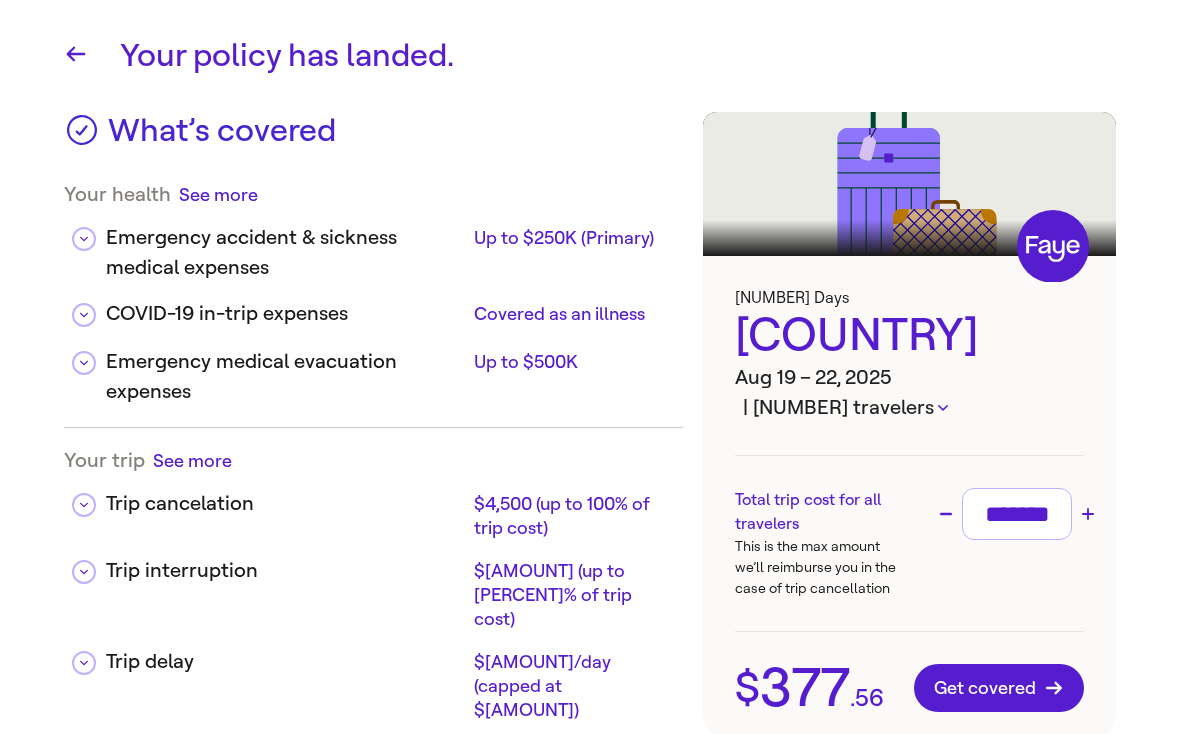 type on "********" 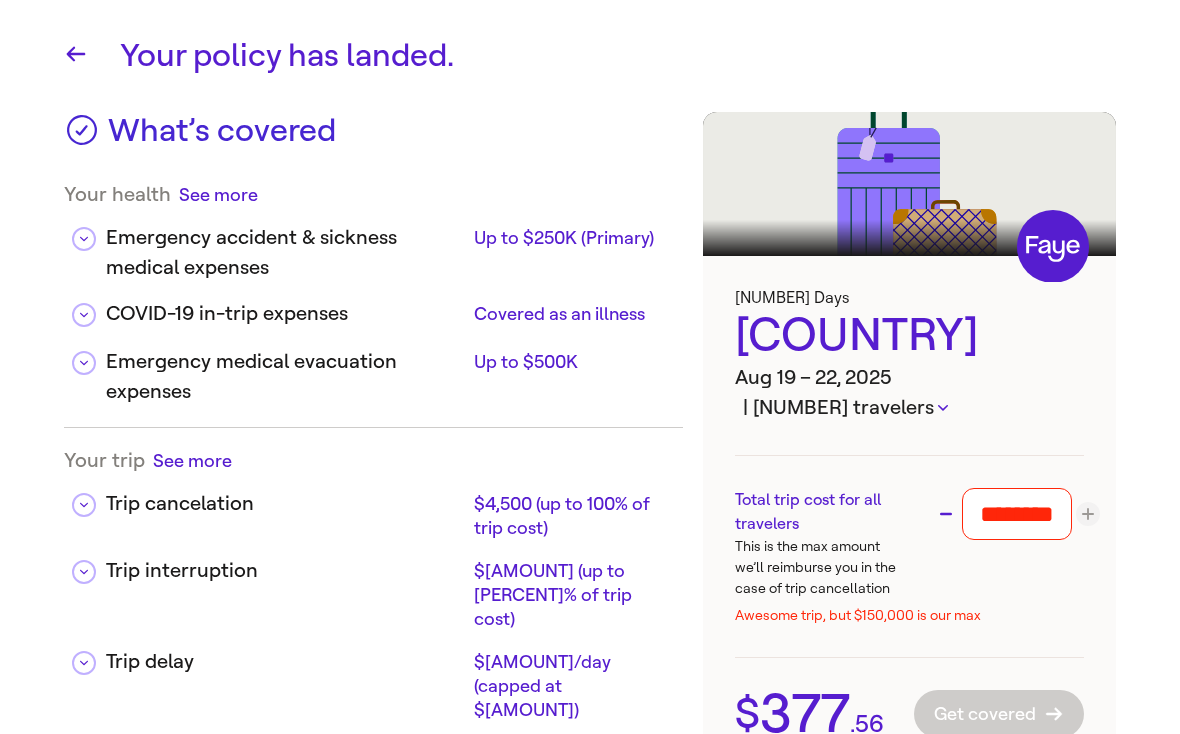 scroll, scrollTop: 540, scrollLeft: 0, axis: vertical 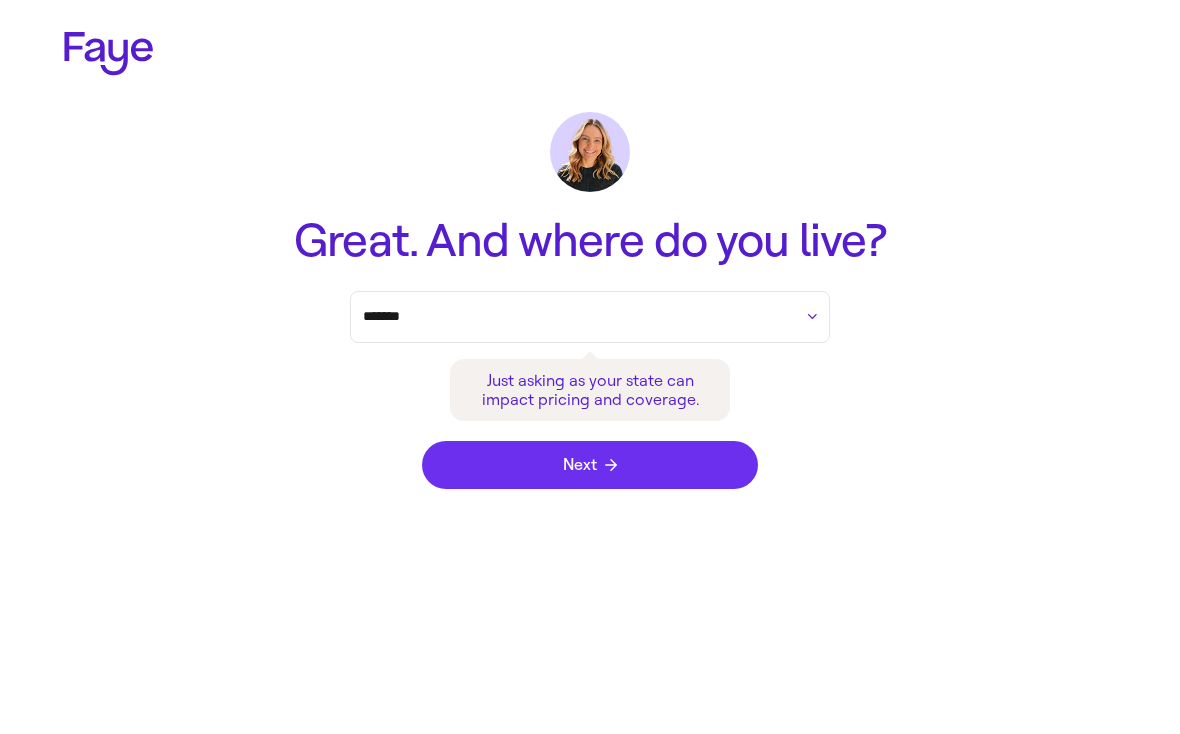 click on "Next" at bounding box center [590, 465] 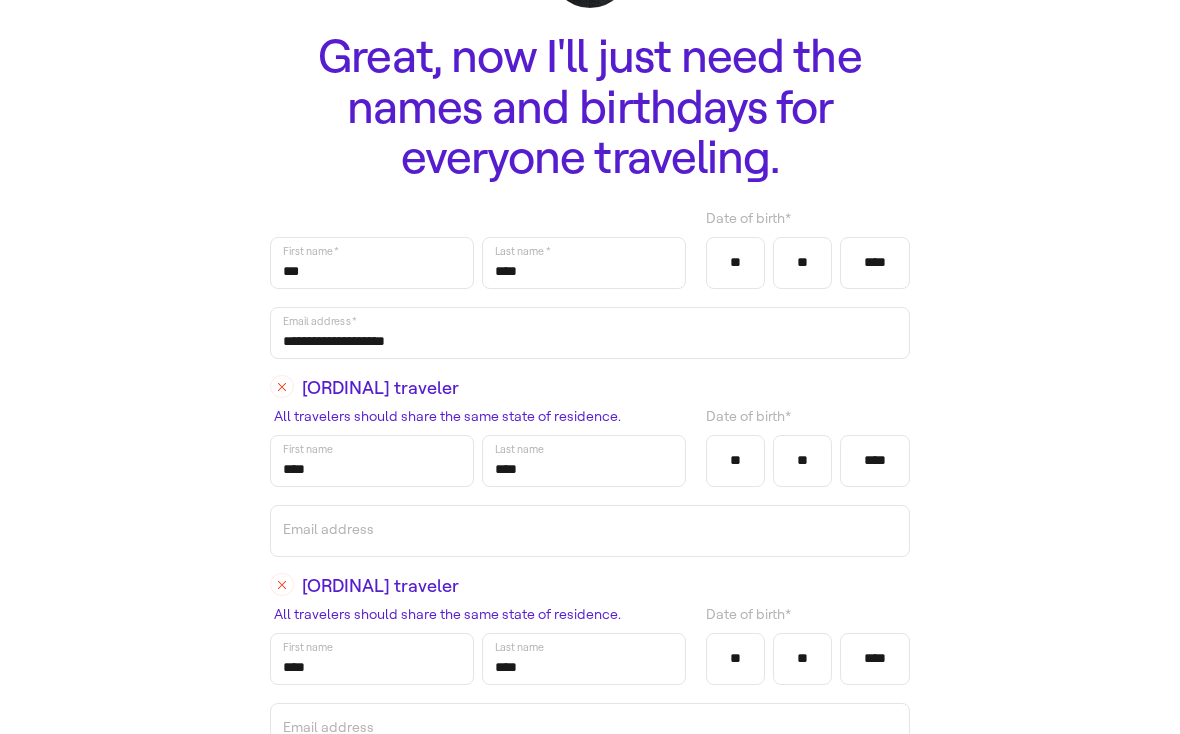 scroll, scrollTop: 591, scrollLeft: 0, axis: vertical 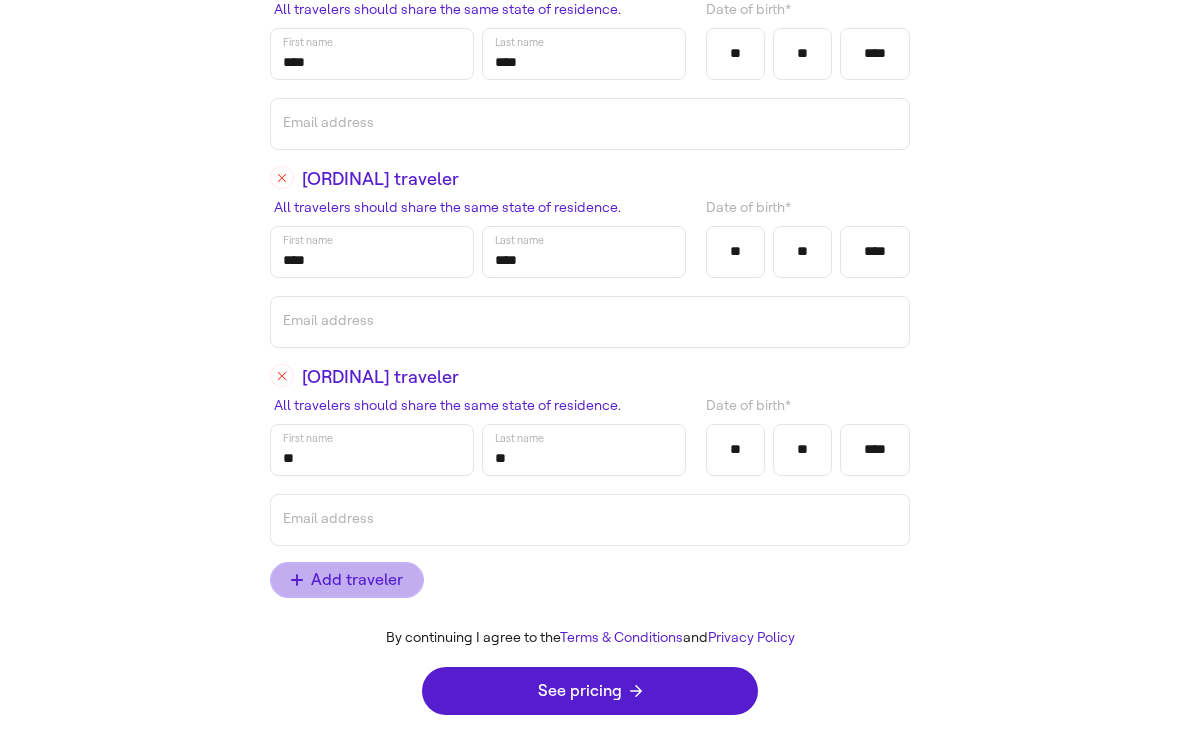 click on "Add traveler" at bounding box center (347, 580) 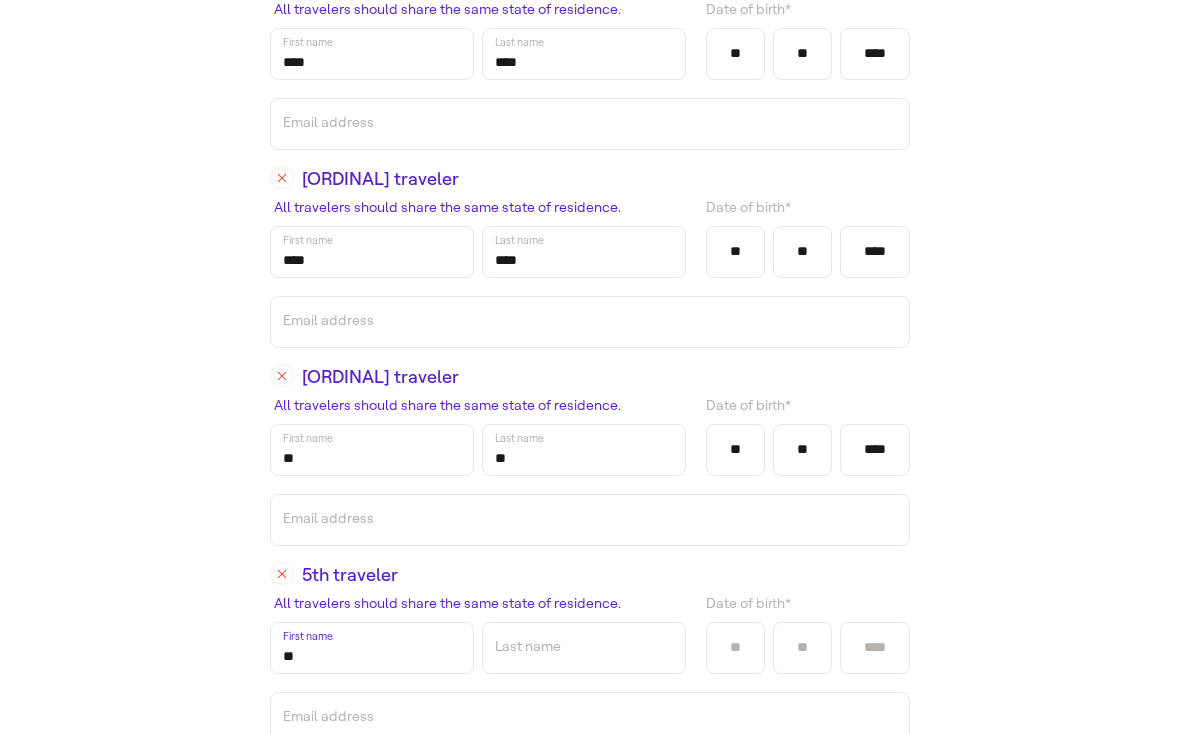 type on "**" 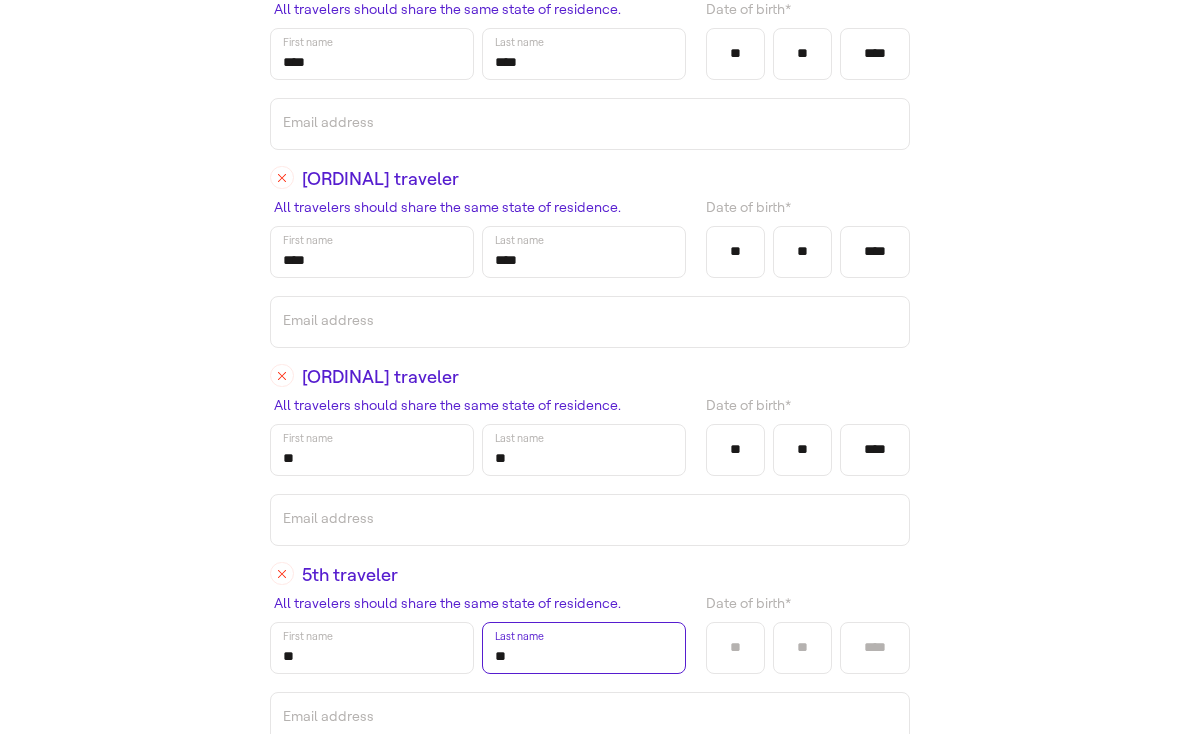 type on "**" 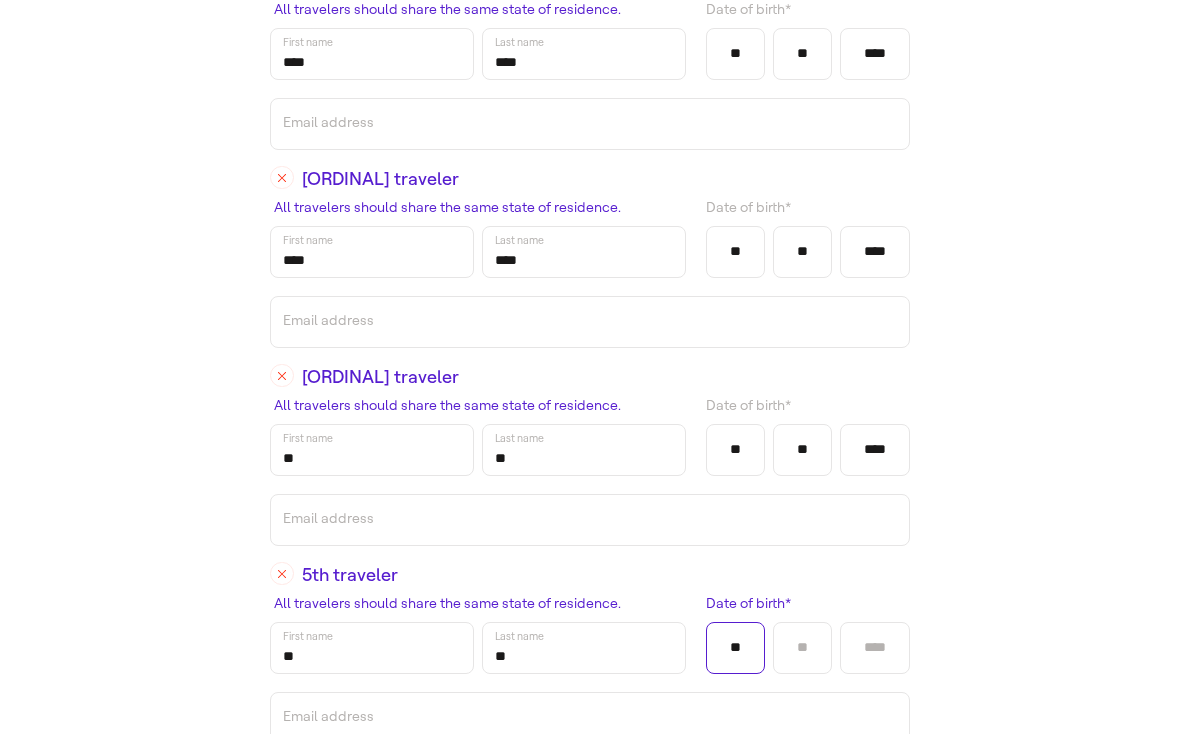 type on "**" 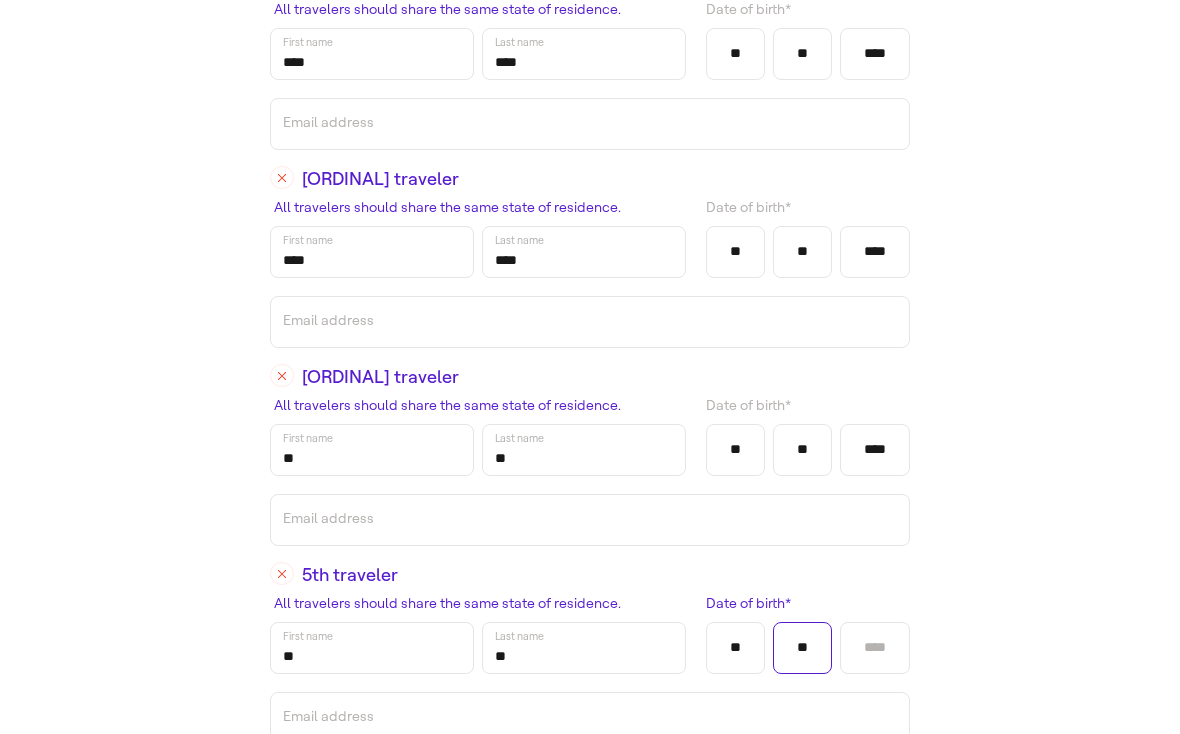 type on "**" 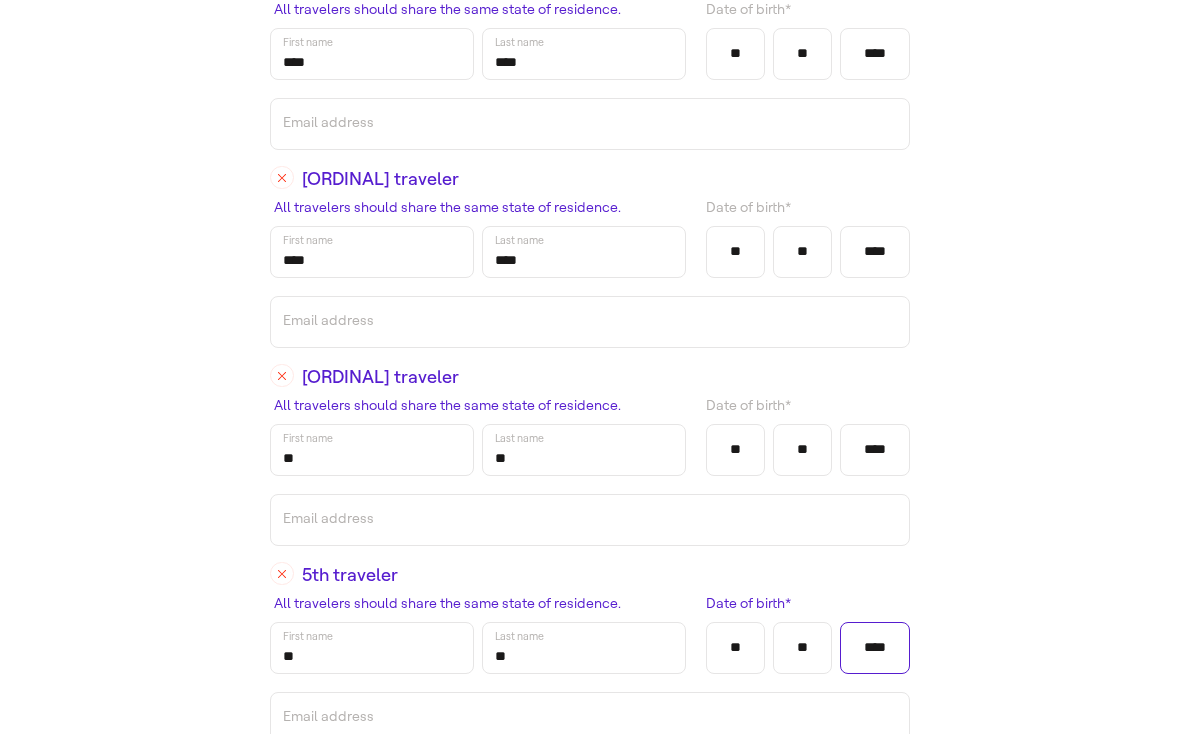 scroll, scrollTop: 789, scrollLeft: 0, axis: vertical 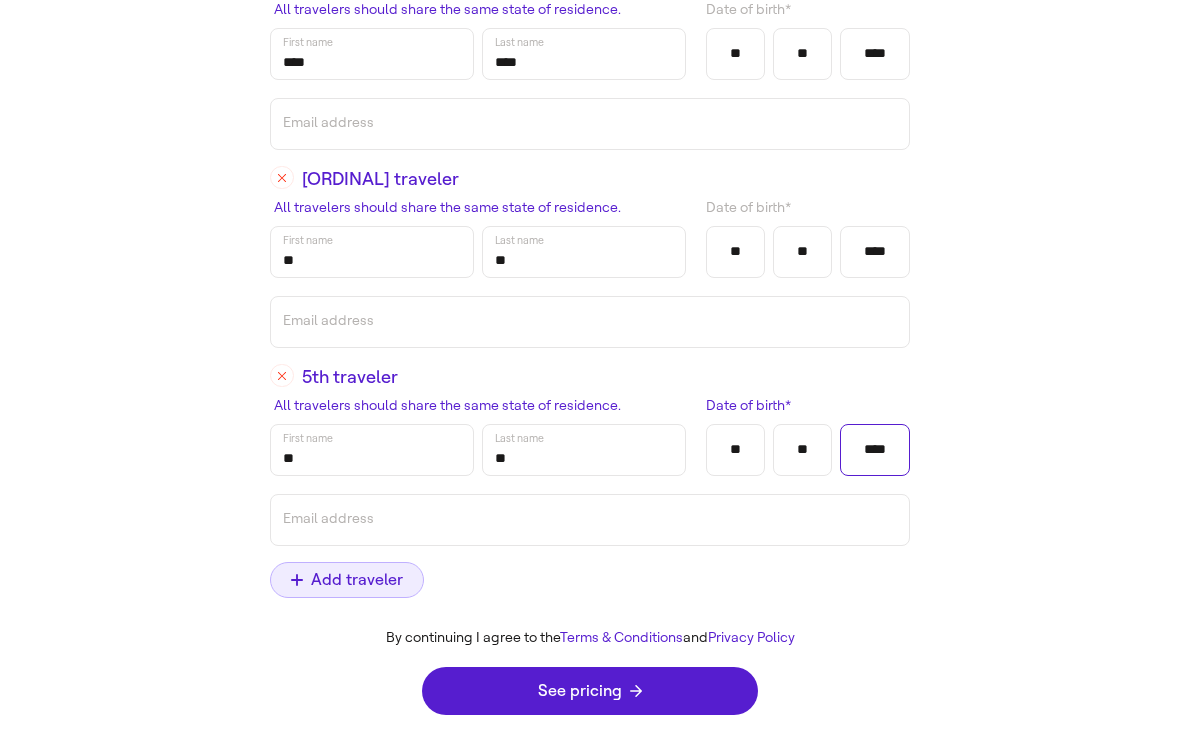 type on "****" 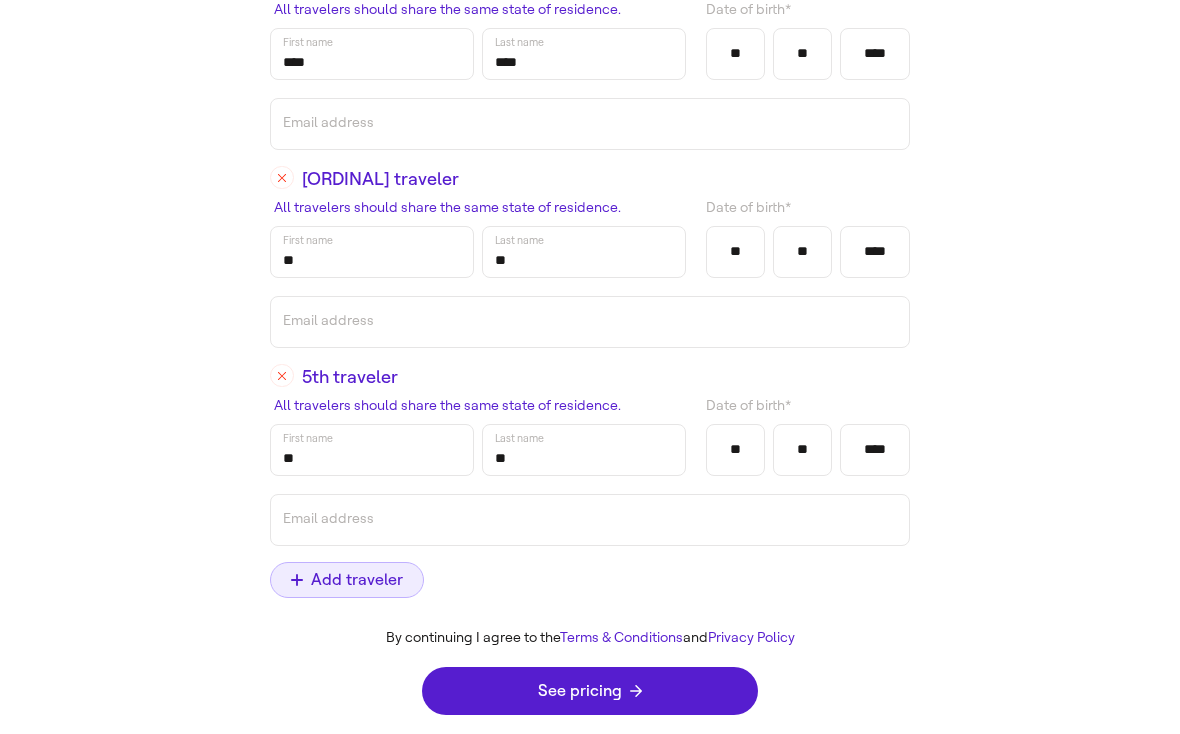 click on "Add traveler" at bounding box center [347, 580] 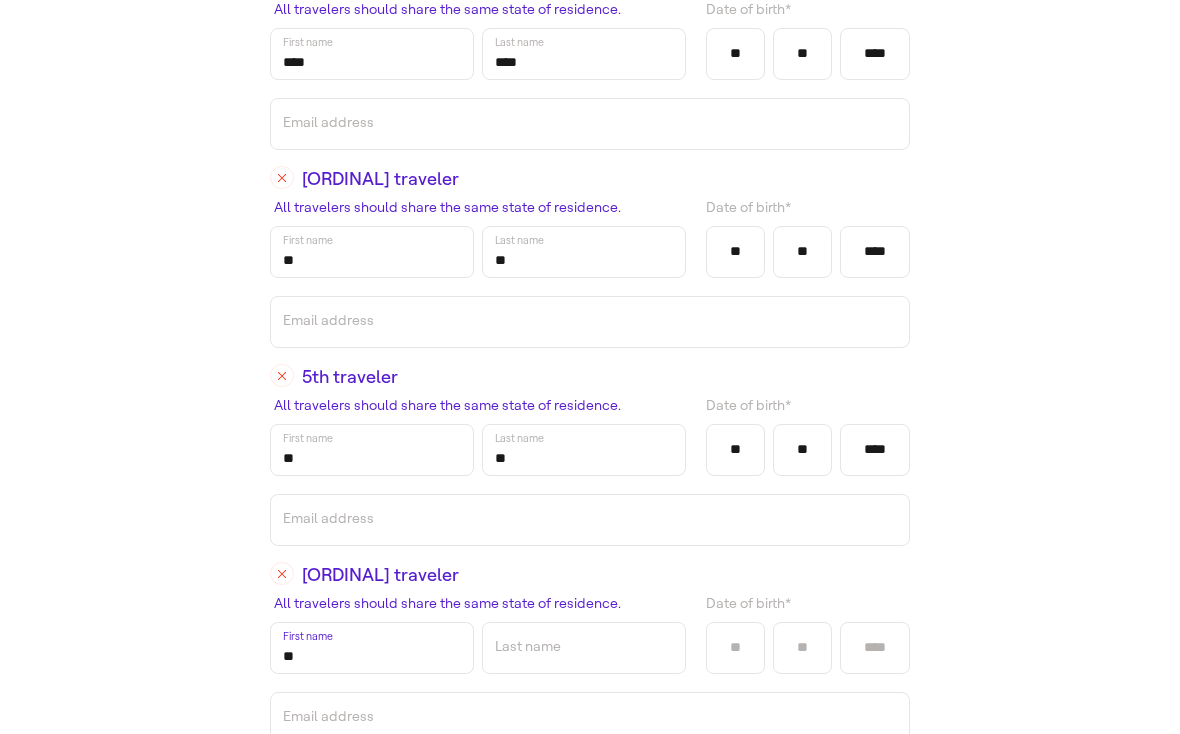 type on "**" 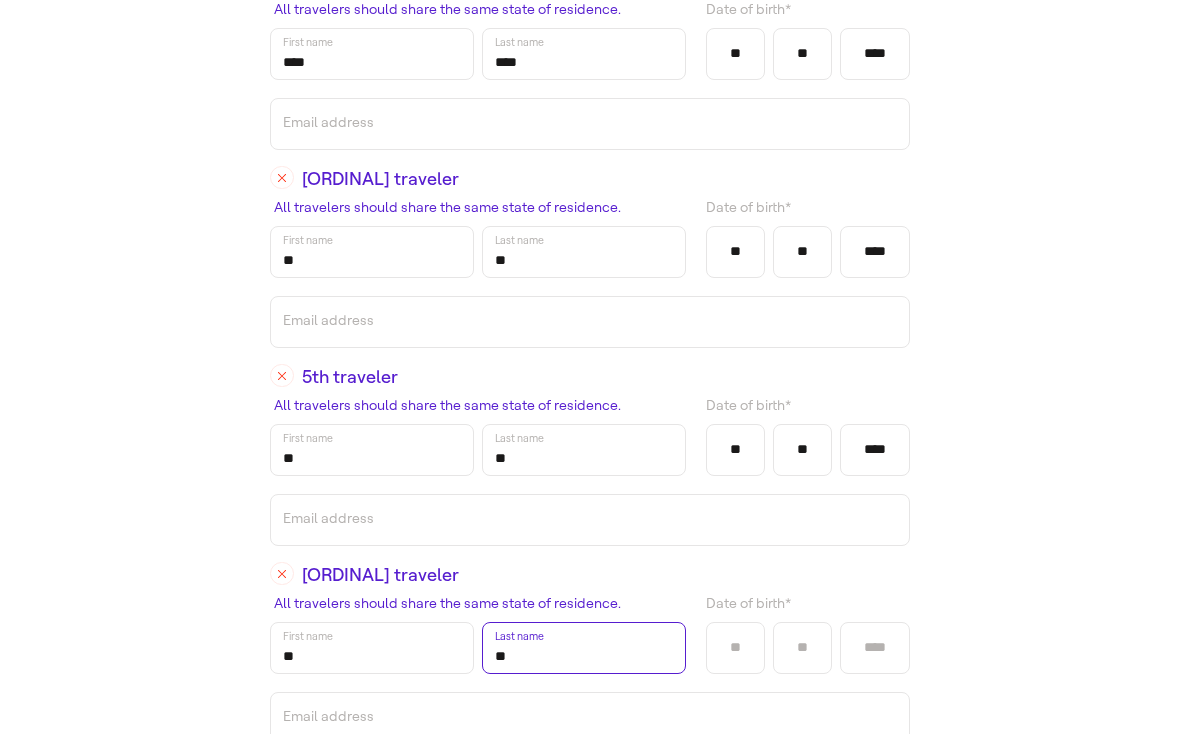 type on "**" 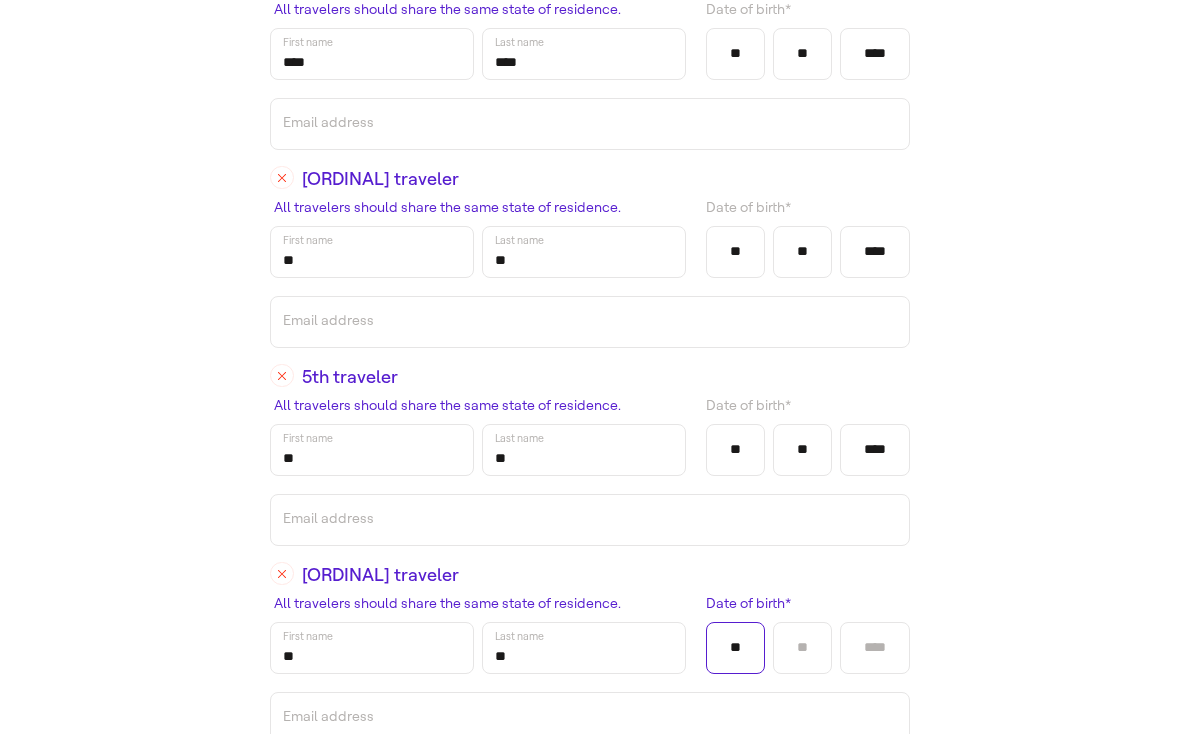 type on "**" 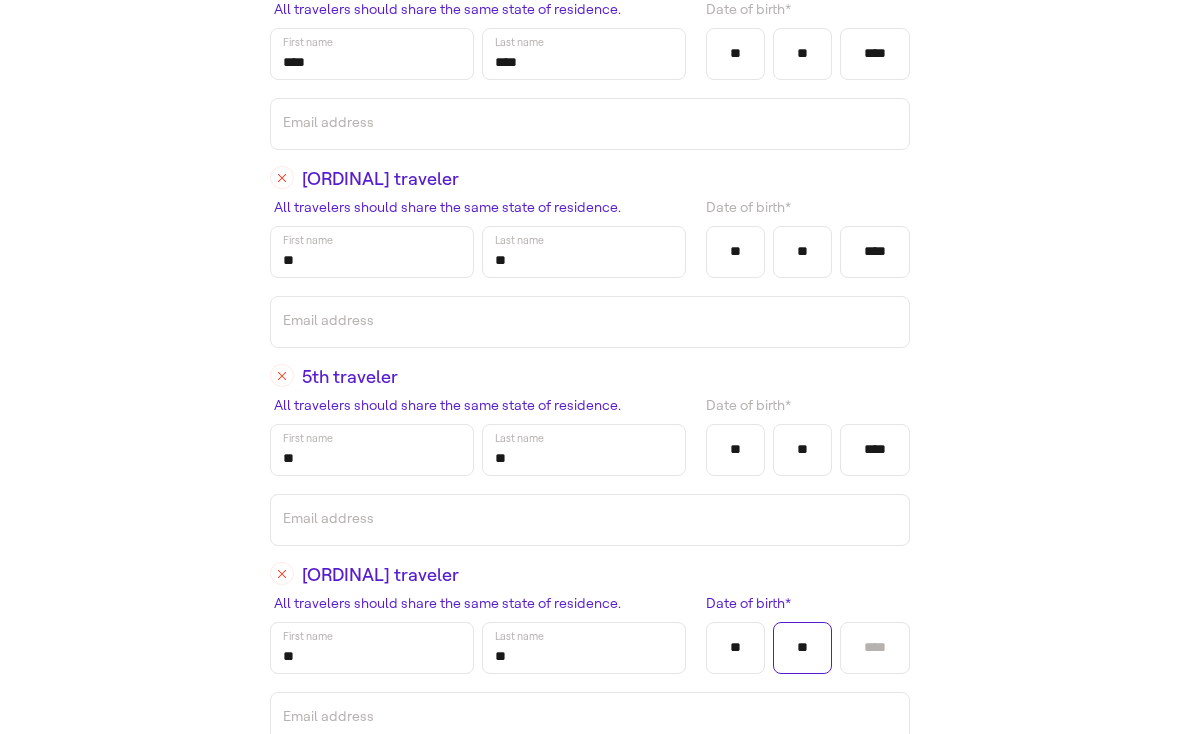 type on "**" 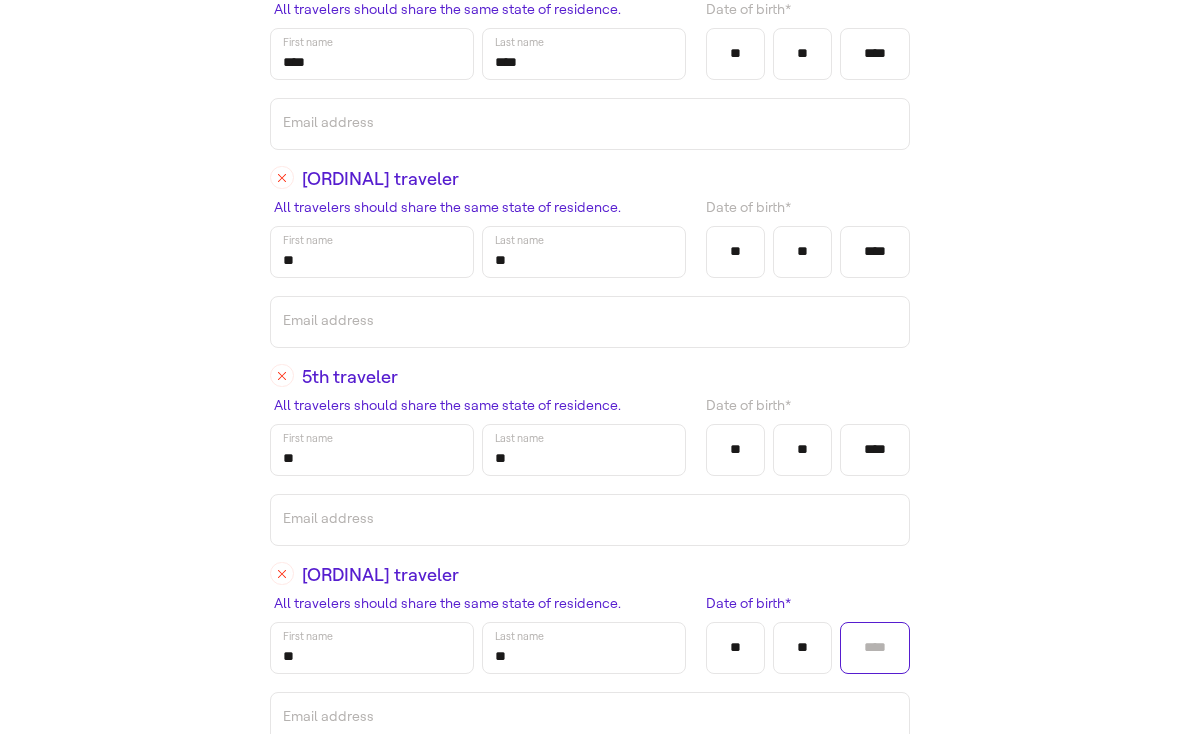 type on "*" 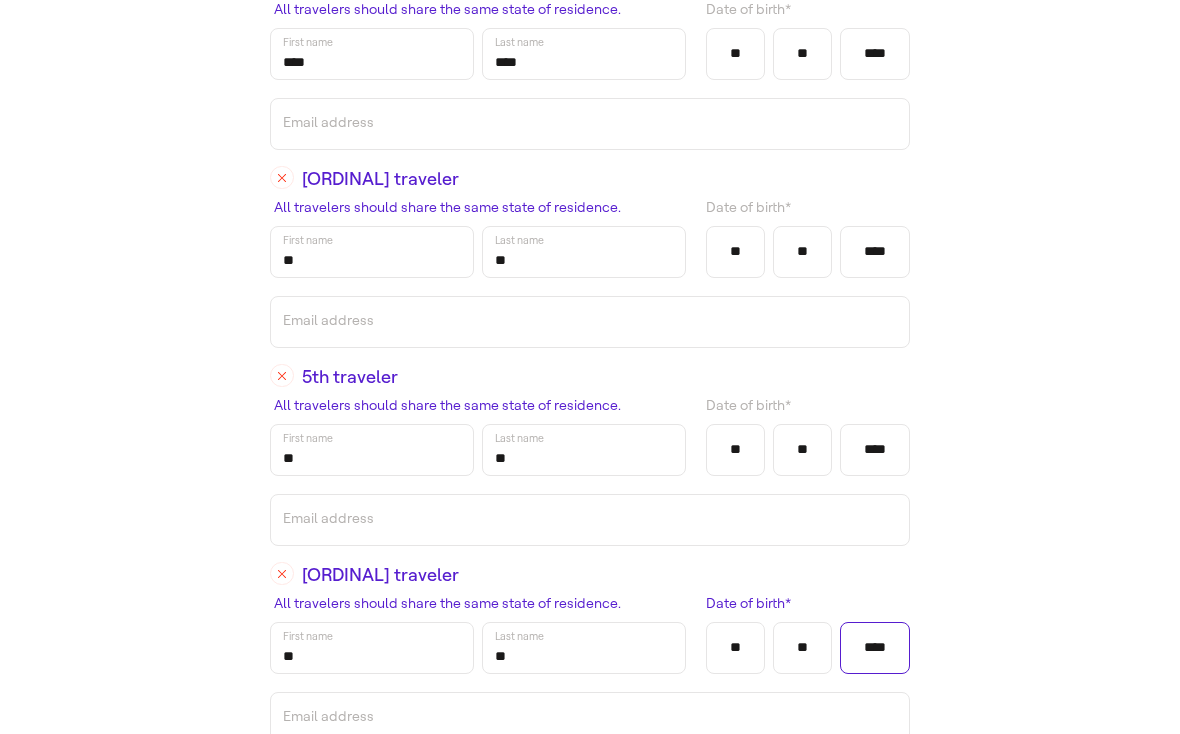 scroll, scrollTop: 987, scrollLeft: 0, axis: vertical 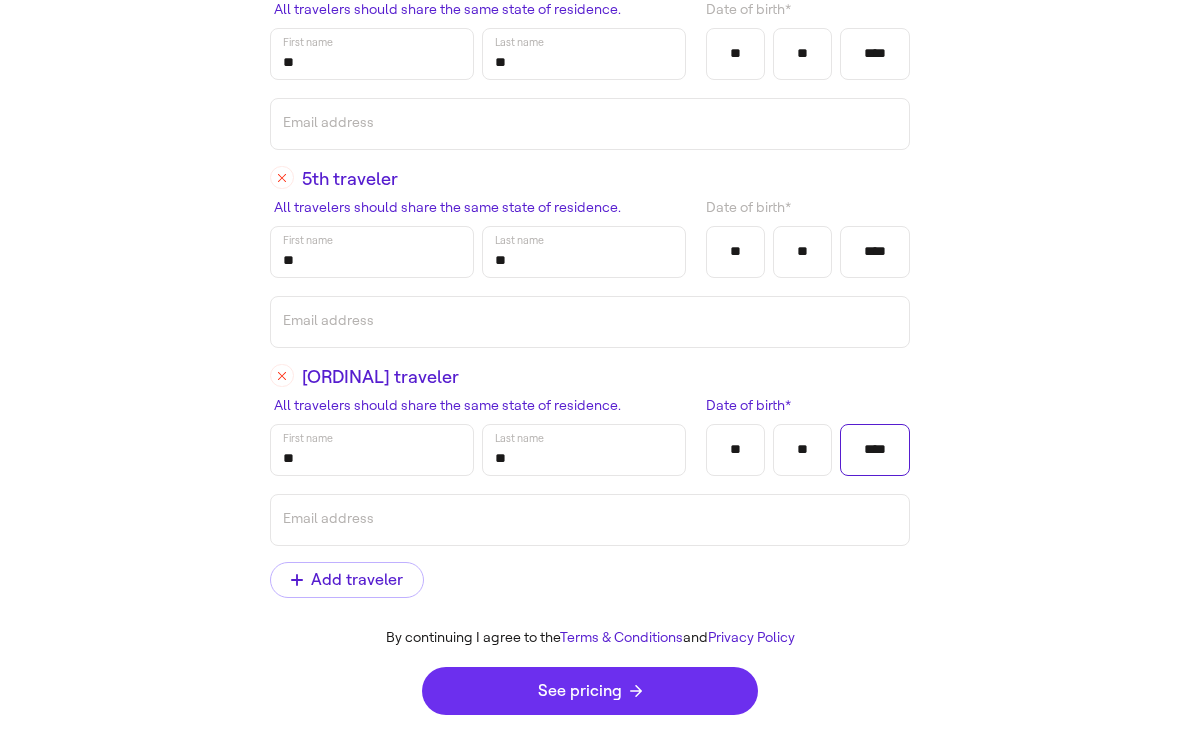 type on "****" 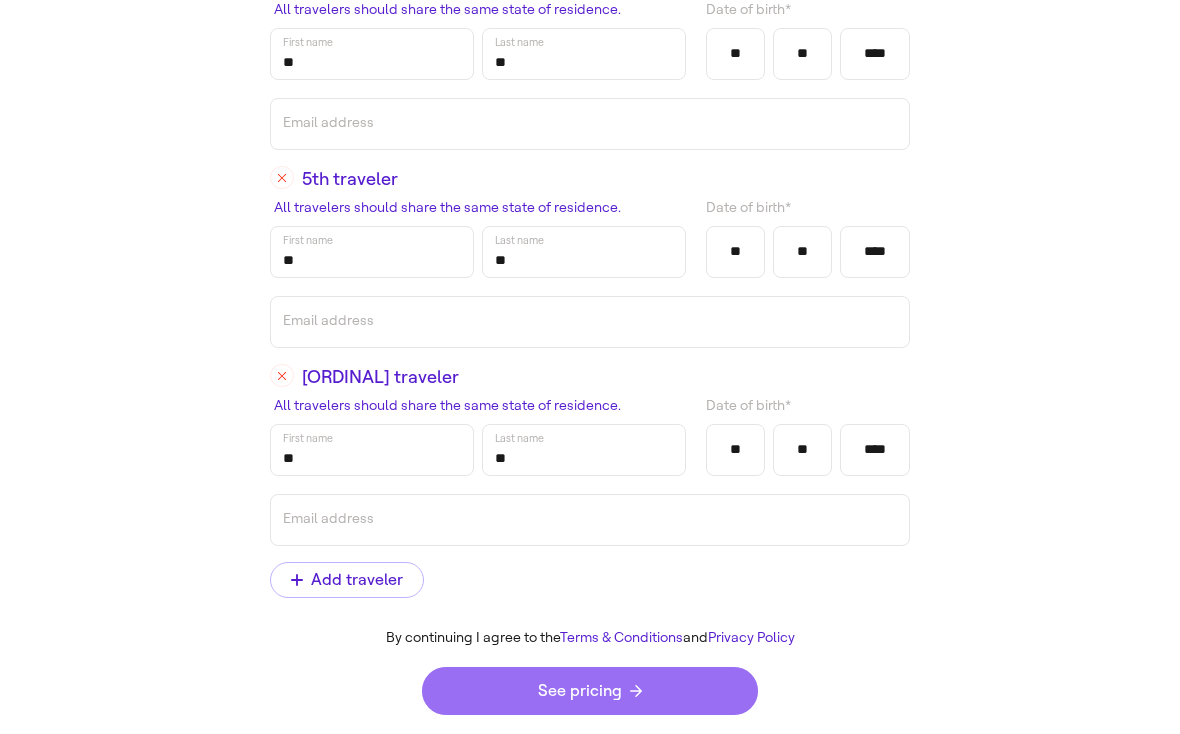 click on "See pricing" at bounding box center [590, 691] 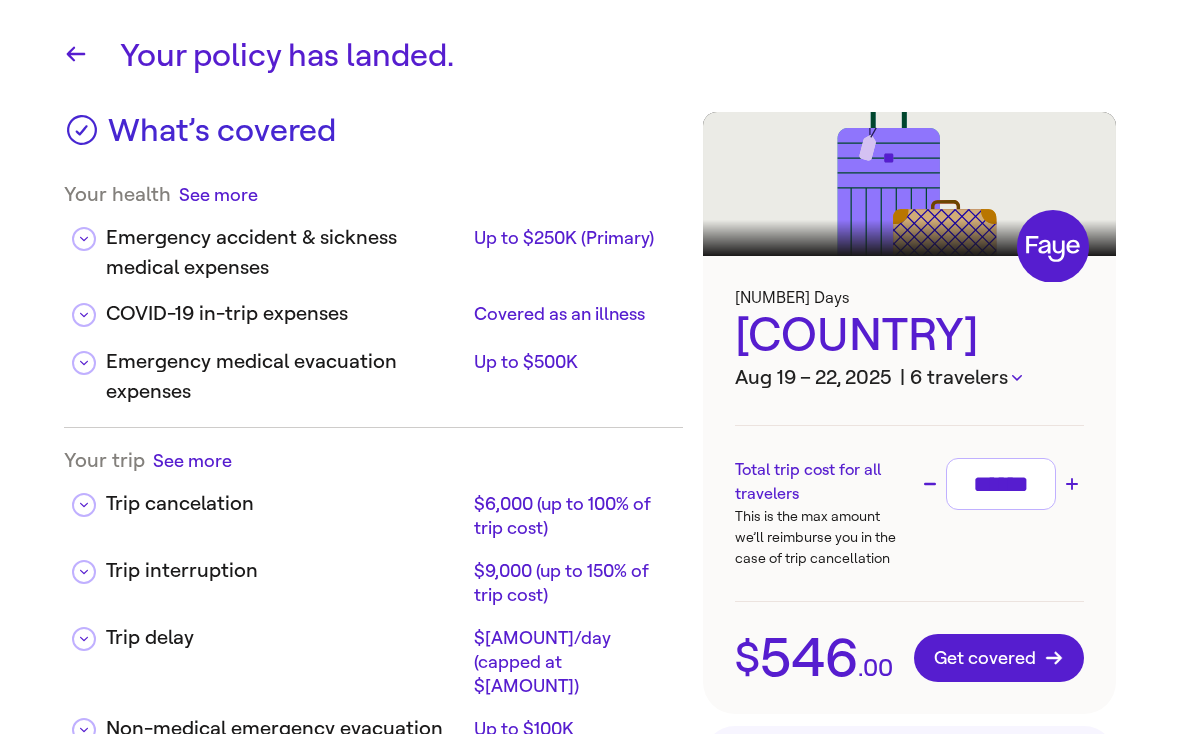 click on "******" at bounding box center [1001, 484] 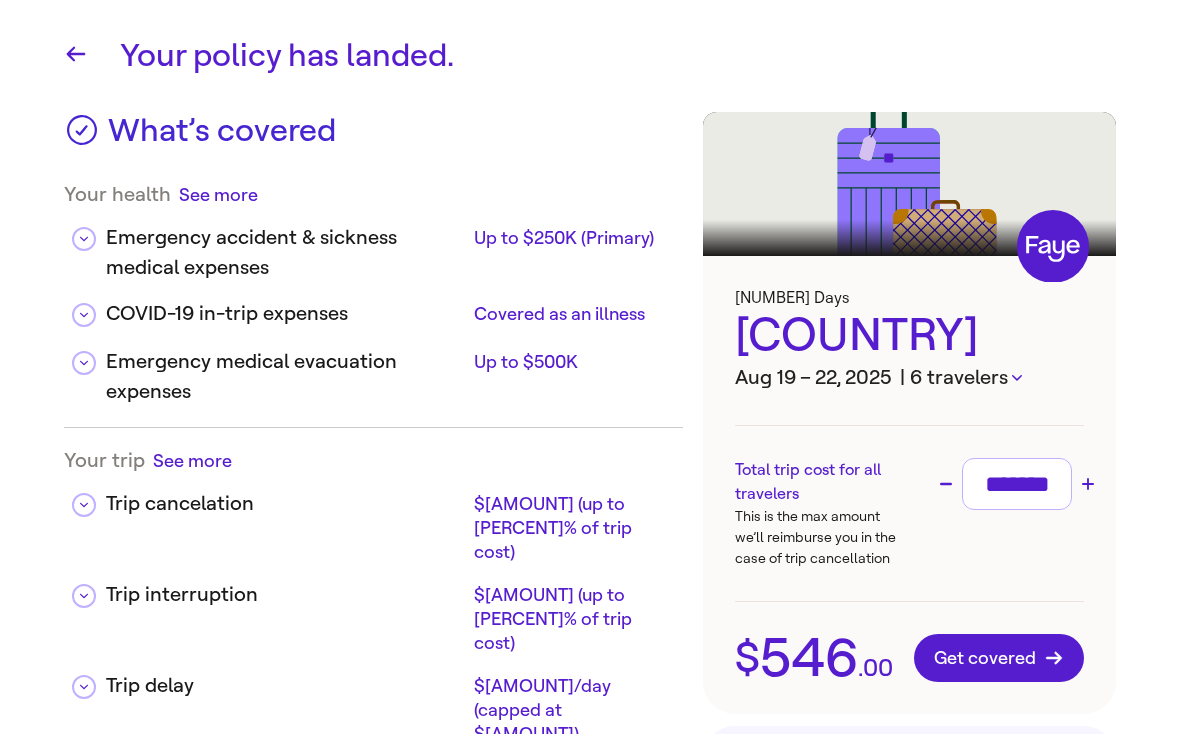 scroll, scrollTop: 0, scrollLeft: 0, axis: both 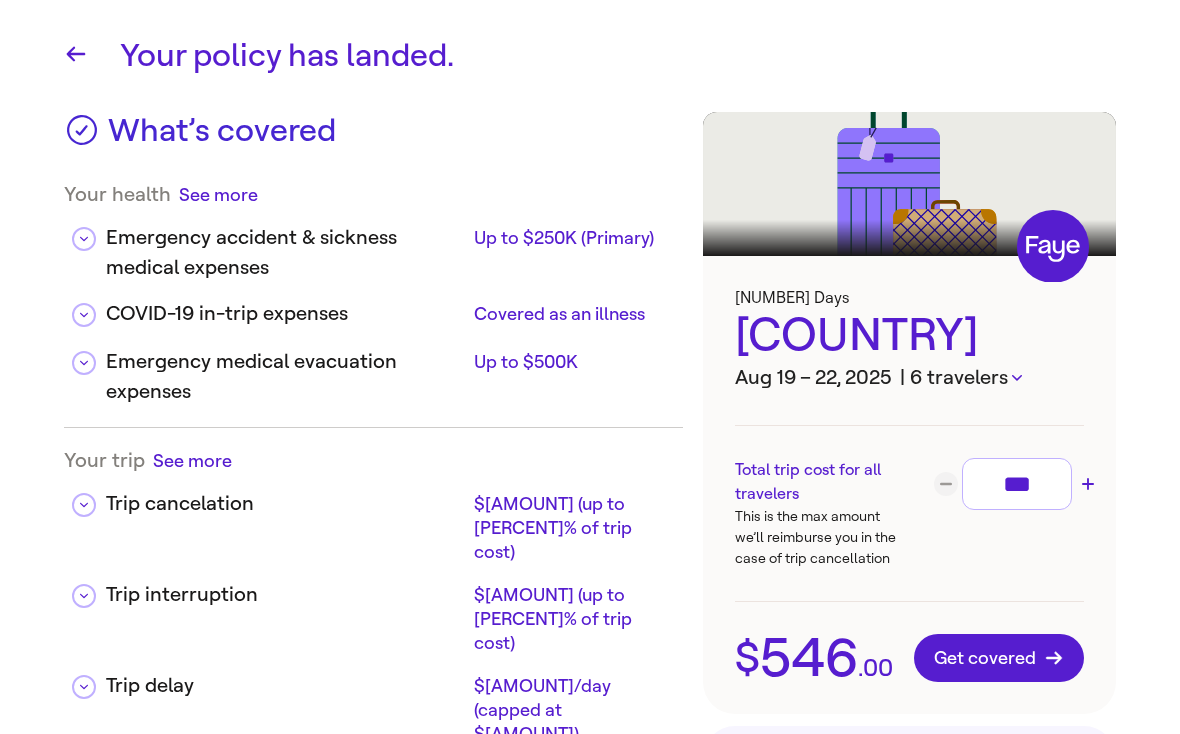 type on "**" 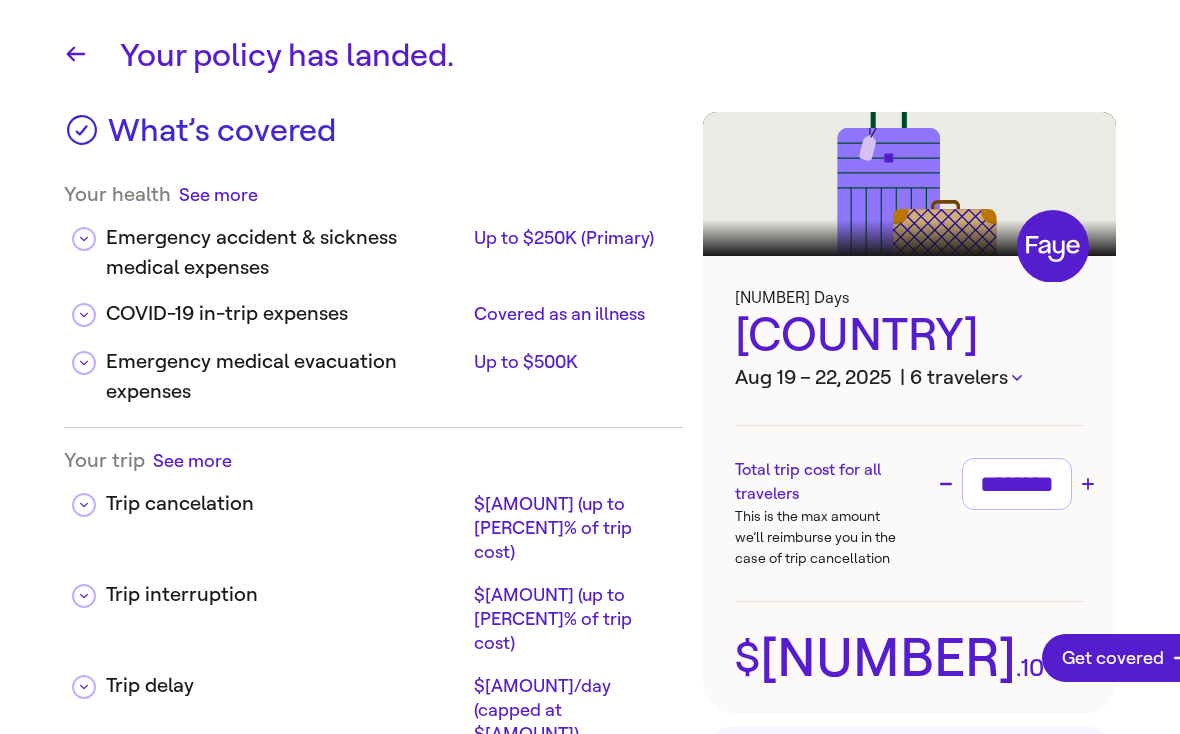 scroll, scrollTop: 0, scrollLeft: 16, axis: horizontal 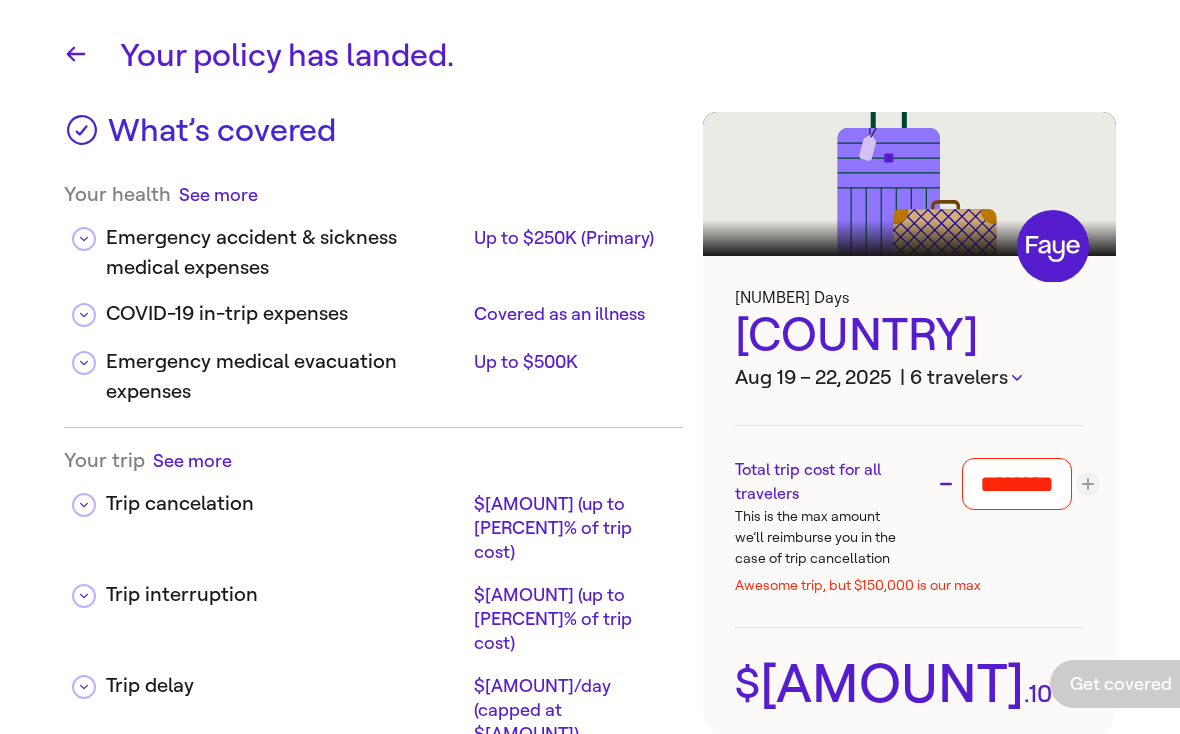 click on "********" at bounding box center [1017, 484] 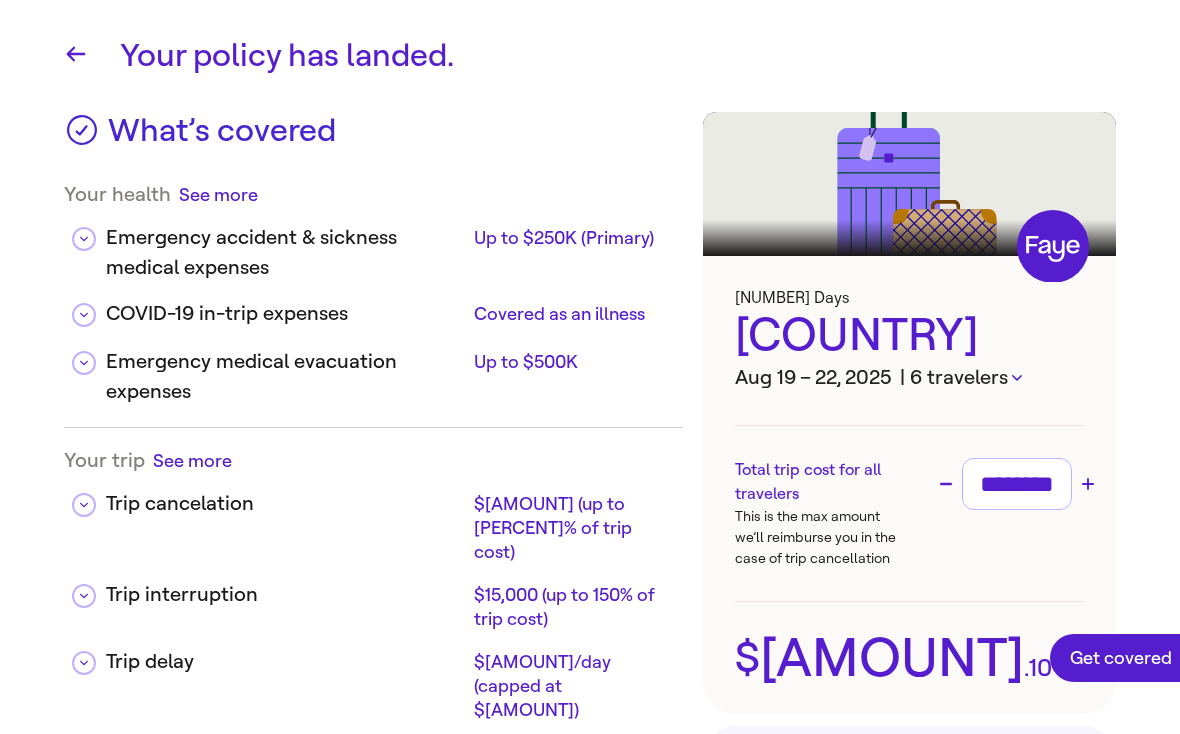 scroll, scrollTop: 0, scrollLeft: 10, axis: horizontal 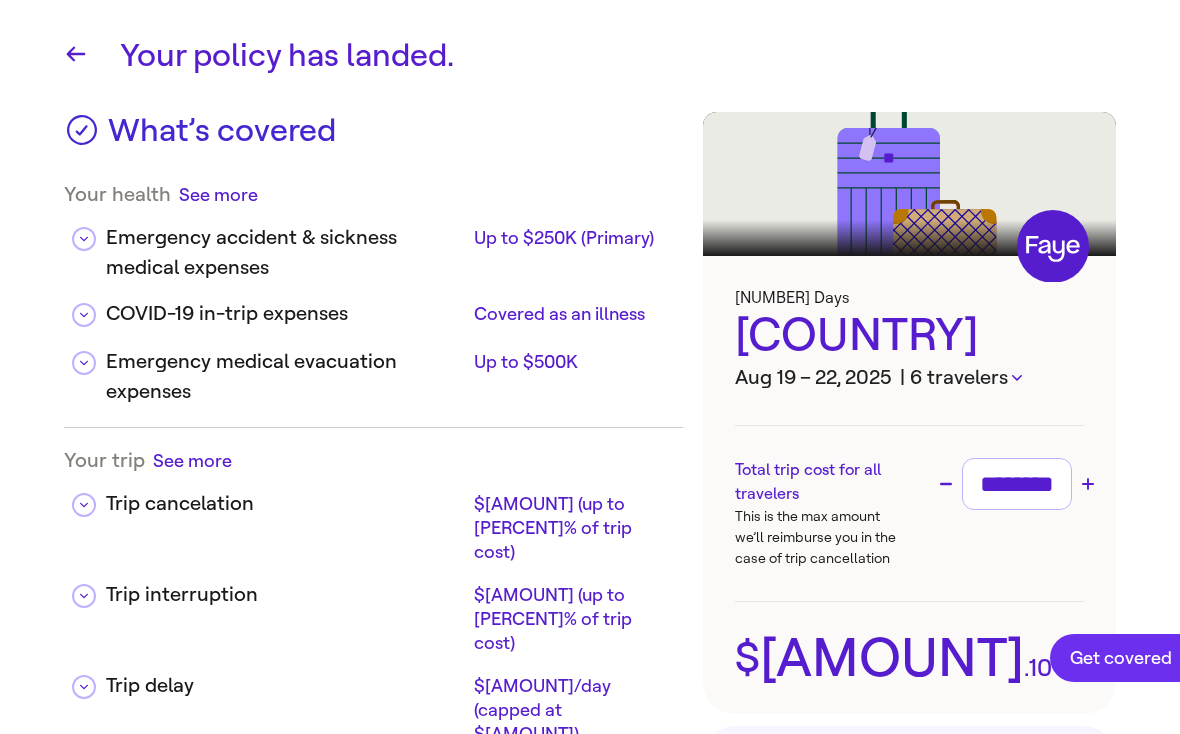 type on "********" 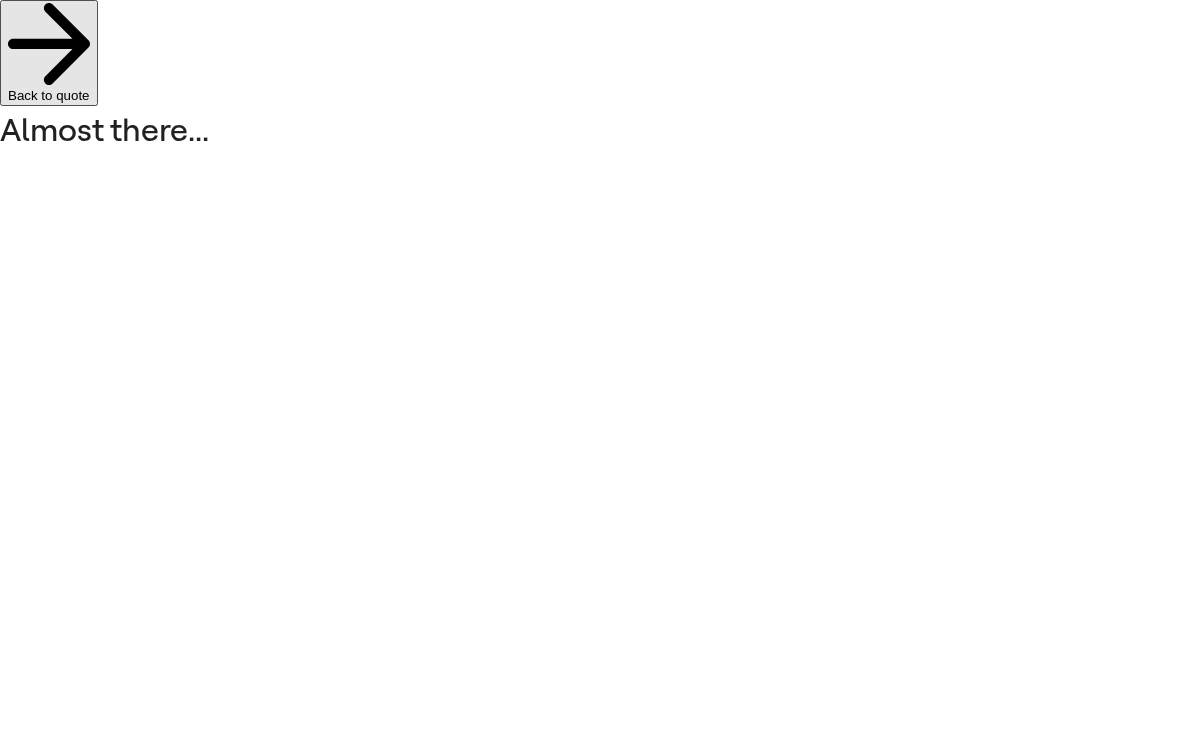 scroll, scrollTop: 0, scrollLeft: 0, axis: both 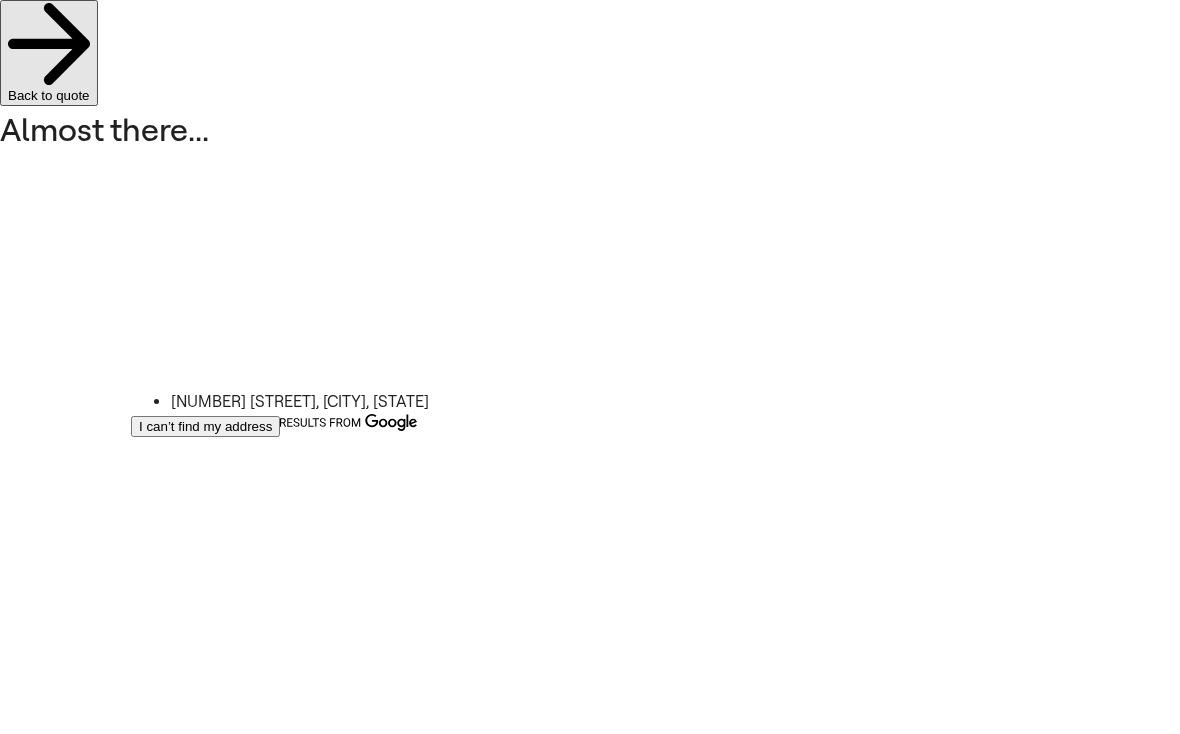 click on "[NUMBER] [STREET], [CITY], [STATE]" at bounding box center [359, 402] 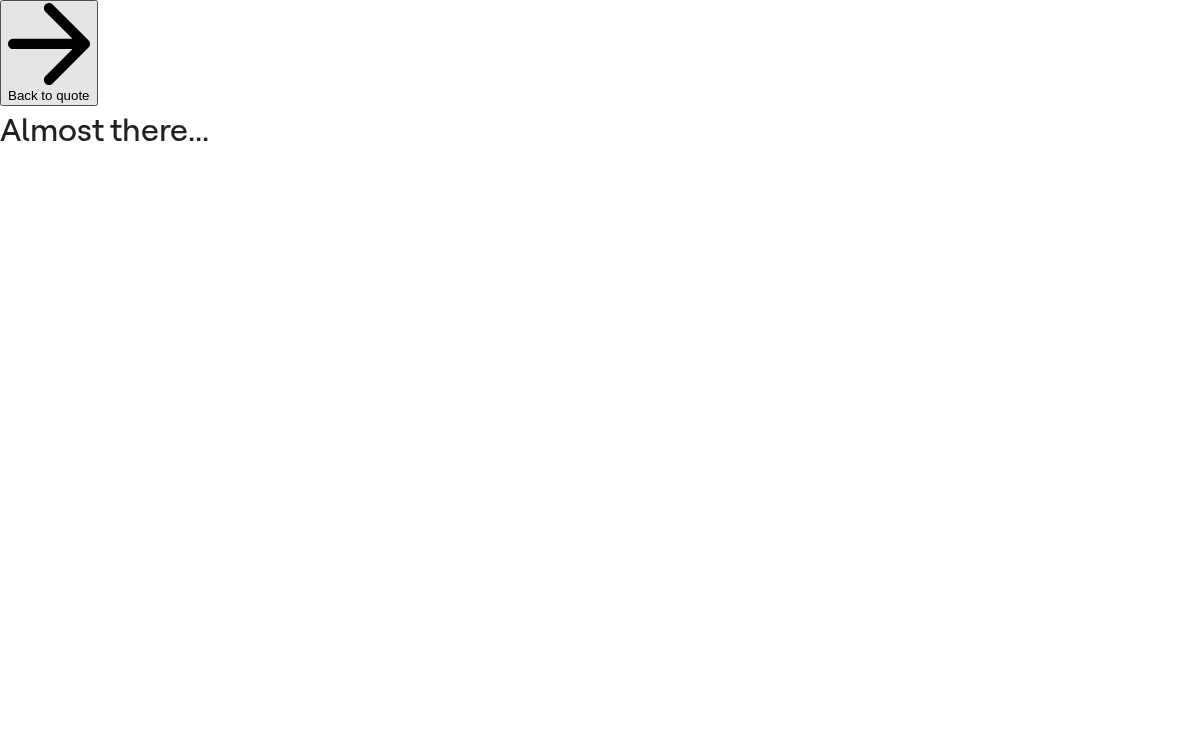 click on "**********" at bounding box center [590, 768] 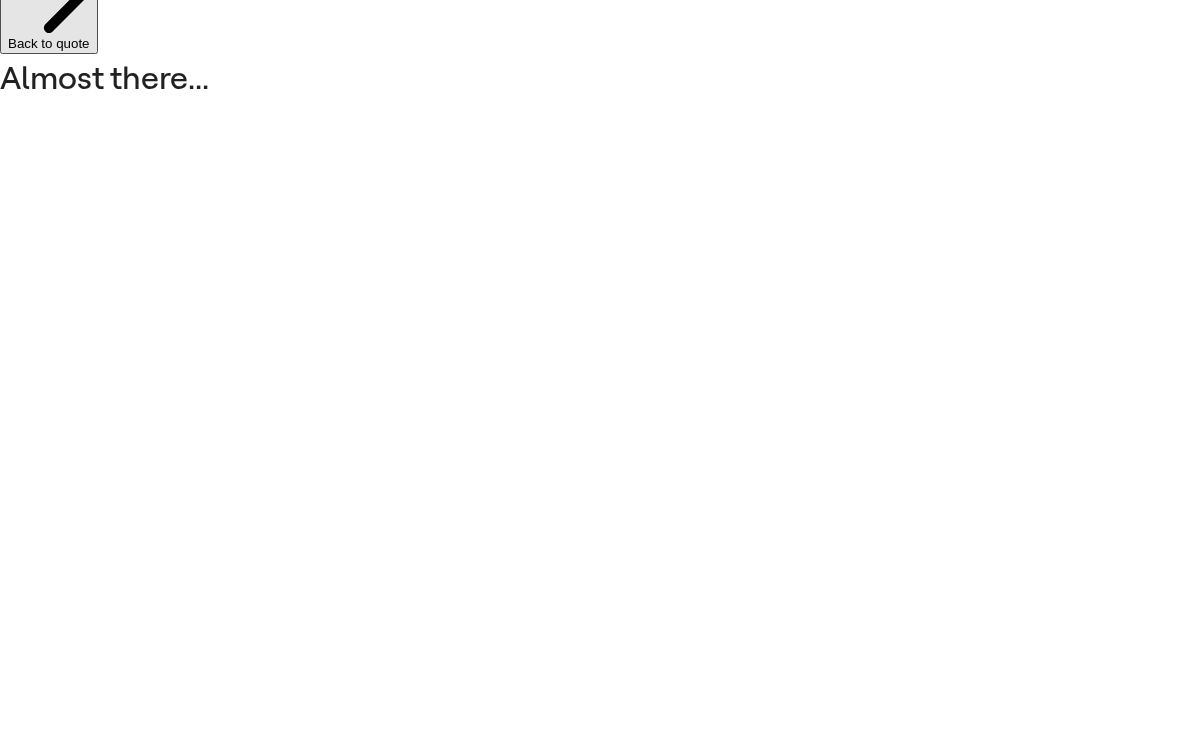 click on "Card Number" at bounding box center [590, 2762] 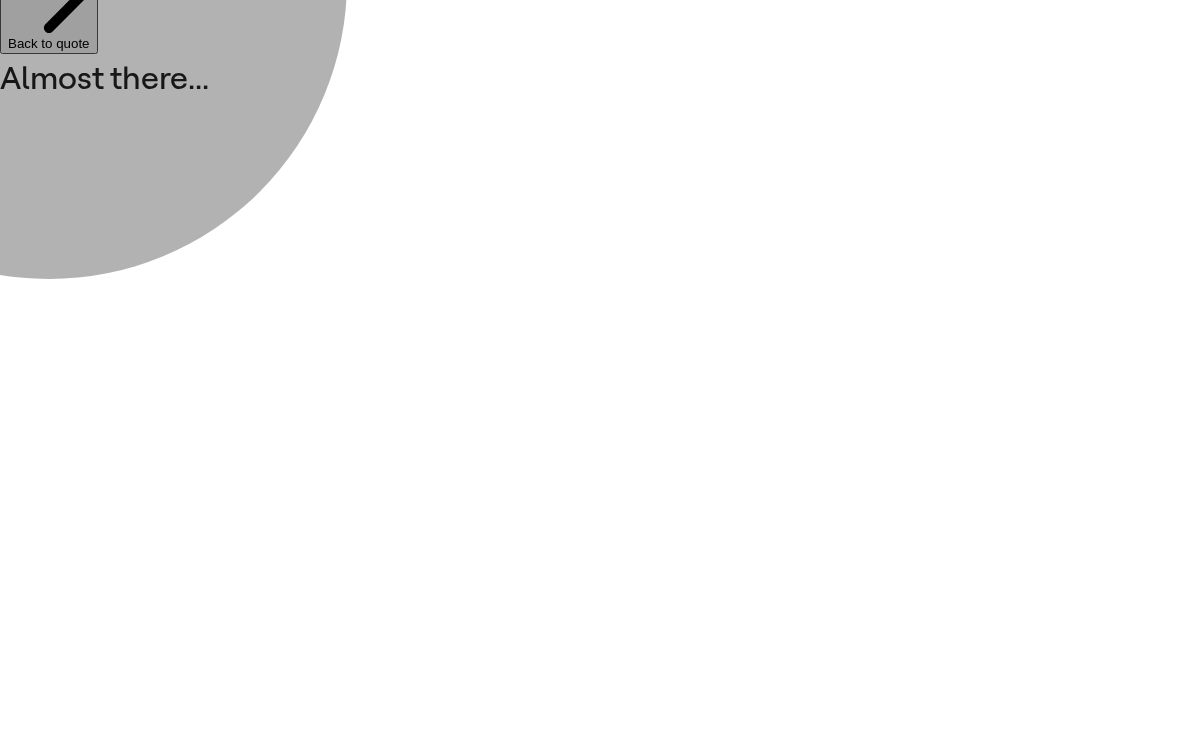 click on "Pay $[AMOUNT]" at bounding box center (211, 3330) 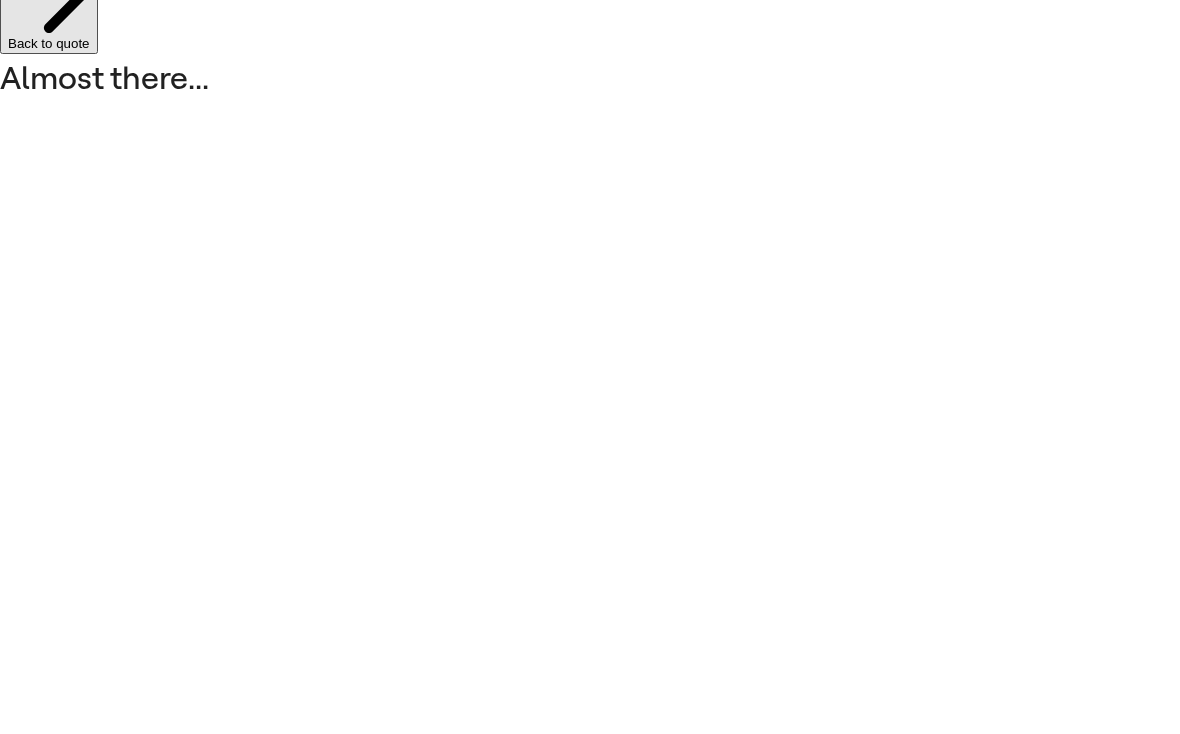 scroll, scrollTop: 0, scrollLeft: 0, axis: both 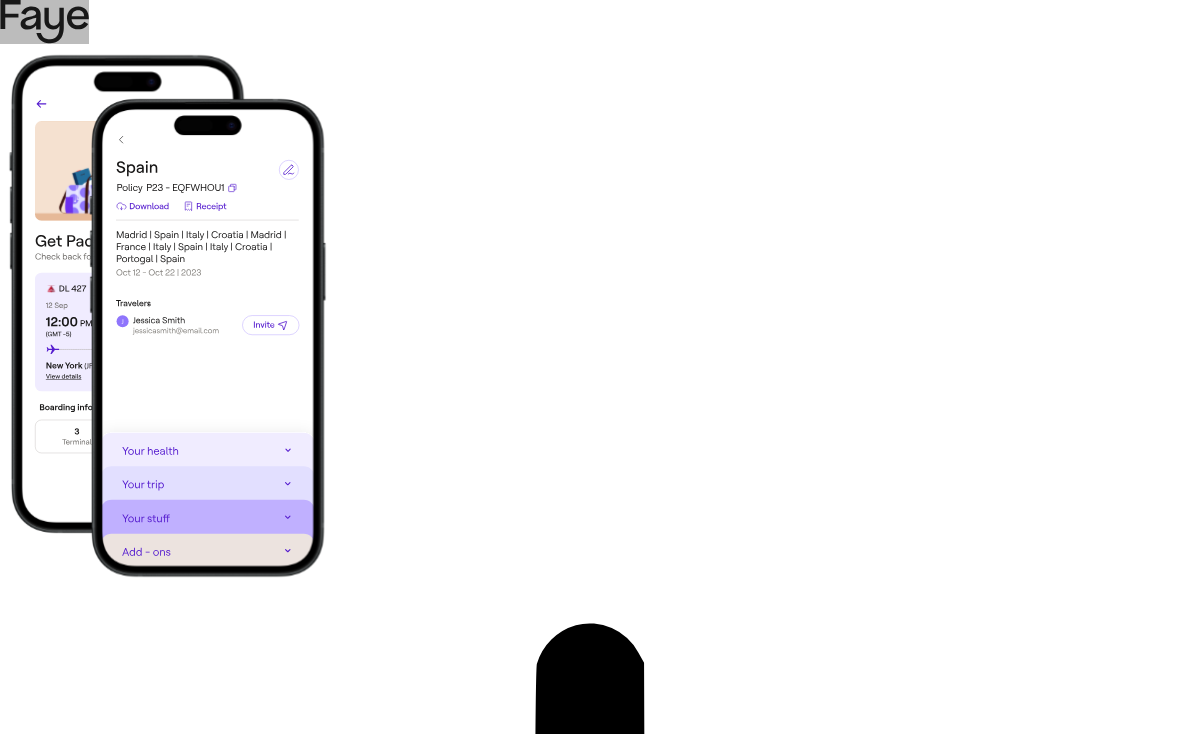 click 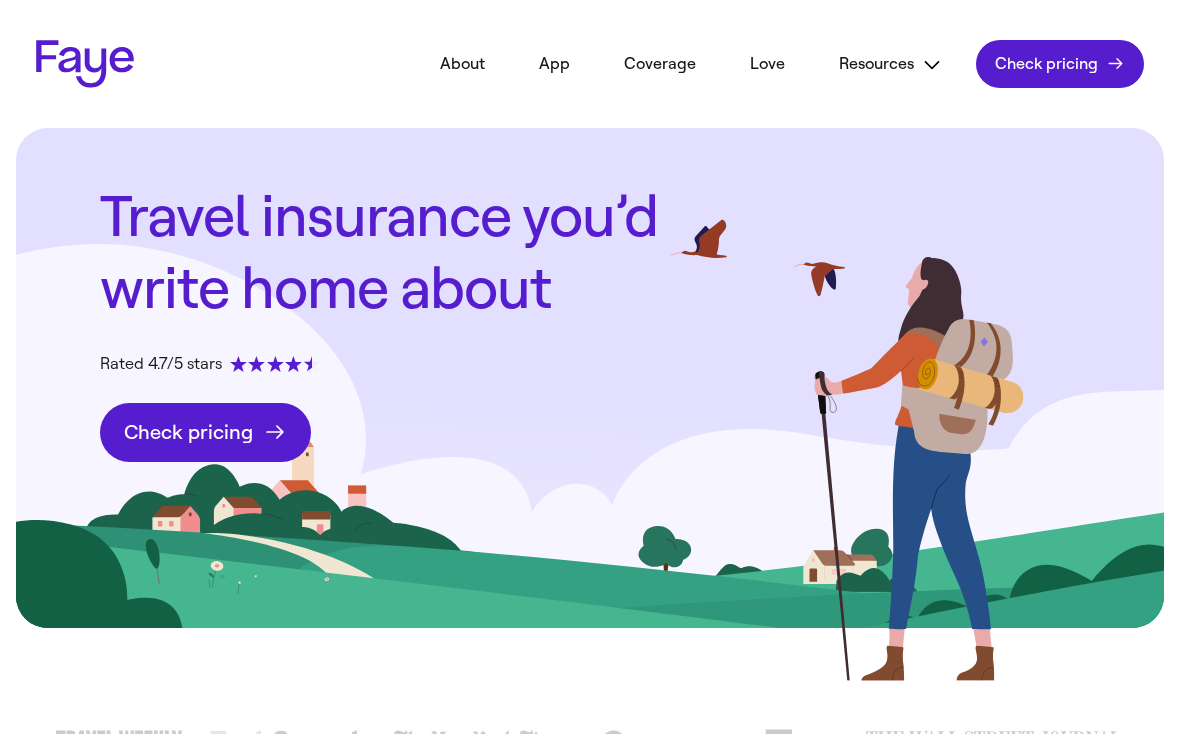 scroll, scrollTop: 0, scrollLeft: 0, axis: both 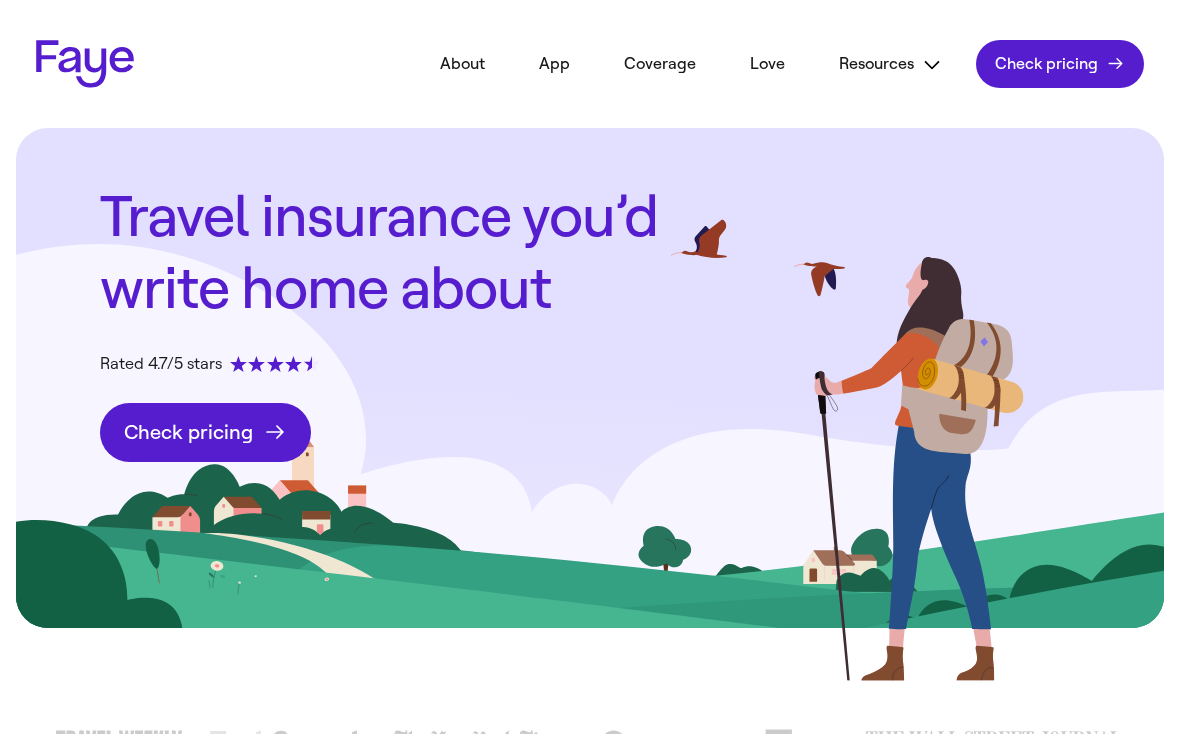 click on "Check pricing" 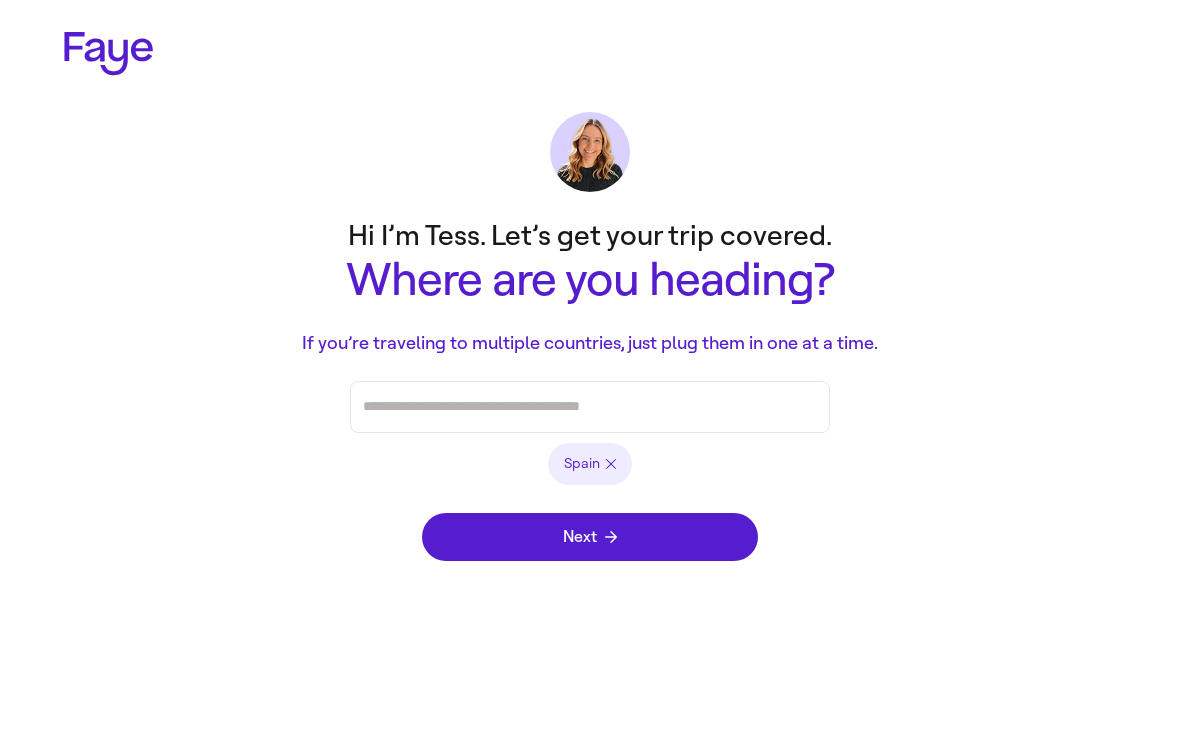 scroll, scrollTop: 0, scrollLeft: 0, axis: both 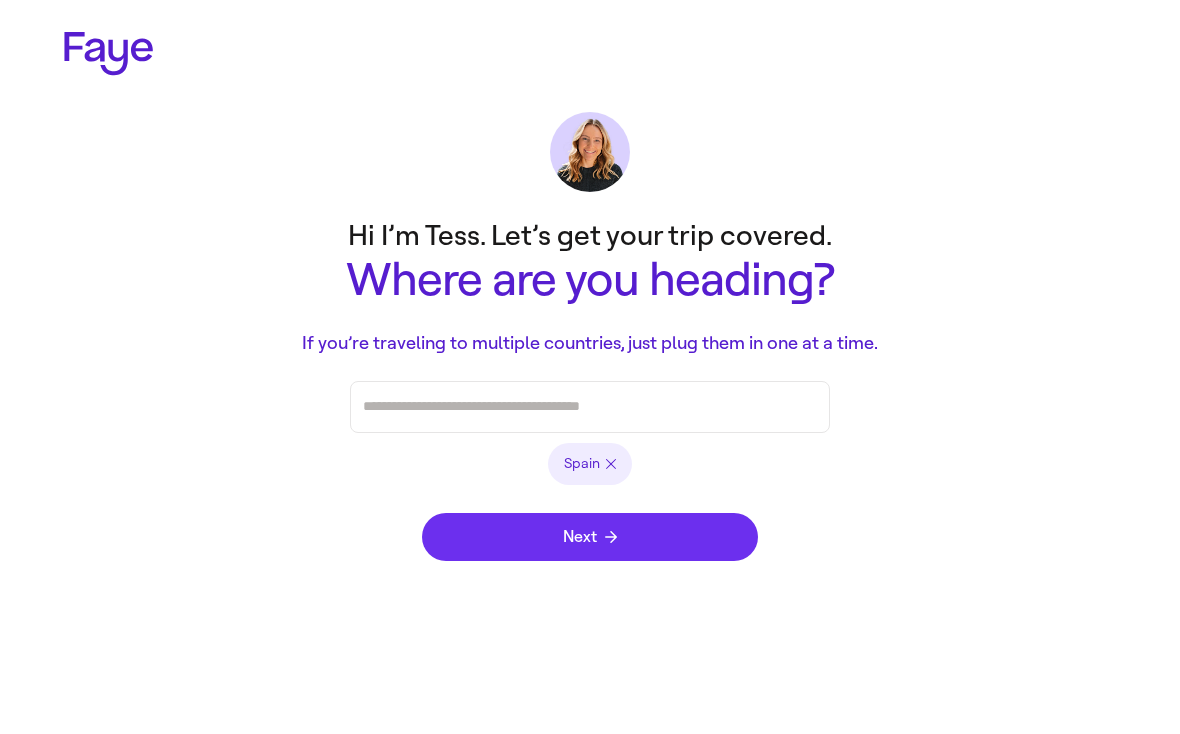 click on "Next" at bounding box center [590, 537] 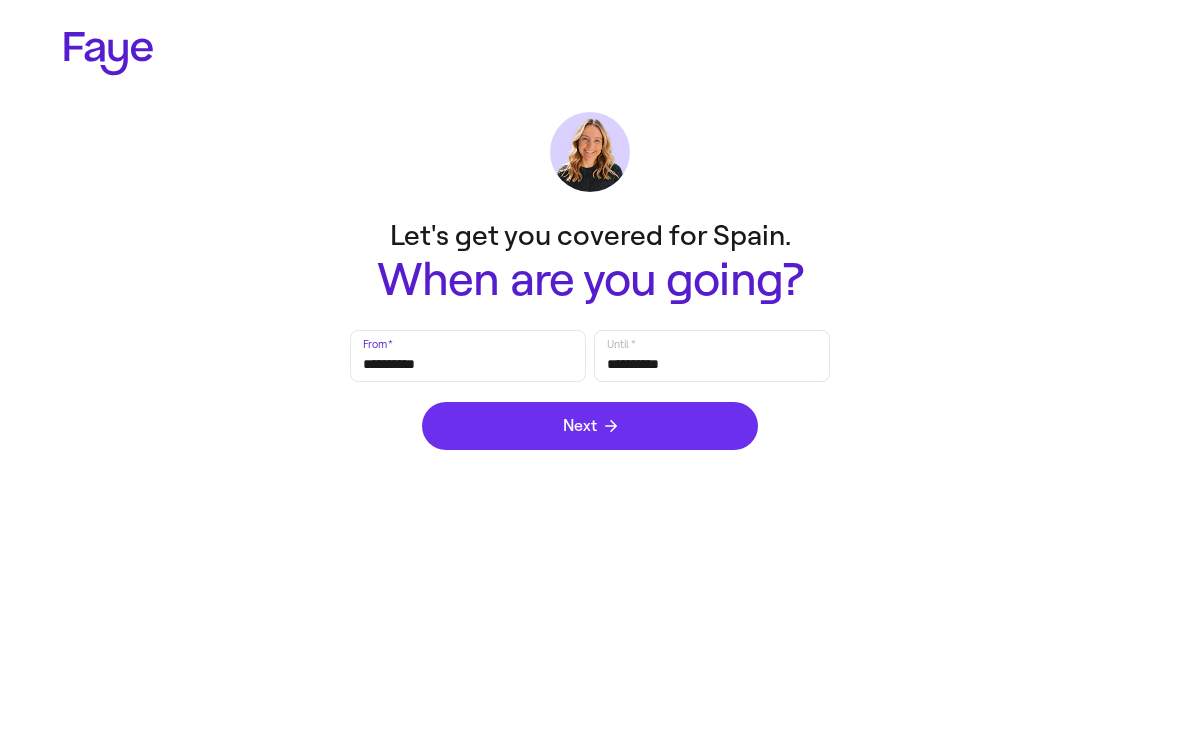 click on "Next" at bounding box center (590, 426) 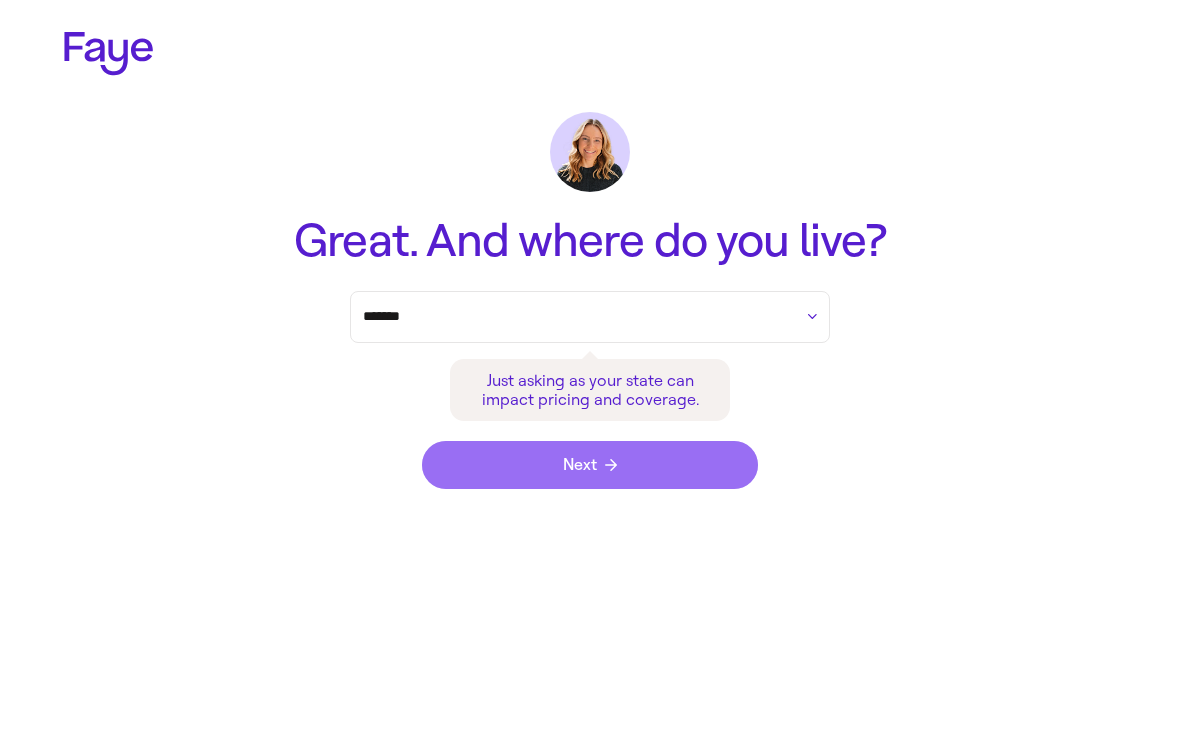 click on "Next" at bounding box center (590, 465) 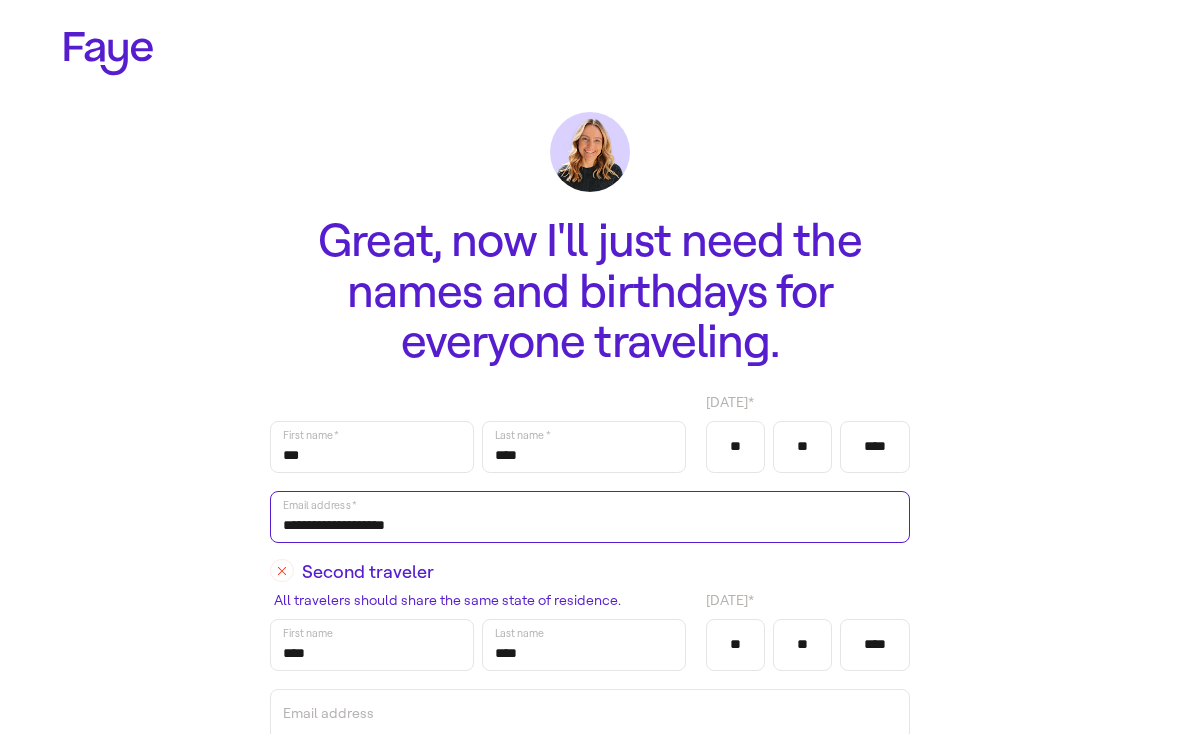 click on "**********" at bounding box center (590, 517) 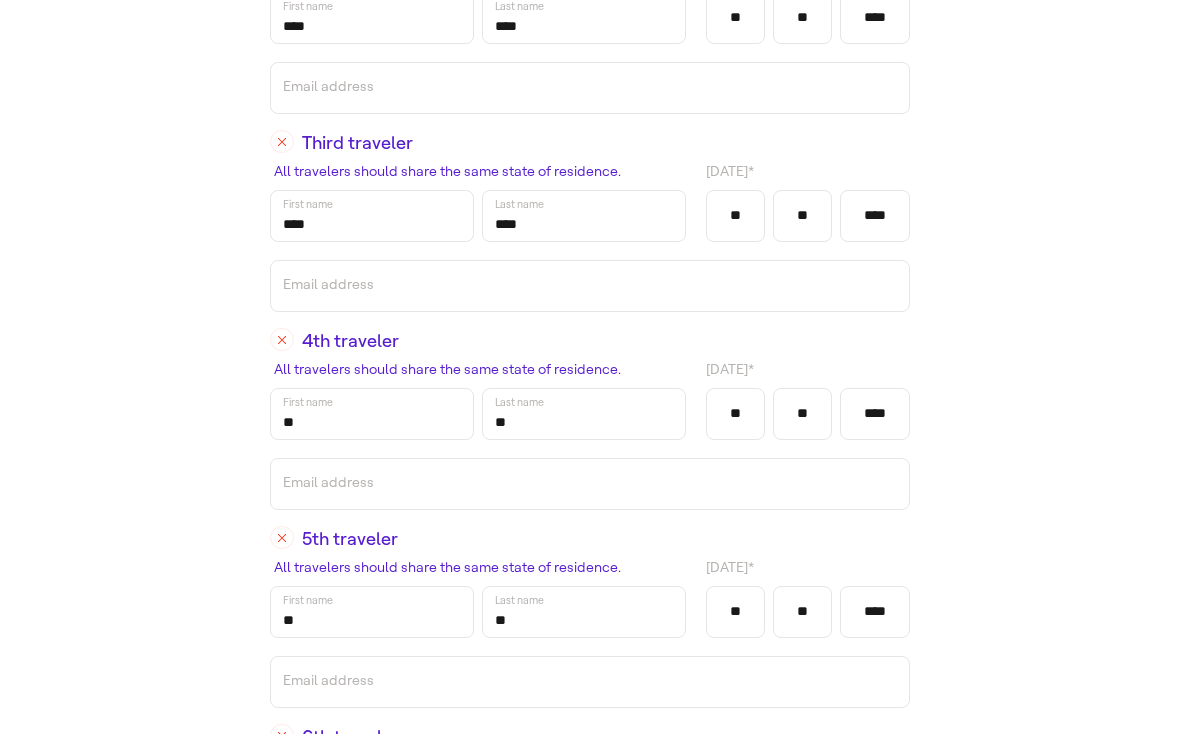 scroll, scrollTop: 987, scrollLeft: 0, axis: vertical 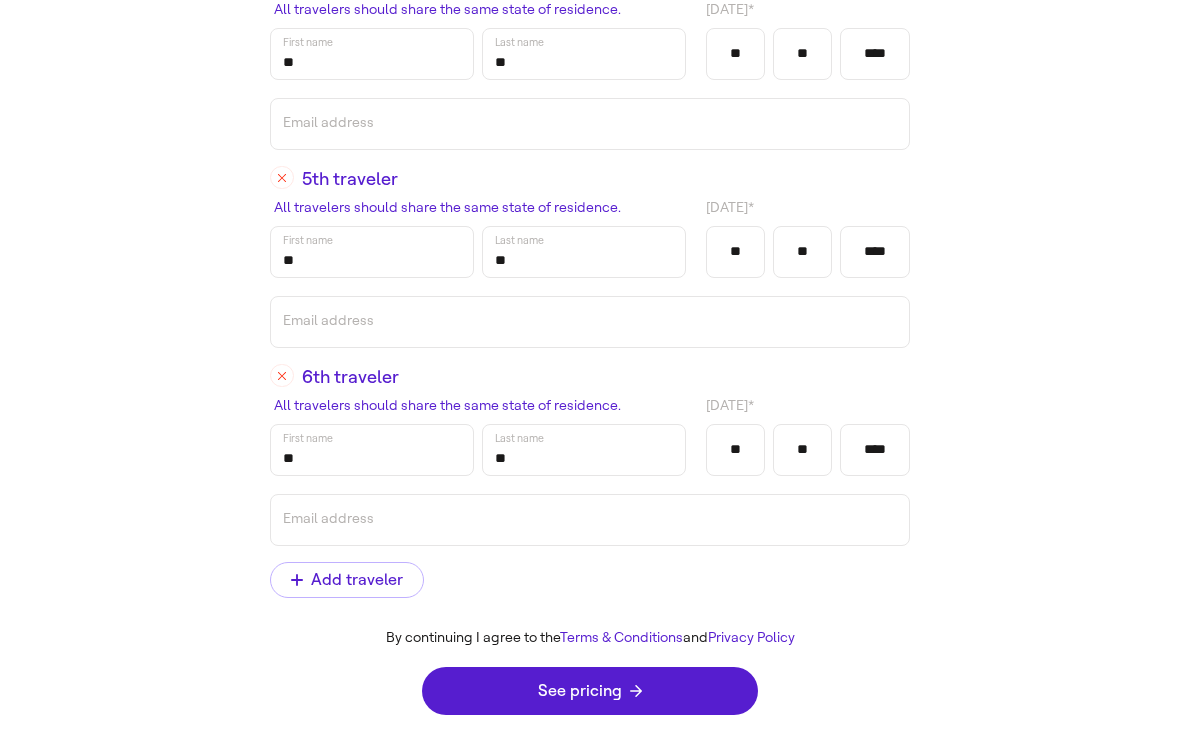 type on "**********" 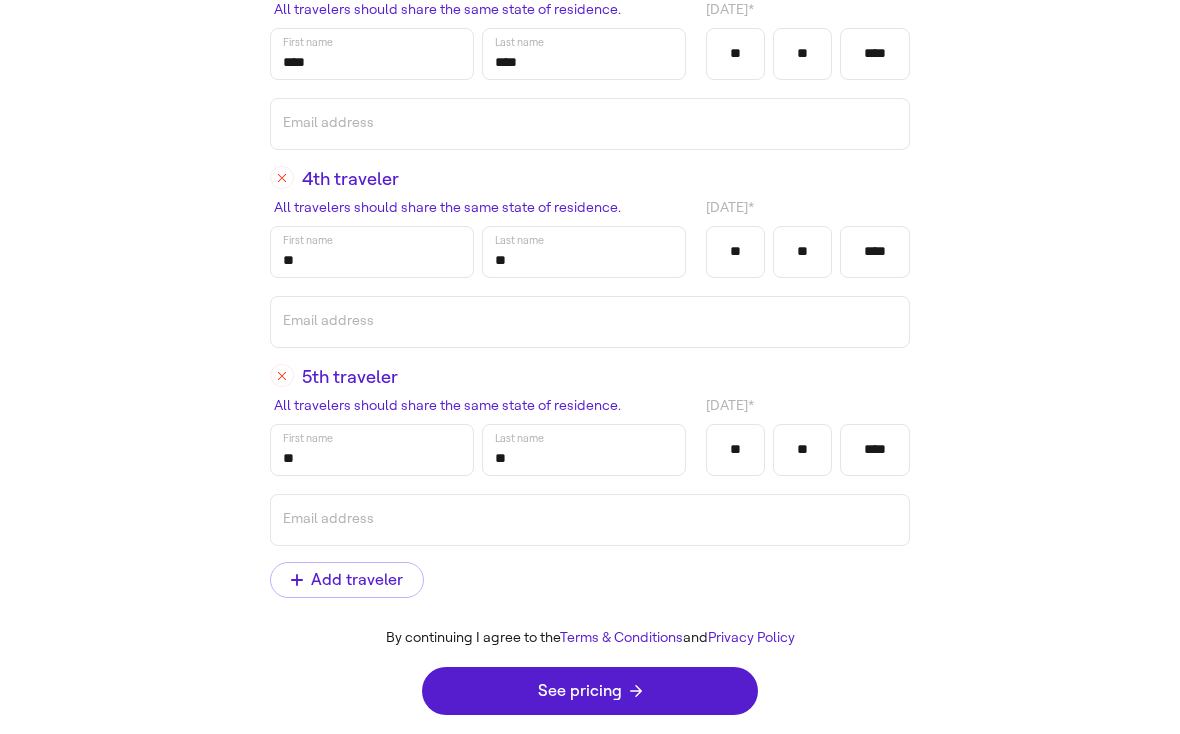 click 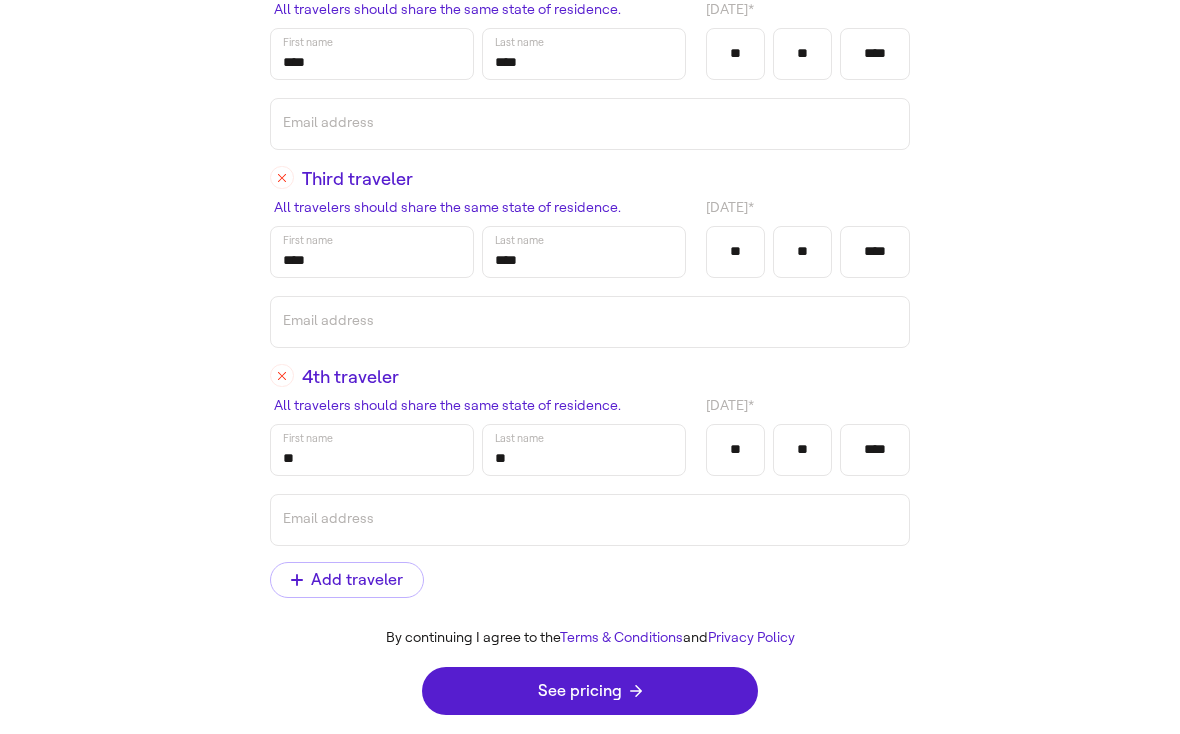 click 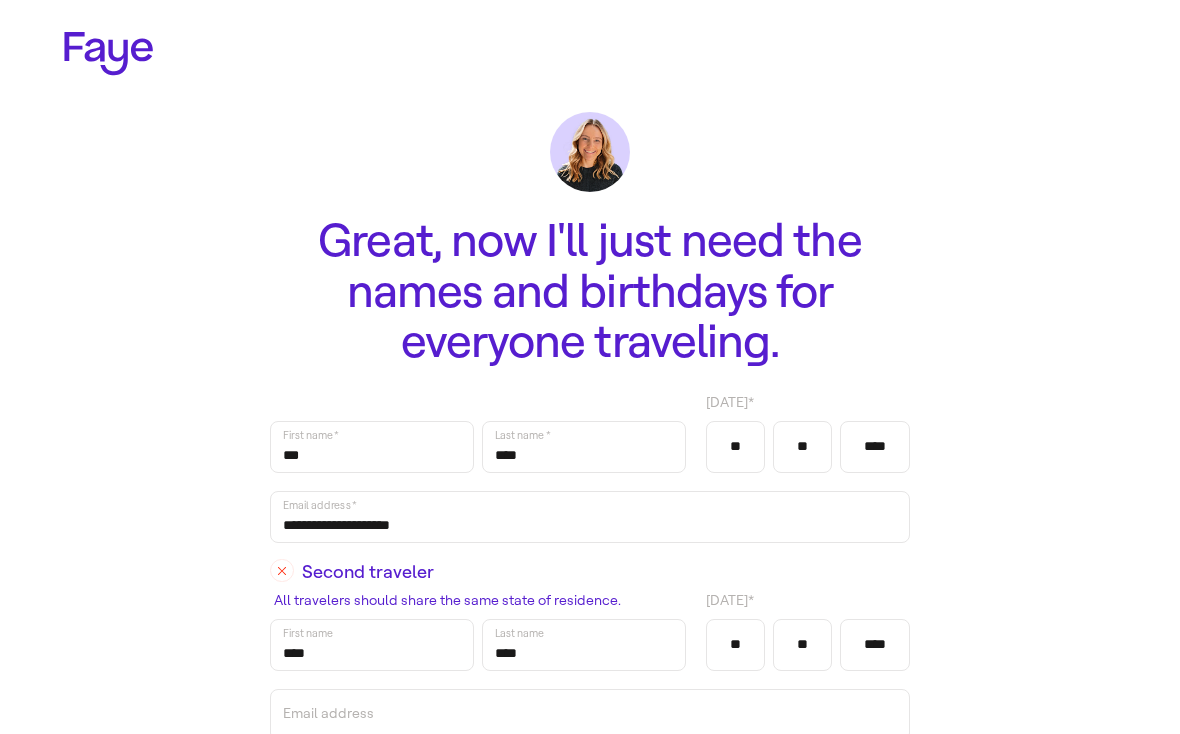 scroll, scrollTop: 393, scrollLeft: 0, axis: vertical 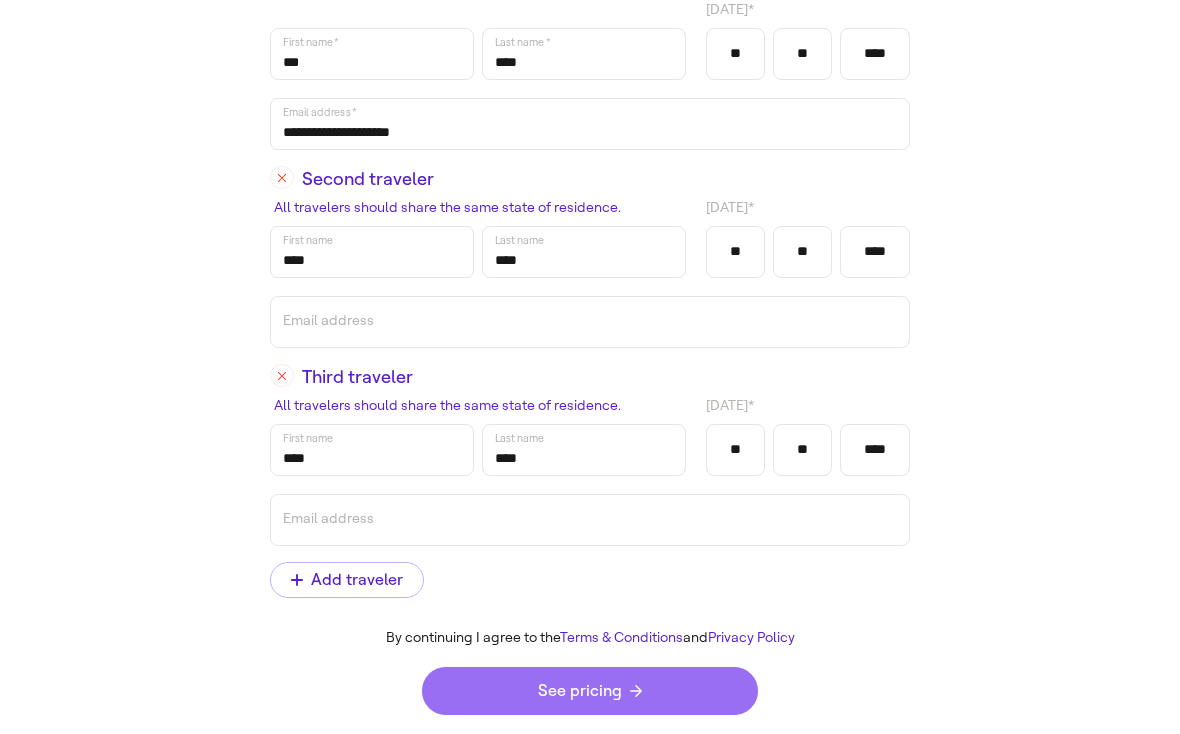 click on "See pricing" at bounding box center [590, 691] 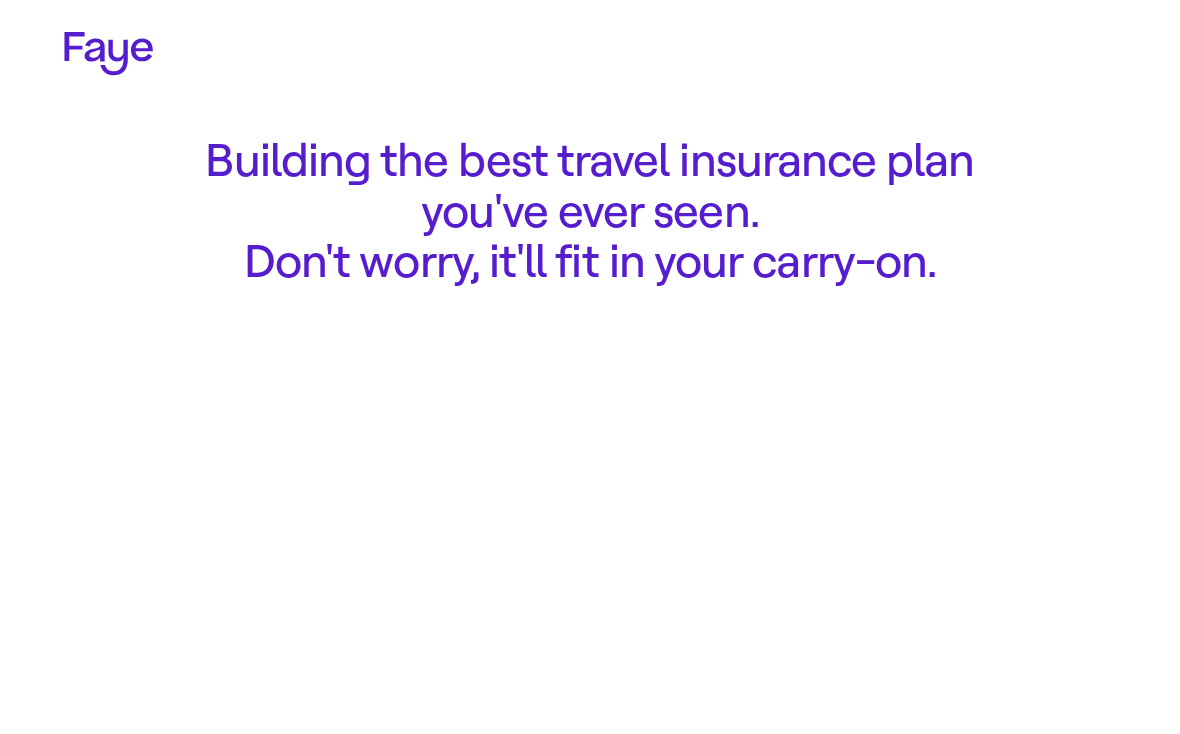 scroll, scrollTop: 0, scrollLeft: 0, axis: both 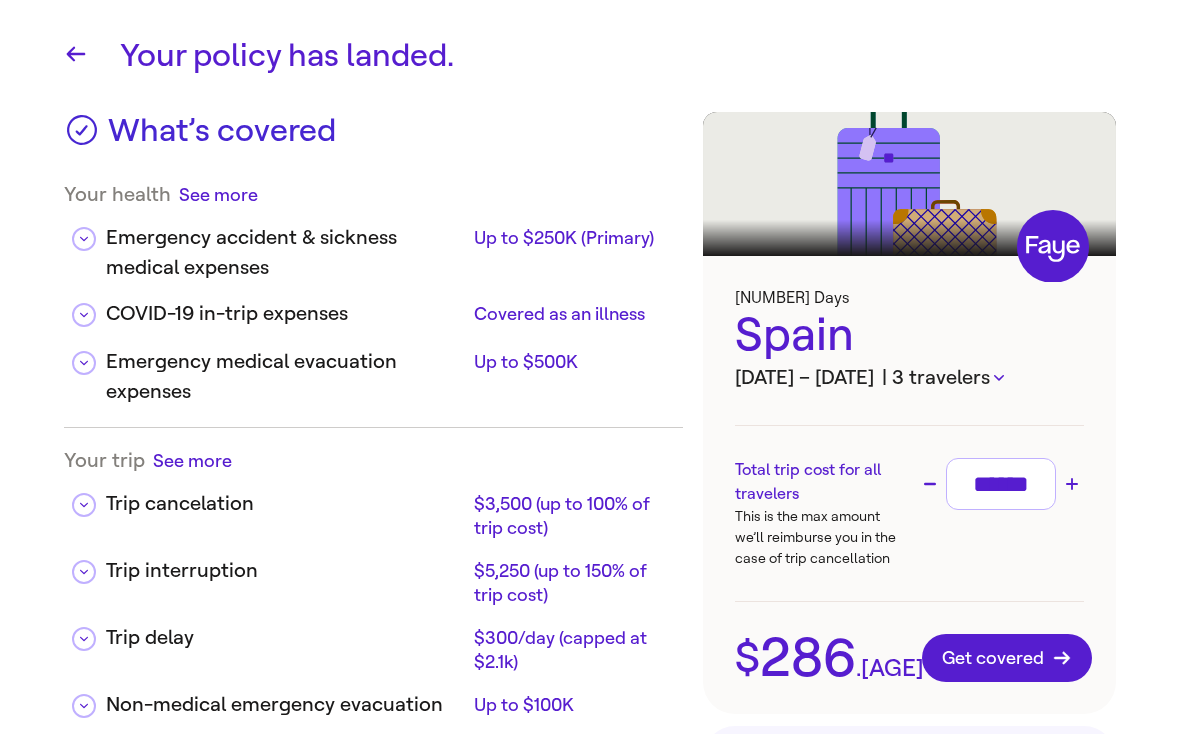 click on "******" at bounding box center [1001, 484] 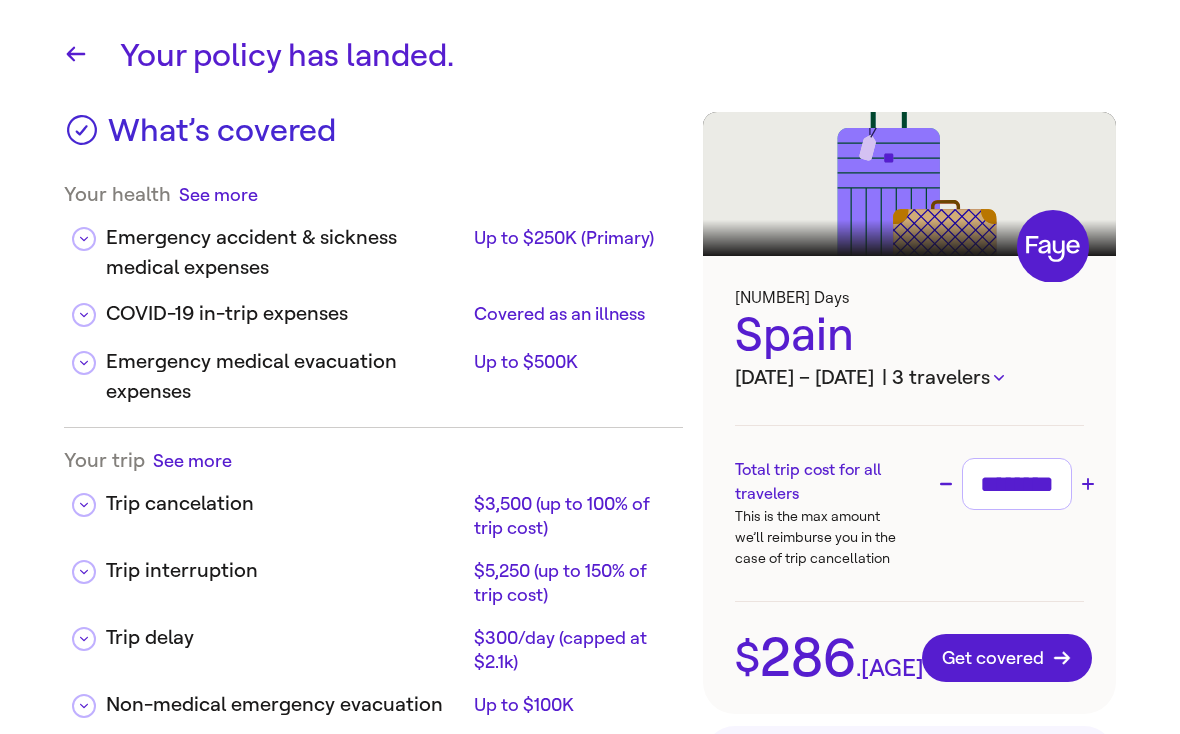 scroll, scrollTop: 0, scrollLeft: 10, axis: horizontal 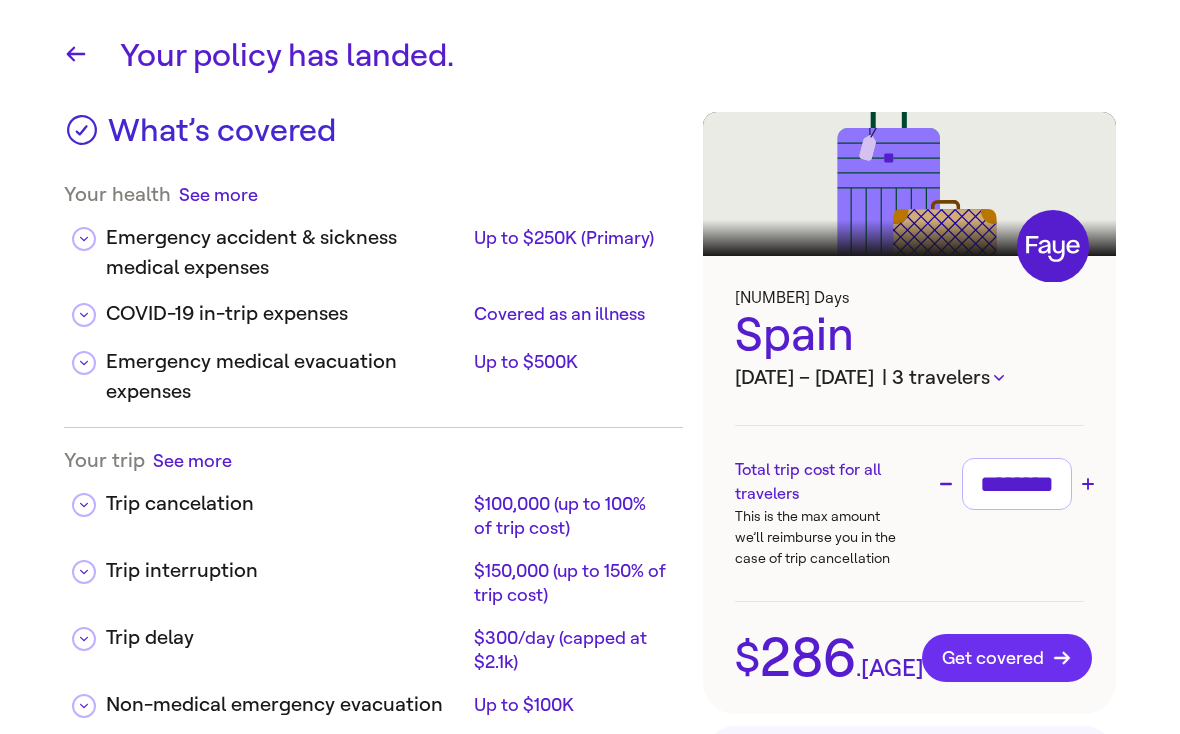 type on "********" 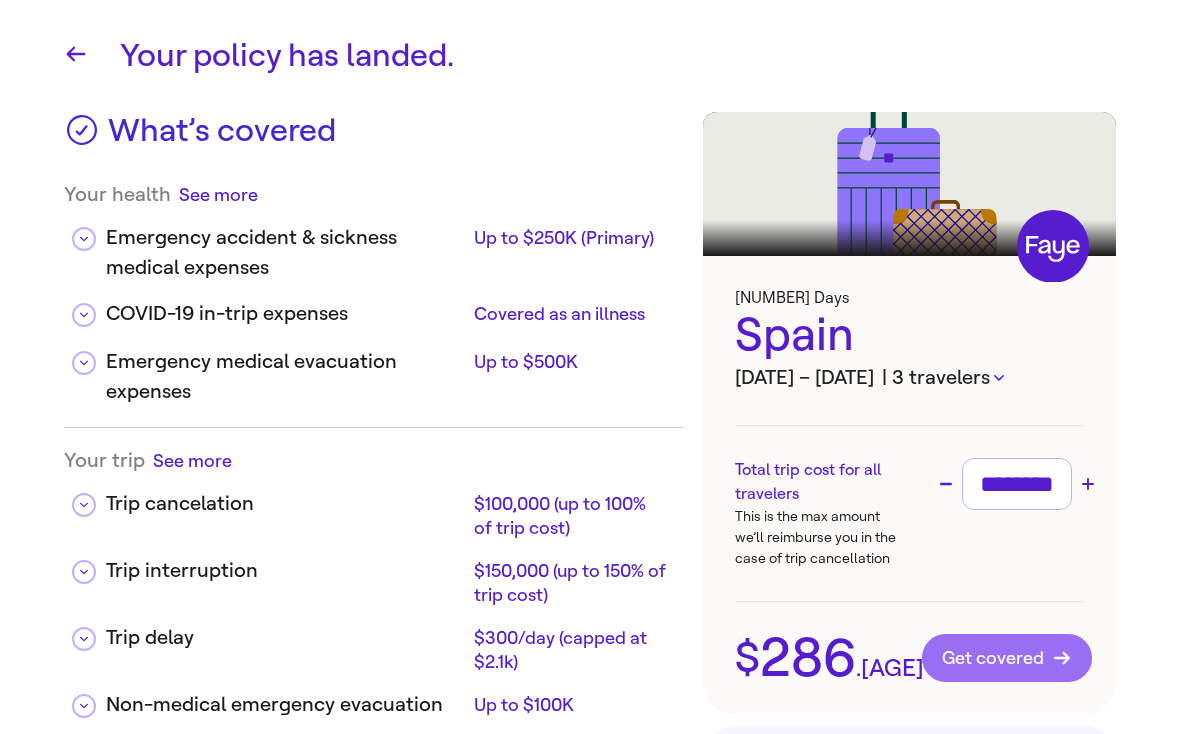 click on "Get covered" at bounding box center [1007, 658] 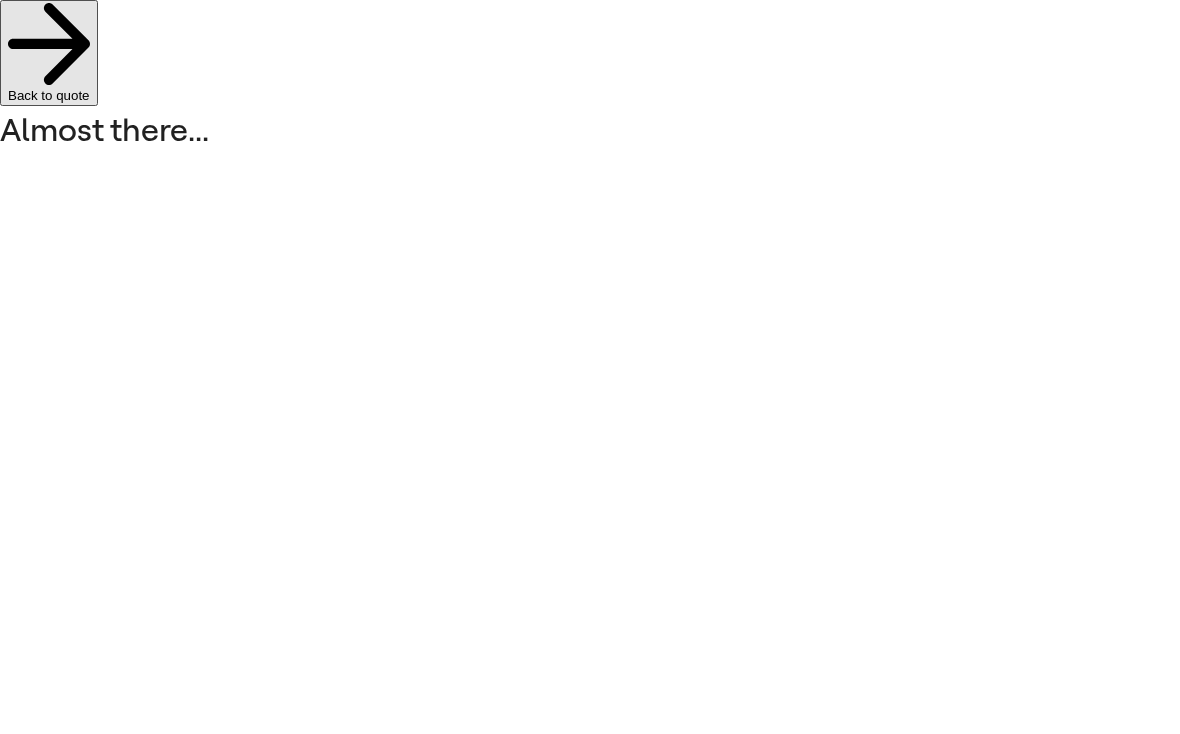 scroll, scrollTop: 0, scrollLeft: 0, axis: both 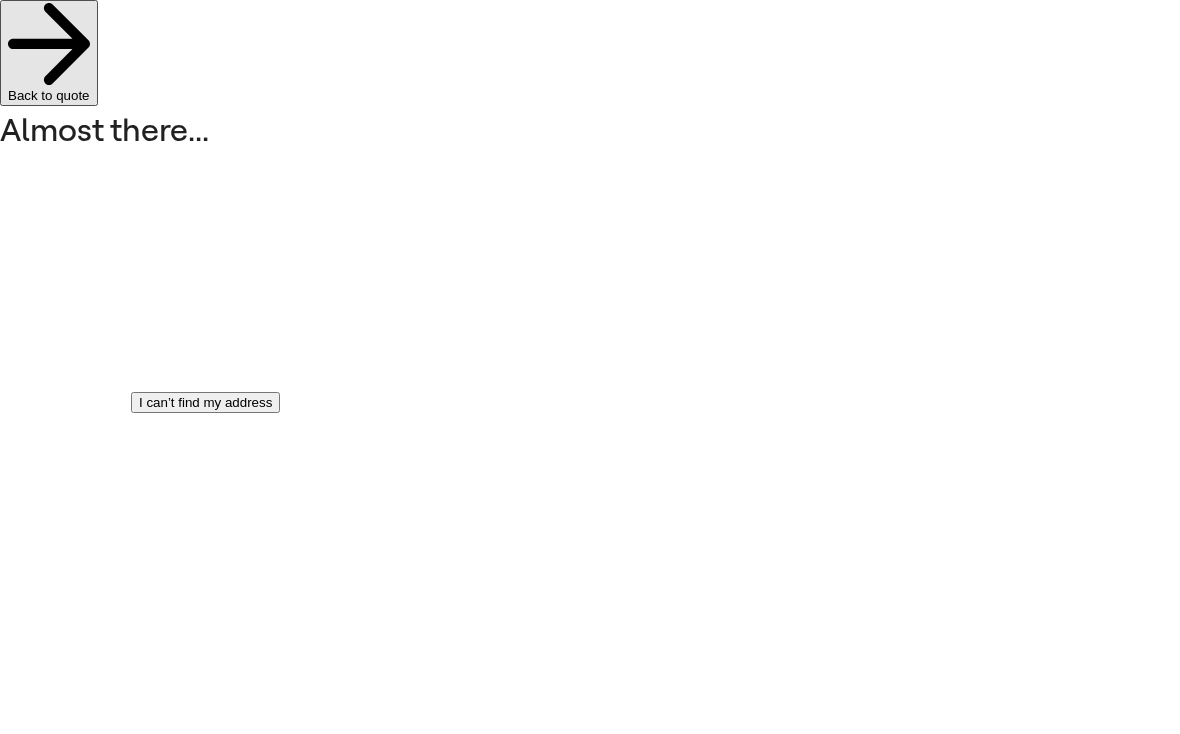 type on "********" 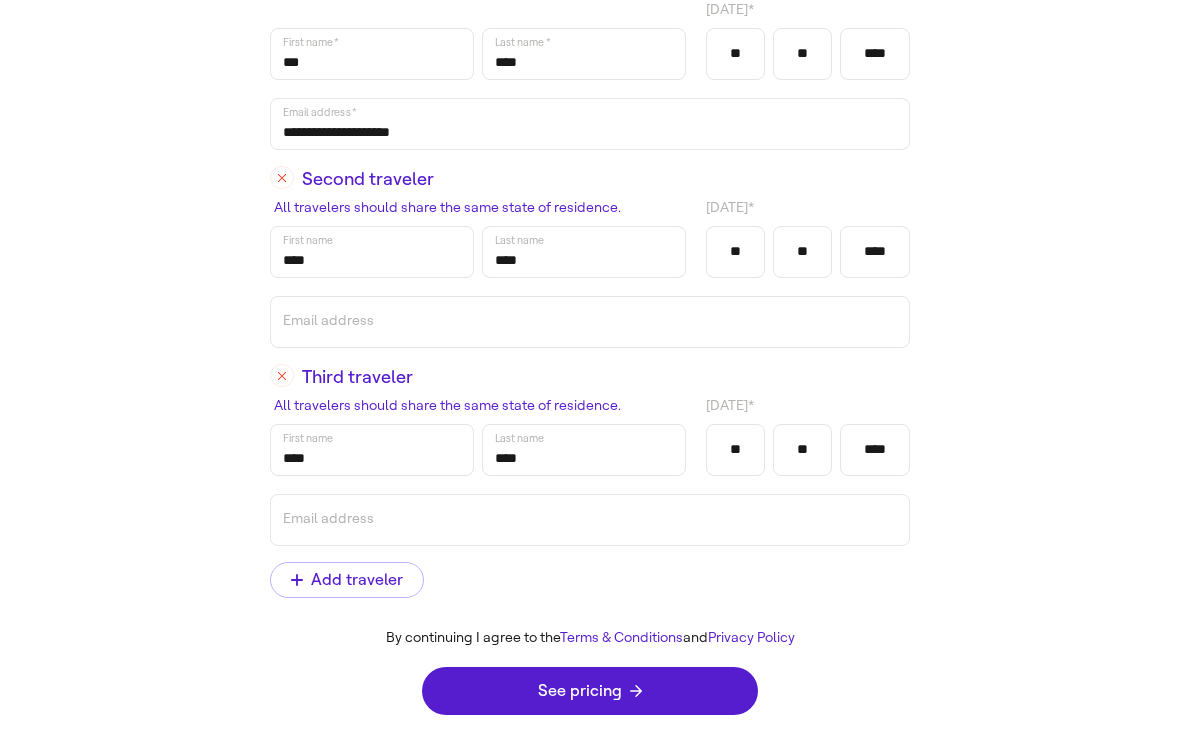 scroll, scrollTop: 264, scrollLeft: 0, axis: vertical 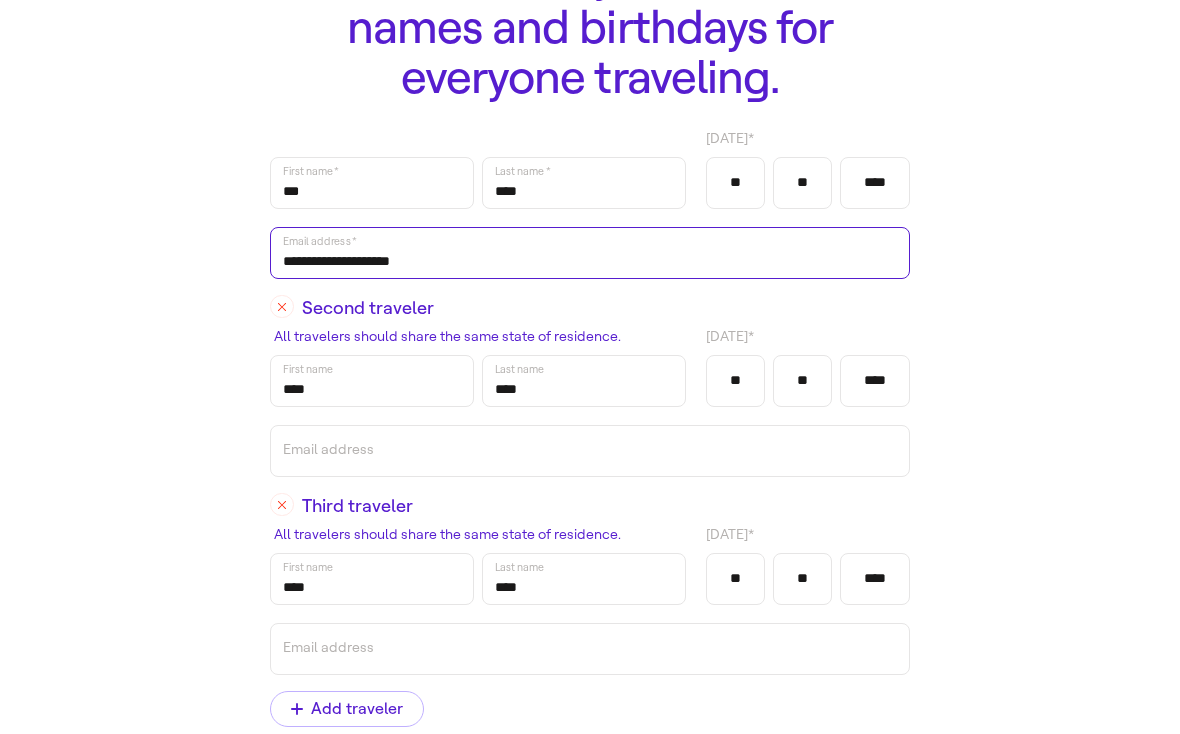 click on "**********" at bounding box center (590, 253) 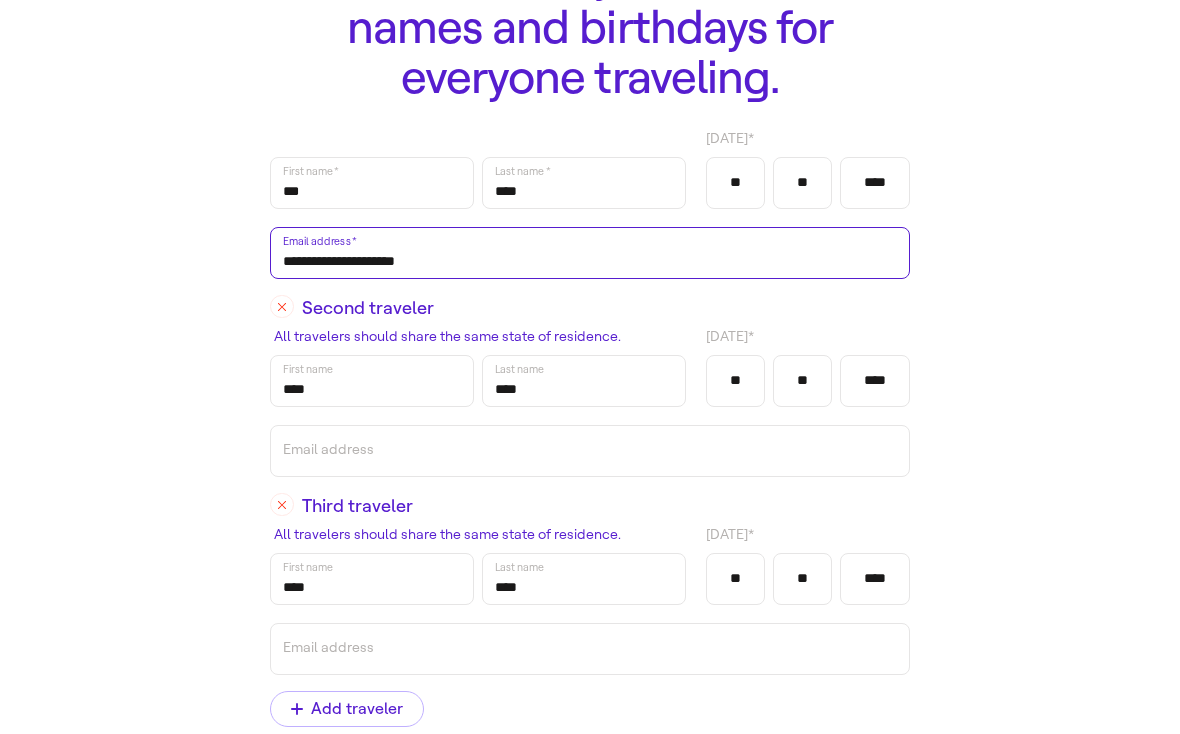 scroll, scrollTop: 393, scrollLeft: 0, axis: vertical 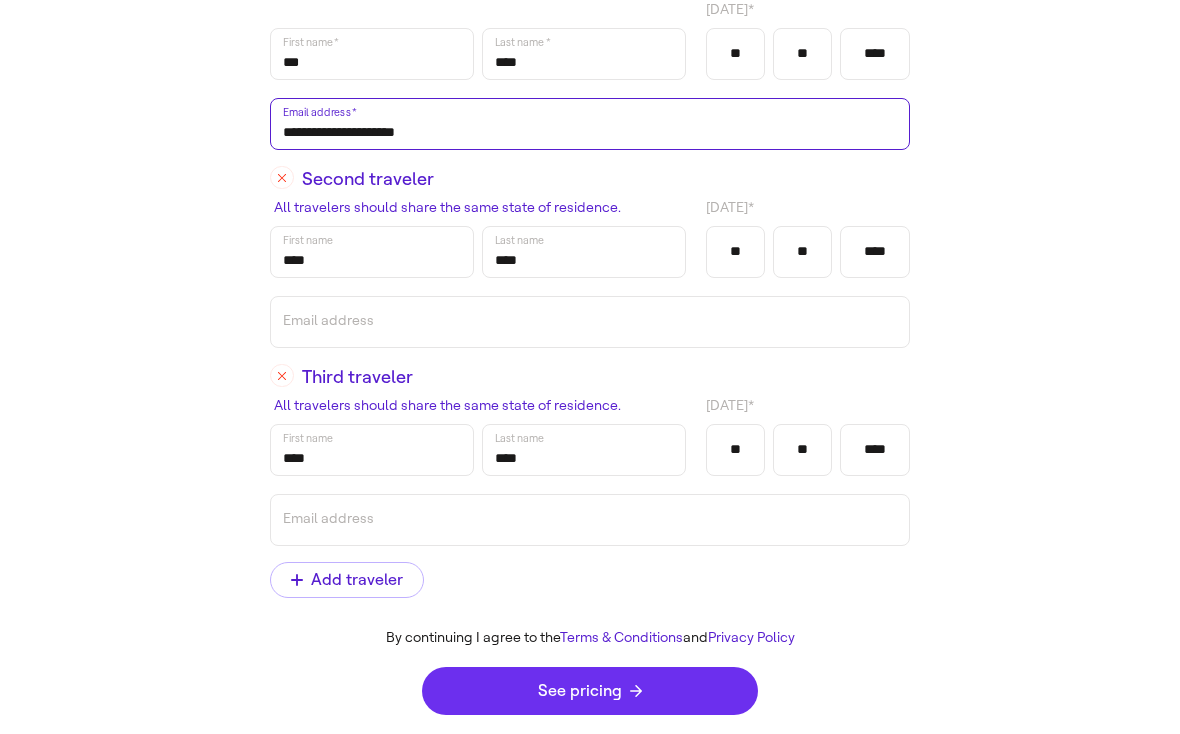 type on "**********" 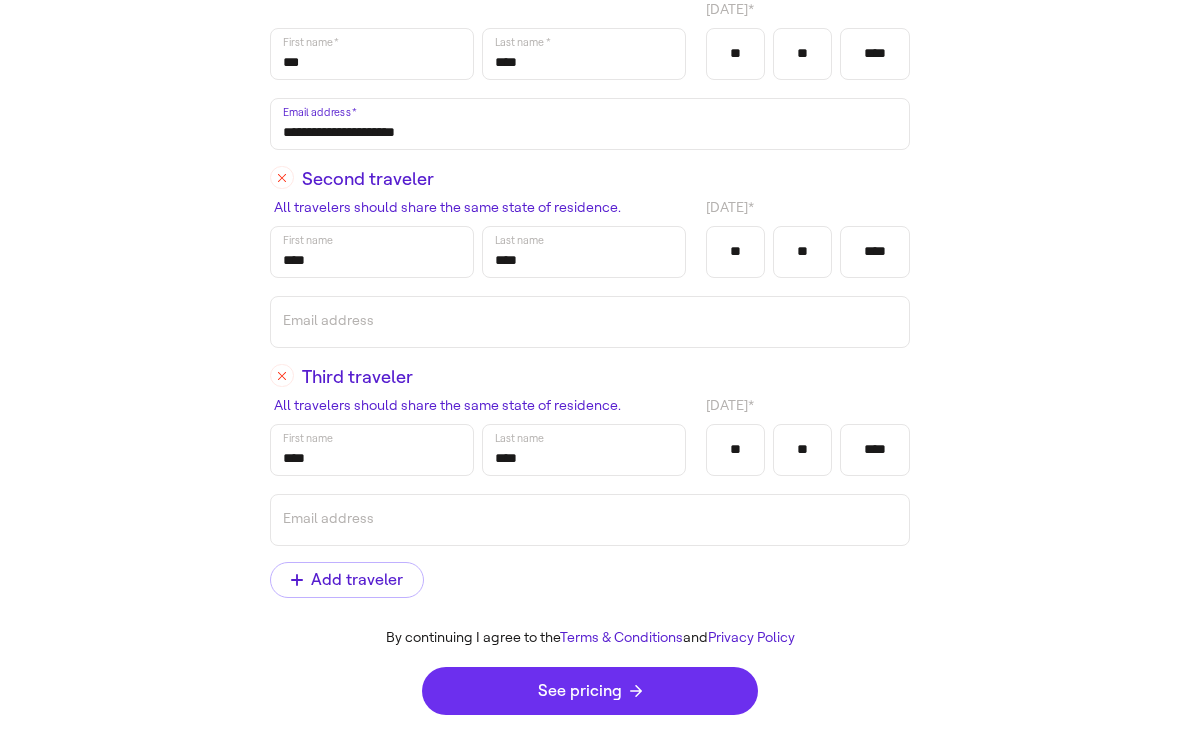 click on "See pricing" at bounding box center (590, 691) 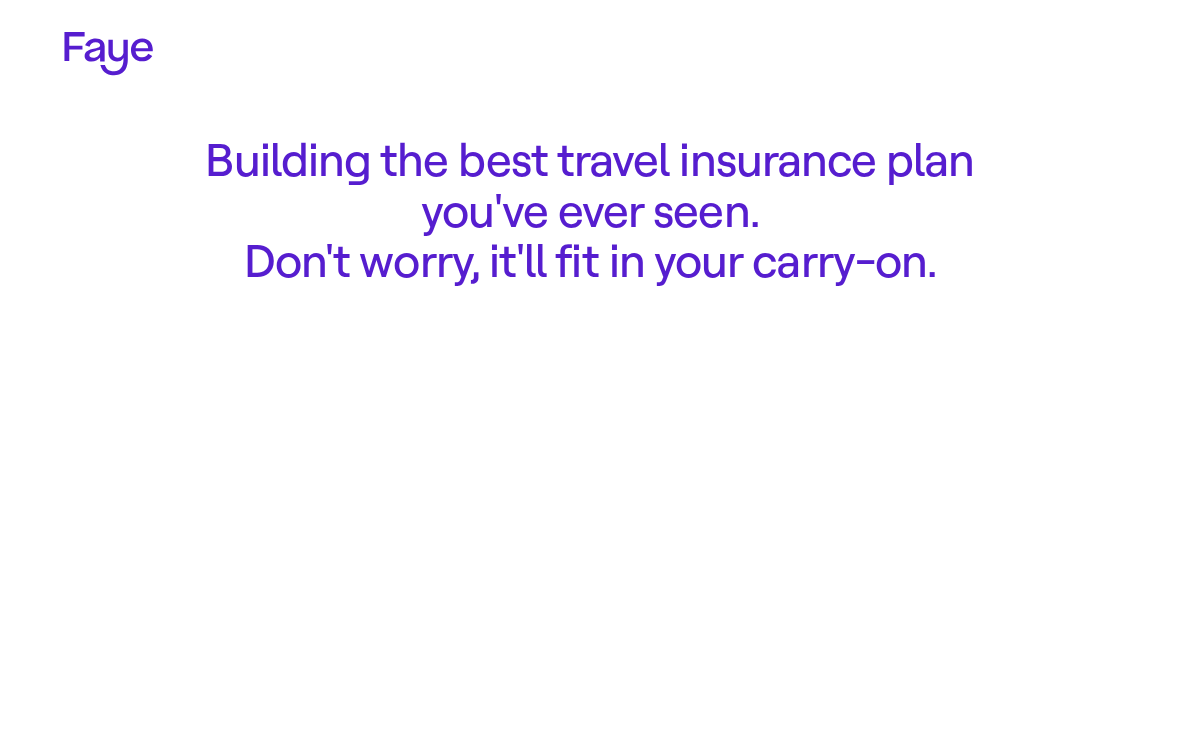 scroll, scrollTop: 0, scrollLeft: 0, axis: both 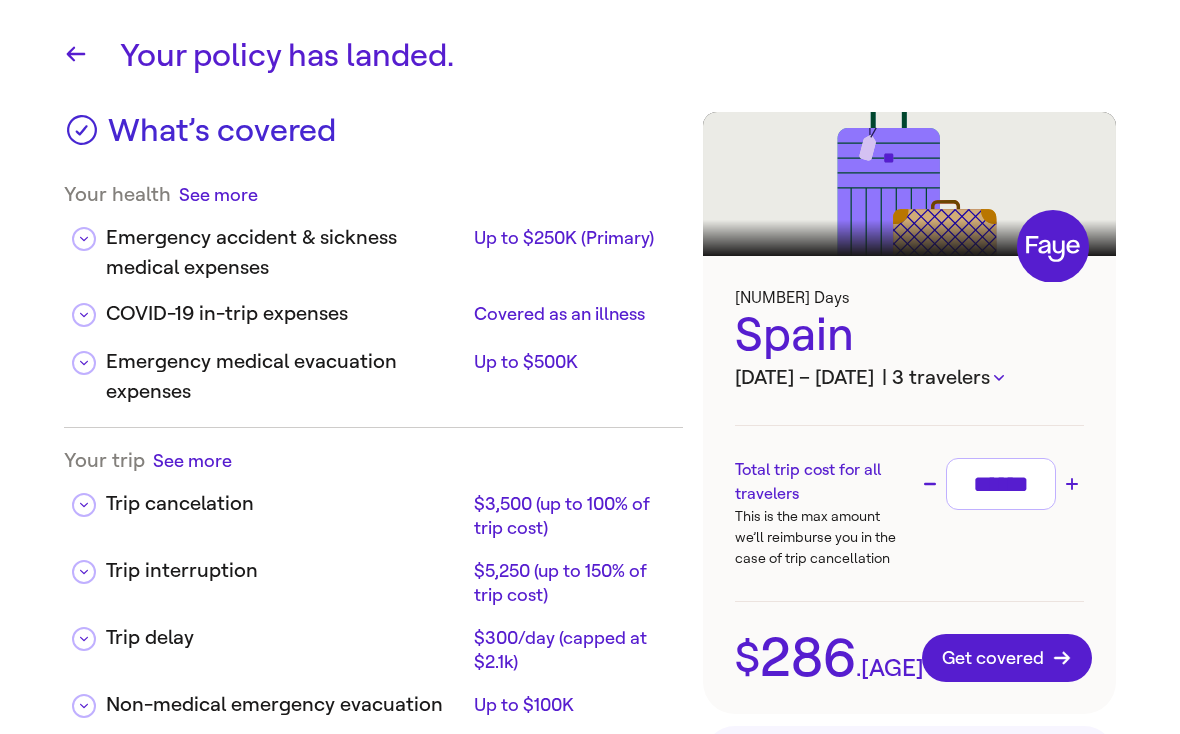 click on "******" at bounding box center [1001, 484] 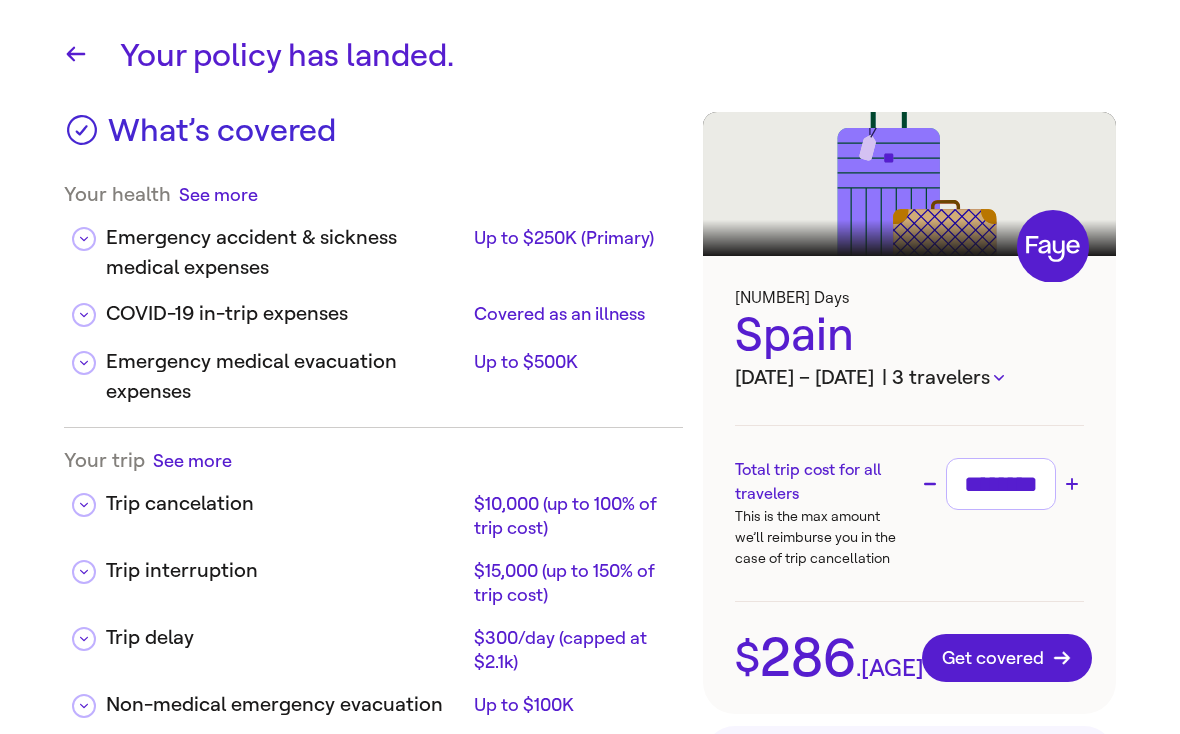 scroll, scrollTop: 0, scrollLeft: 10, axis: horizontal 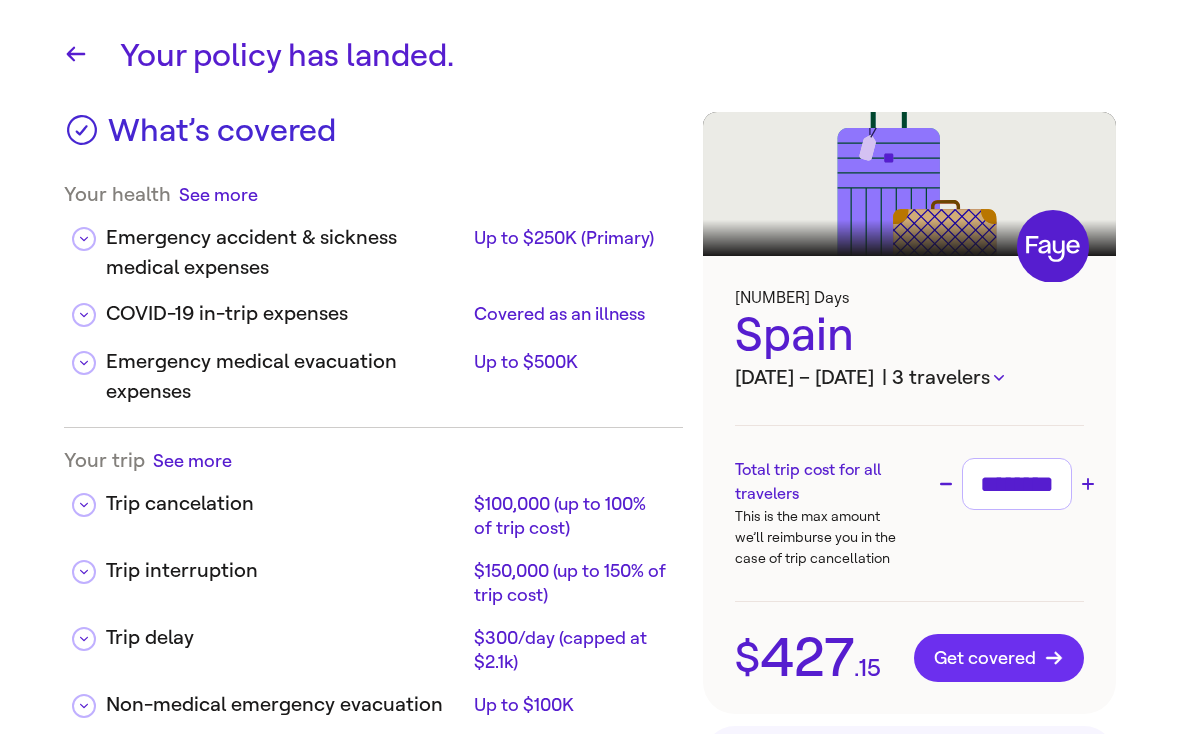 type on "********" 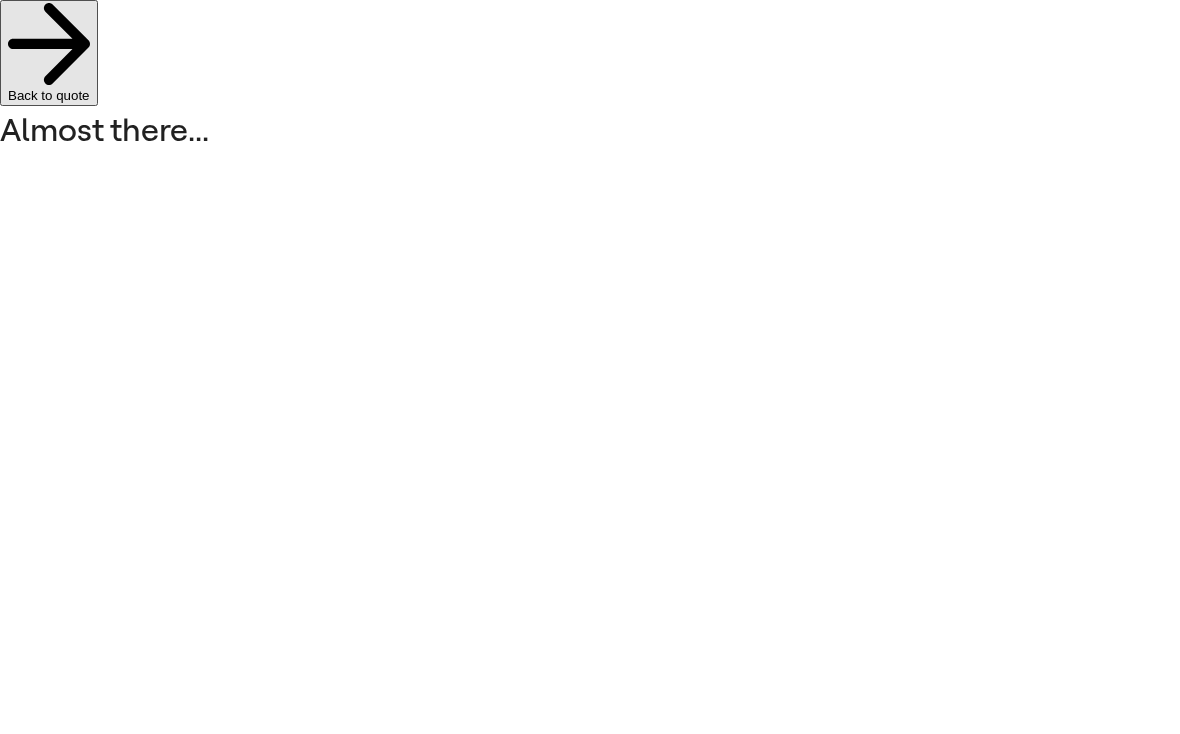 scroll, scrollTop: 0, scrollLeft: 0, axis: both 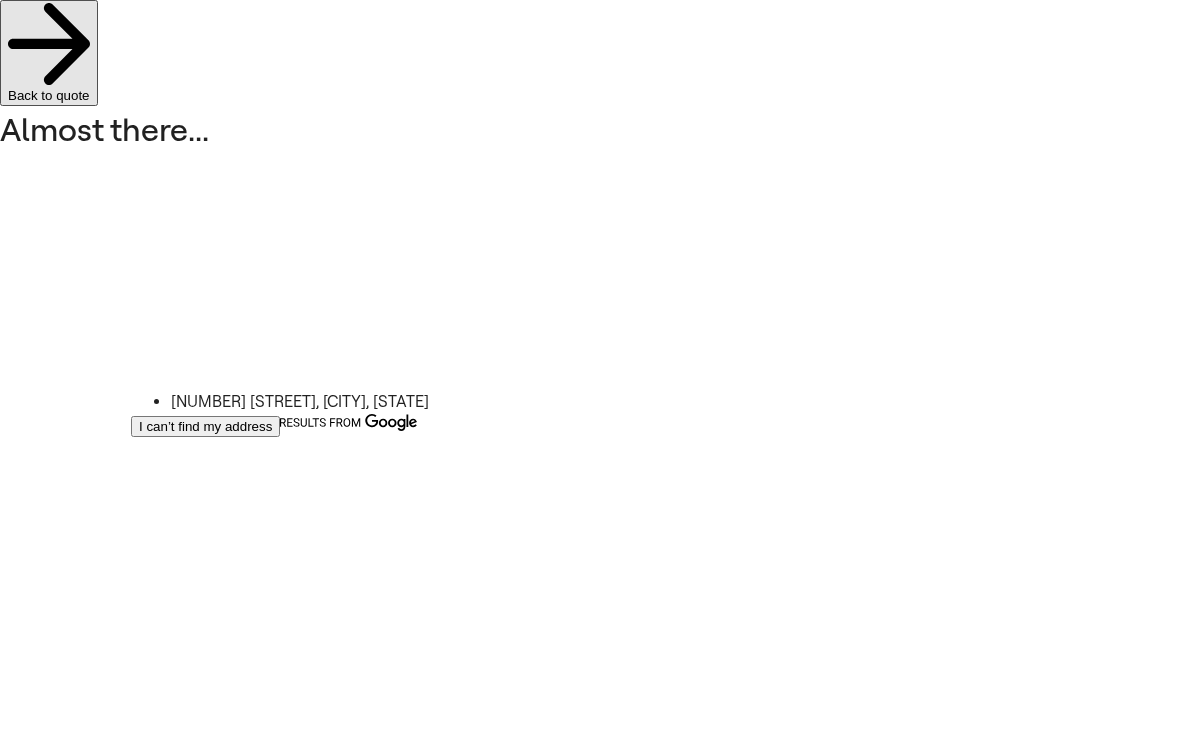 click on "[NUMBER] [STREET], [CITY], [STATE]" at bounding box center (359, 402) 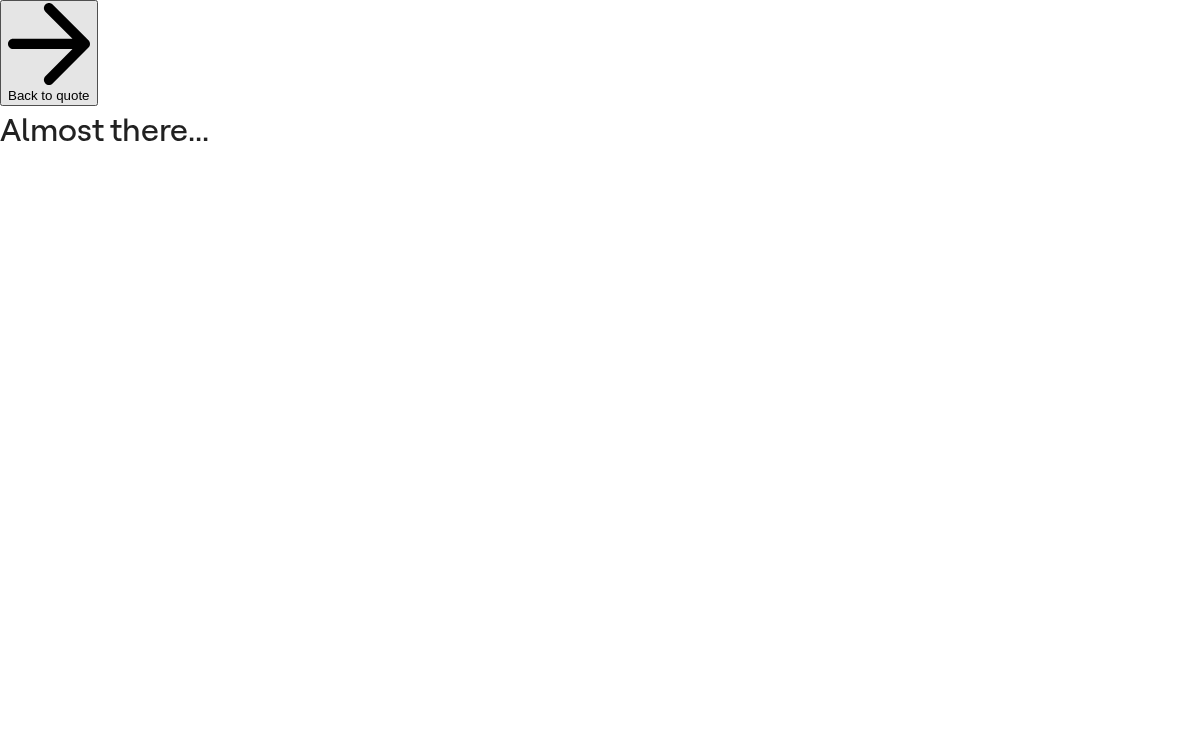 scroll, scrollTop: 52, scrollLeft: 0, axis: vertical 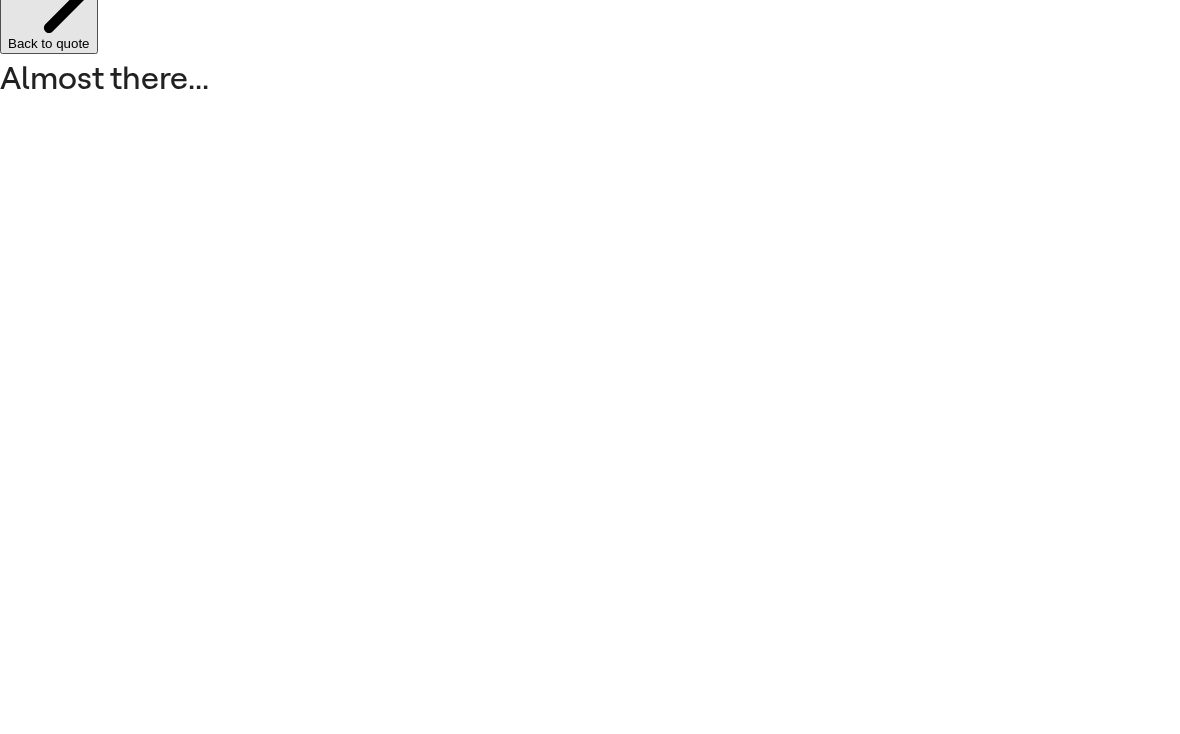 click on "Card Number" at bounding box center [590, 2762] 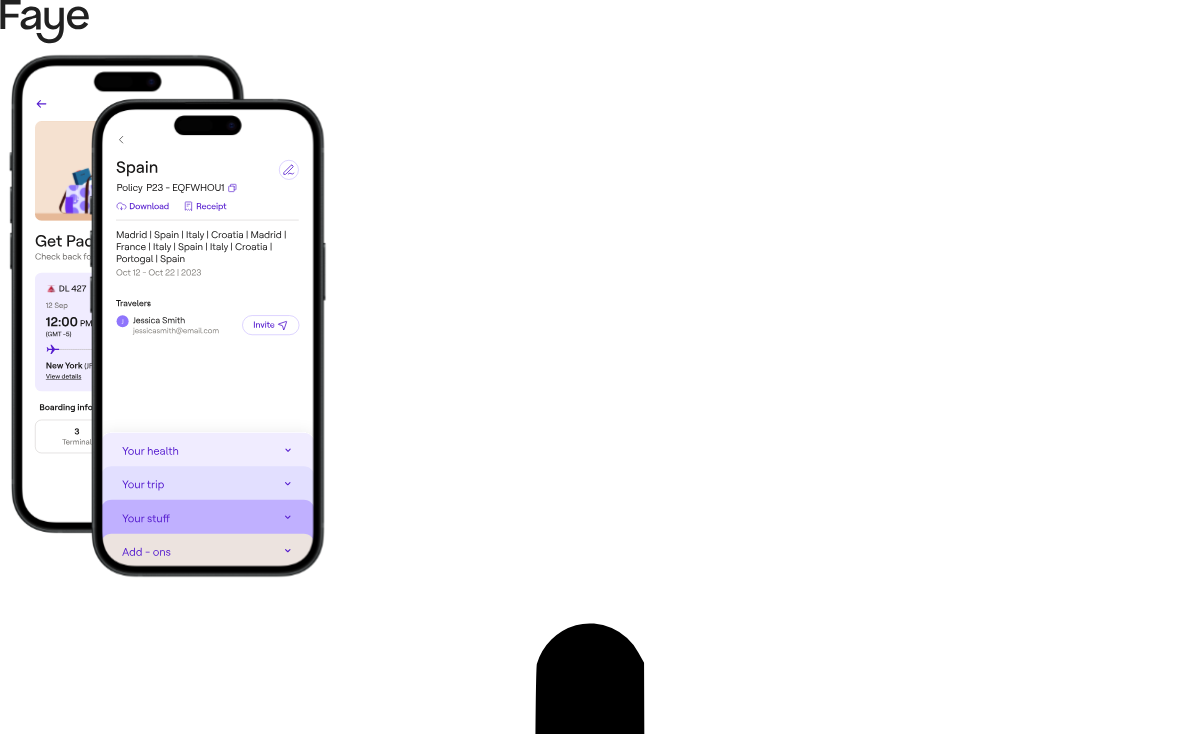 click 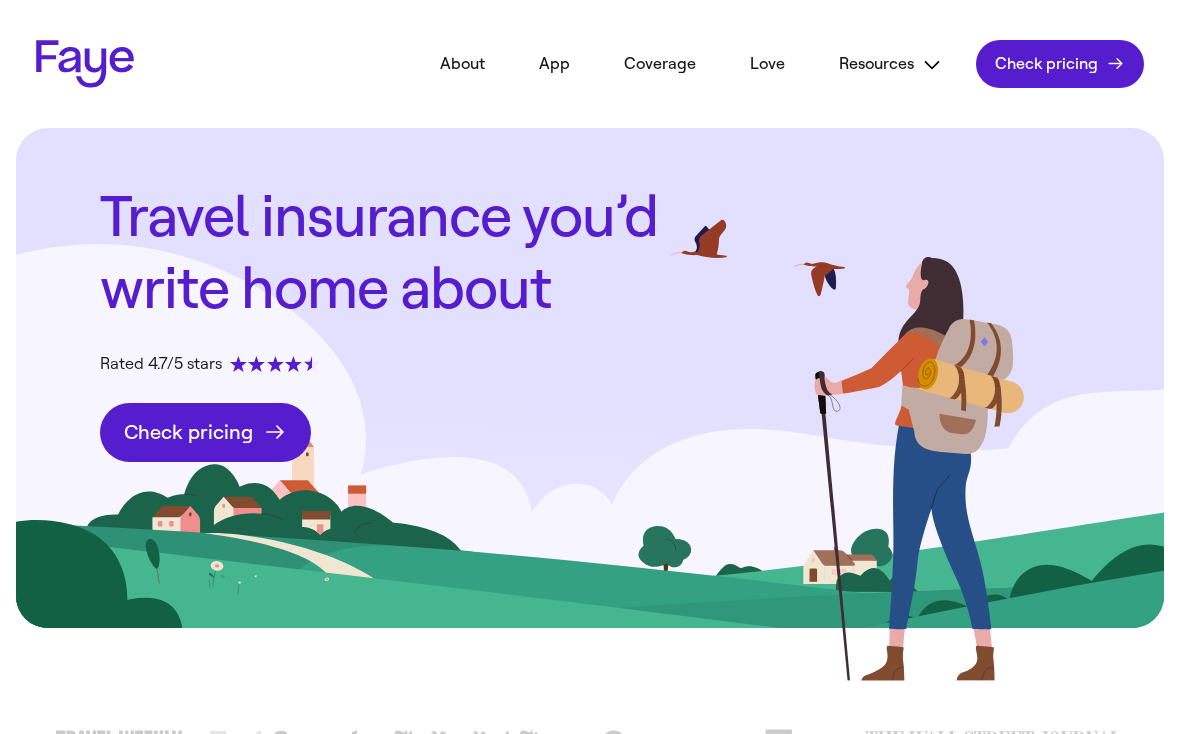 scroll, scrollTop: 0, scrollLeft: 0, axis: both 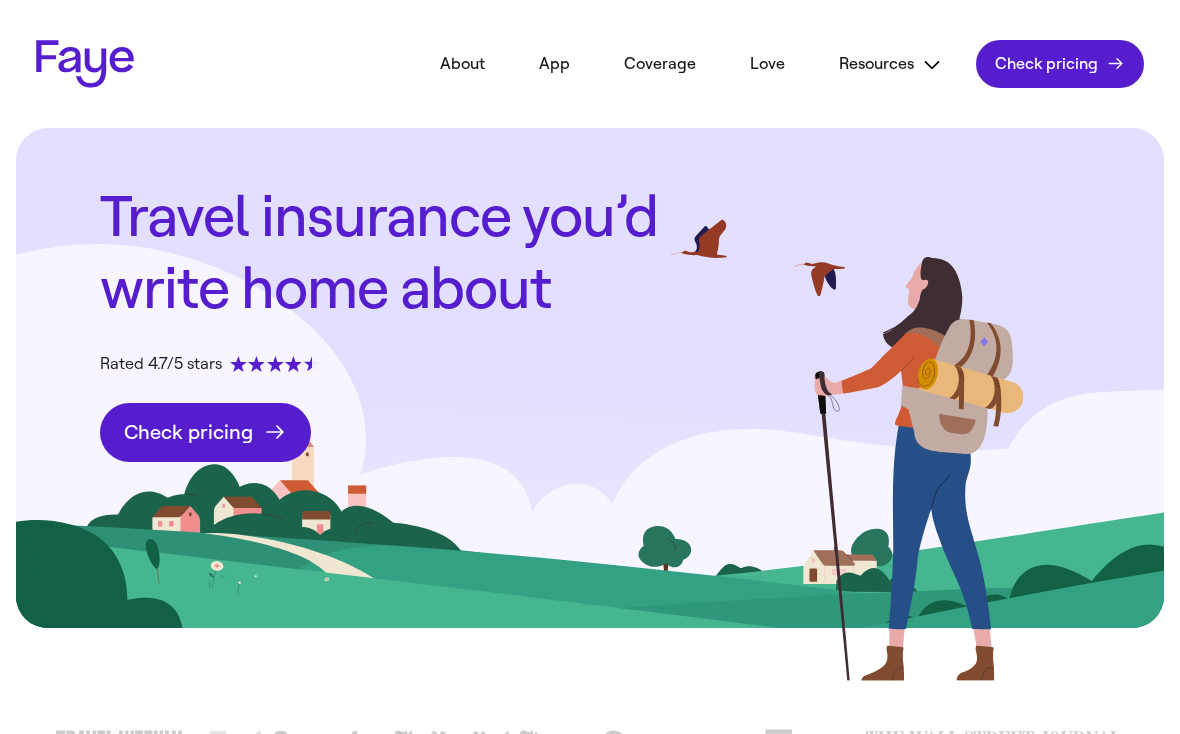 click on "Check pricing" 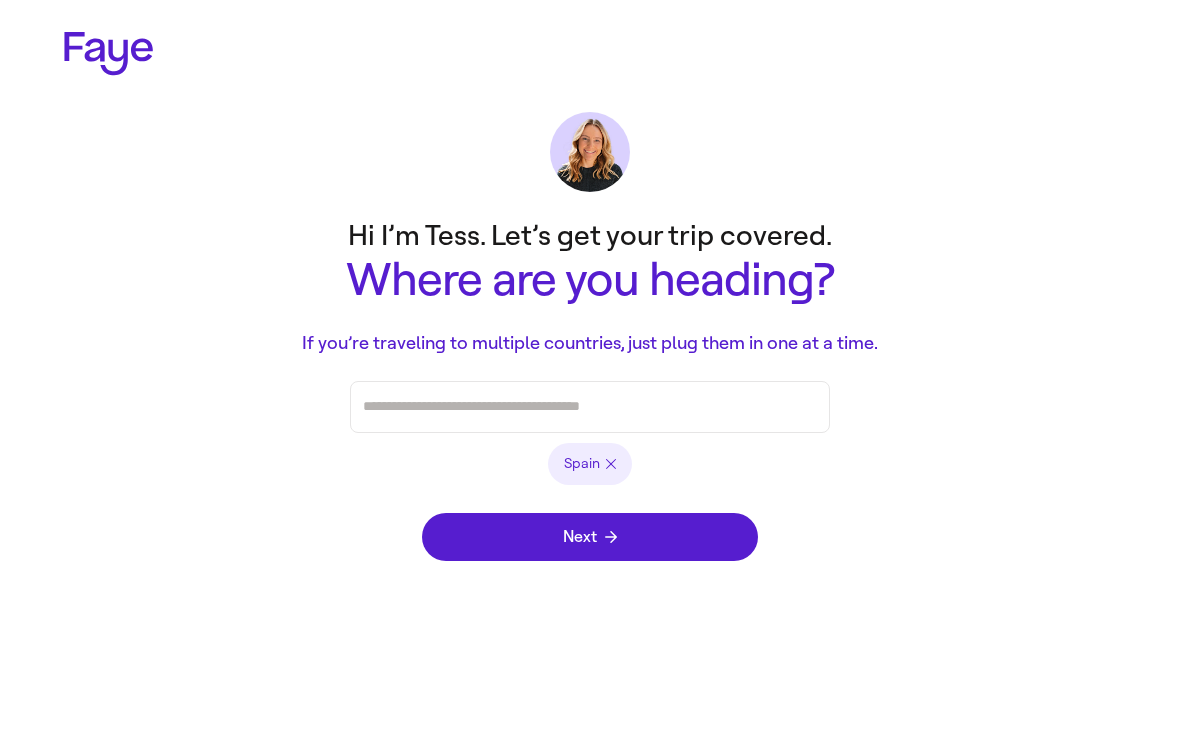 scroll, scrollTop: 0, scrollLeft: 0, axis: both 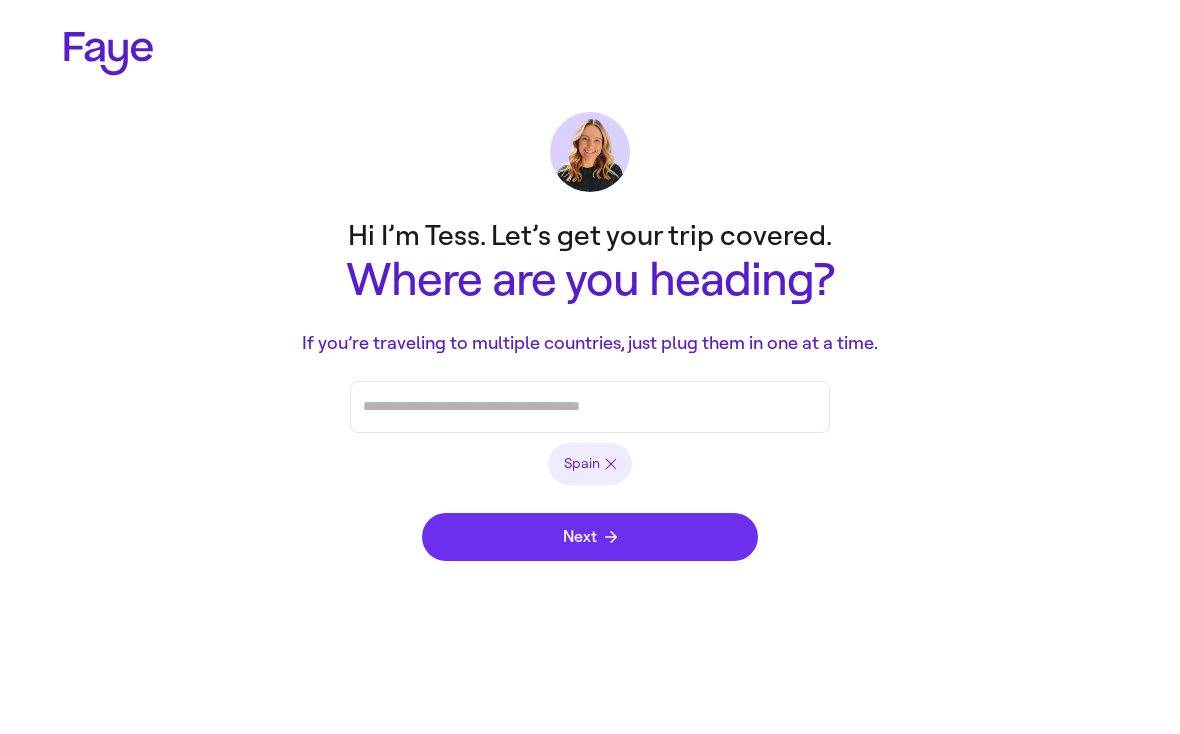 click on "Next" at bounding box center [590, 537] 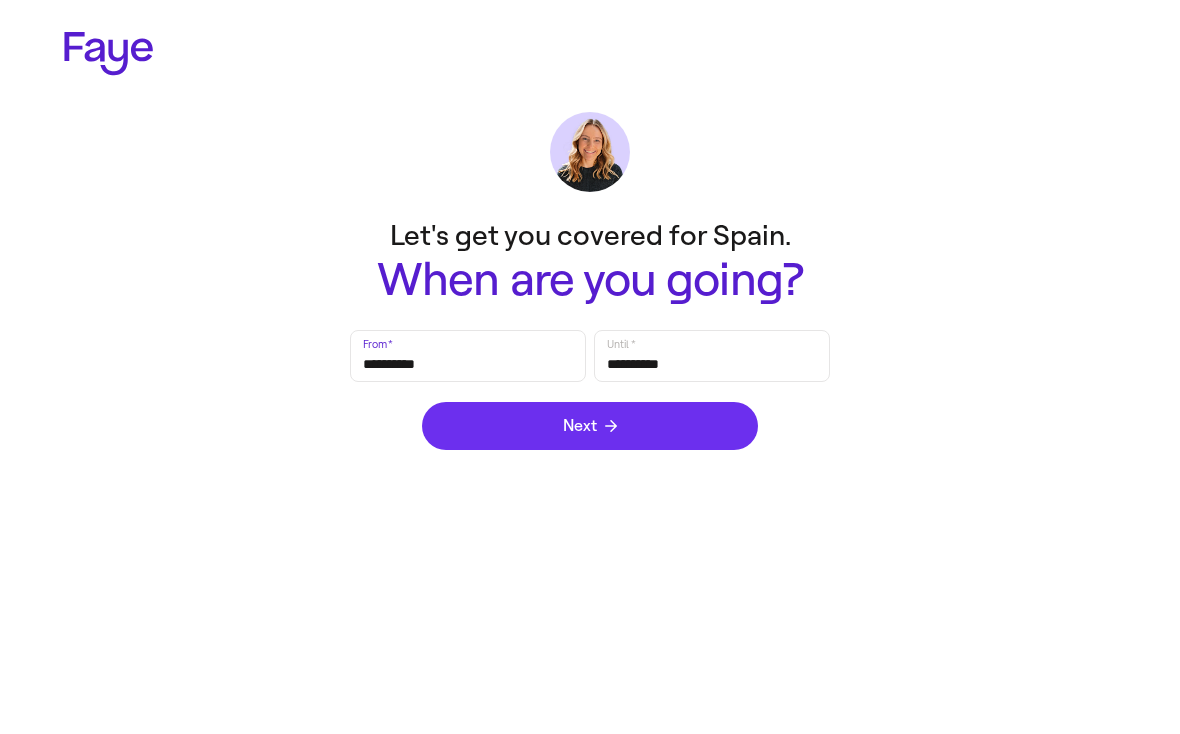 click on "Next" at bounding box center [590, 426] 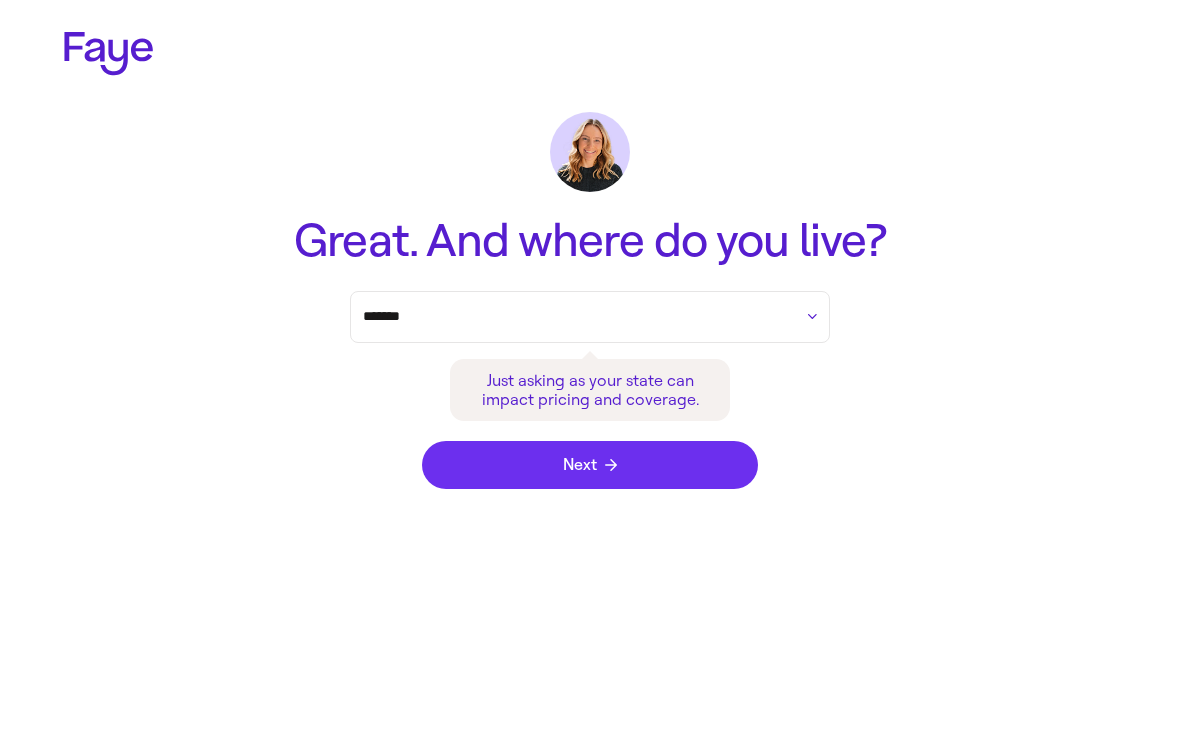 click on "Next" at bounding box center [590, 465] 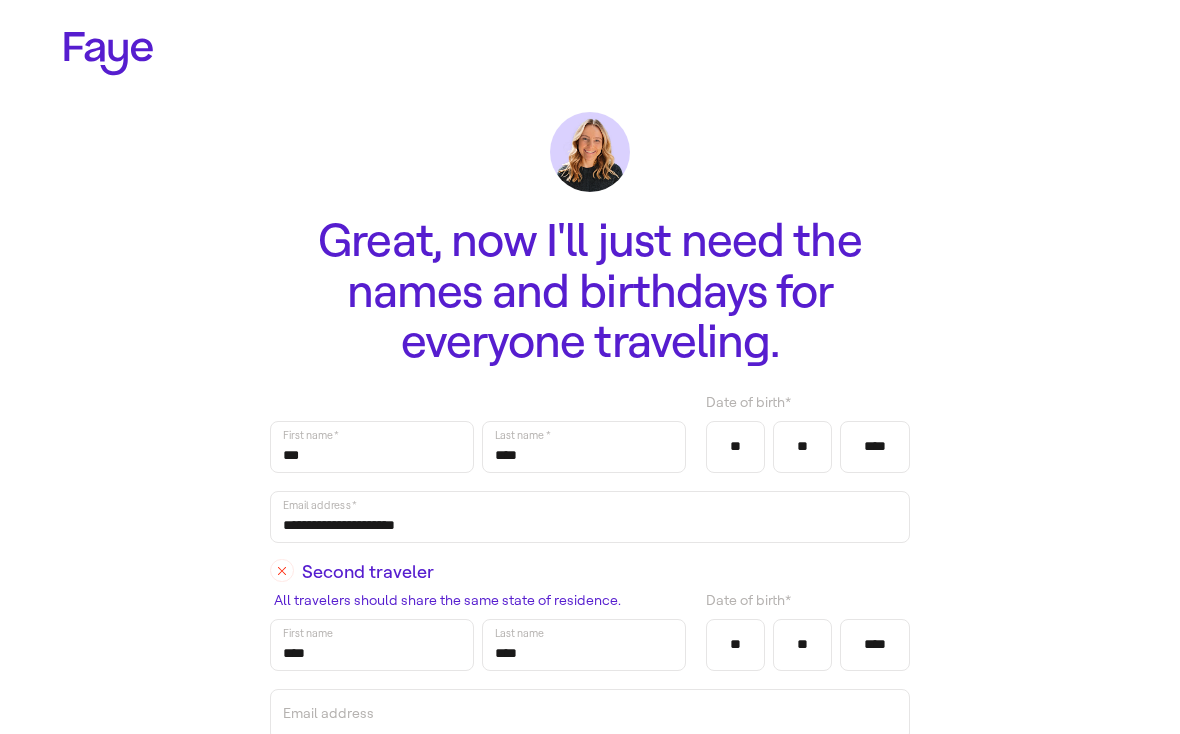 scroll, scrollTop: 344, scrollLeft: 0, axis: vertical 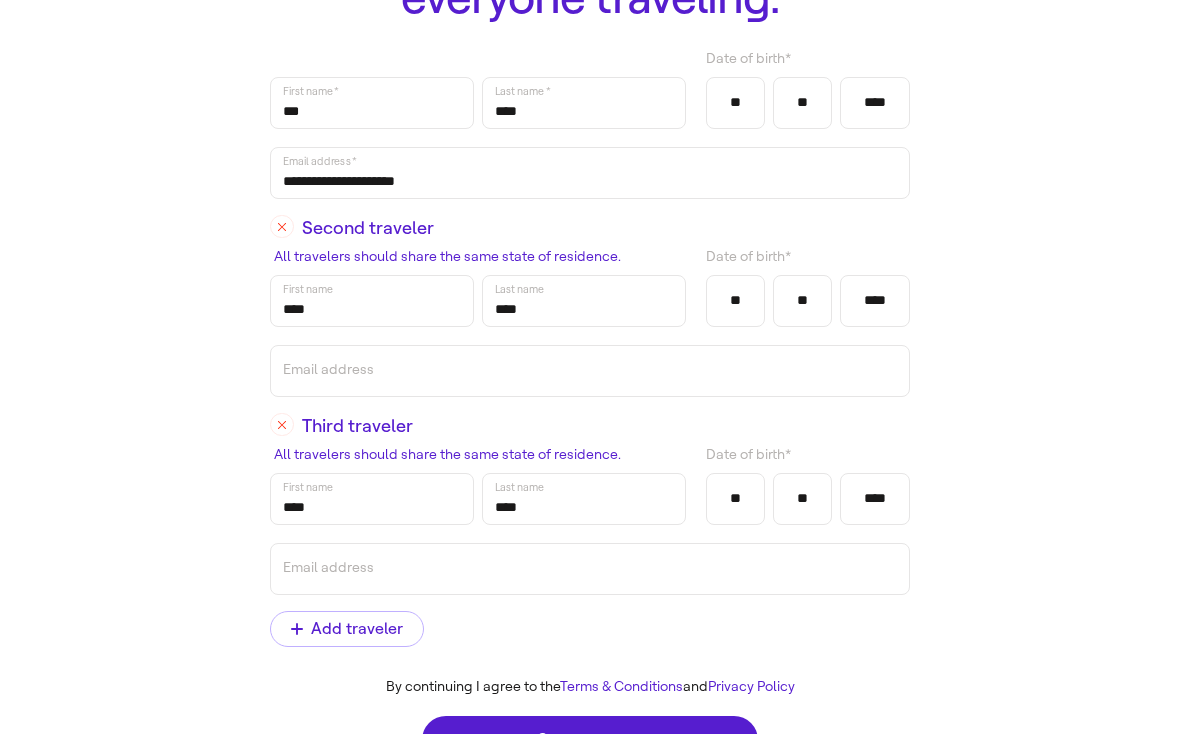 click 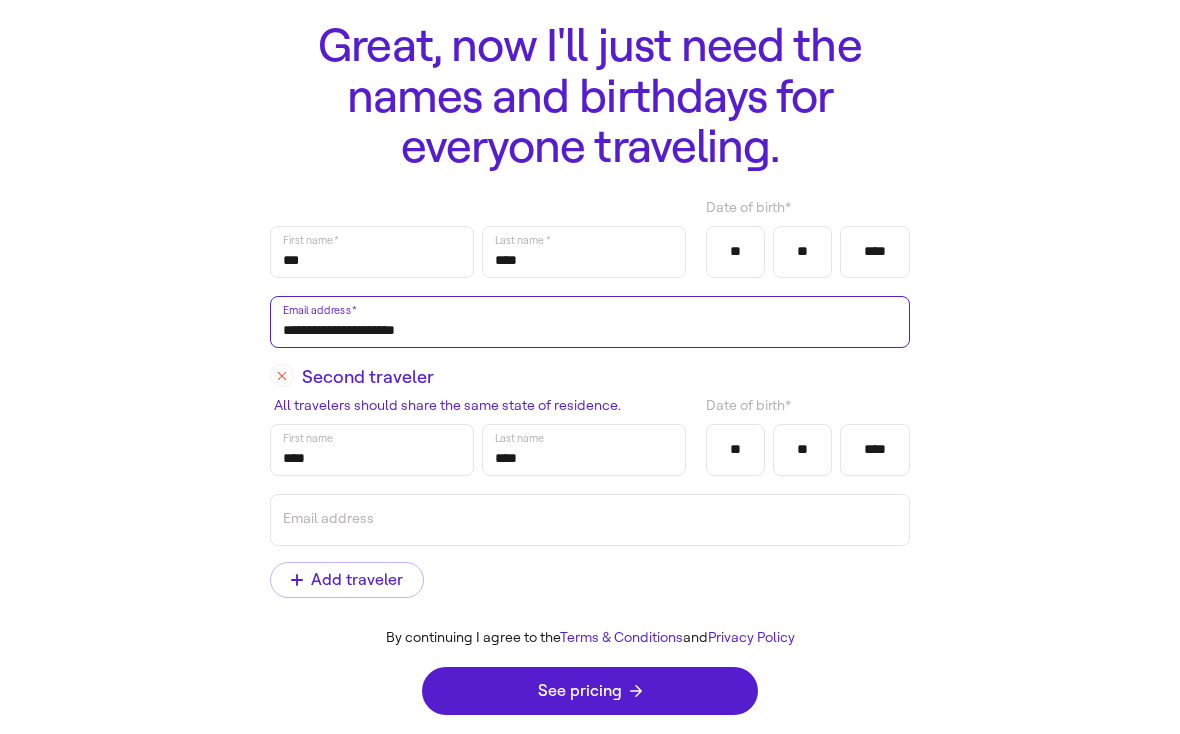 click on "**********" at bounding box center (590, 322) 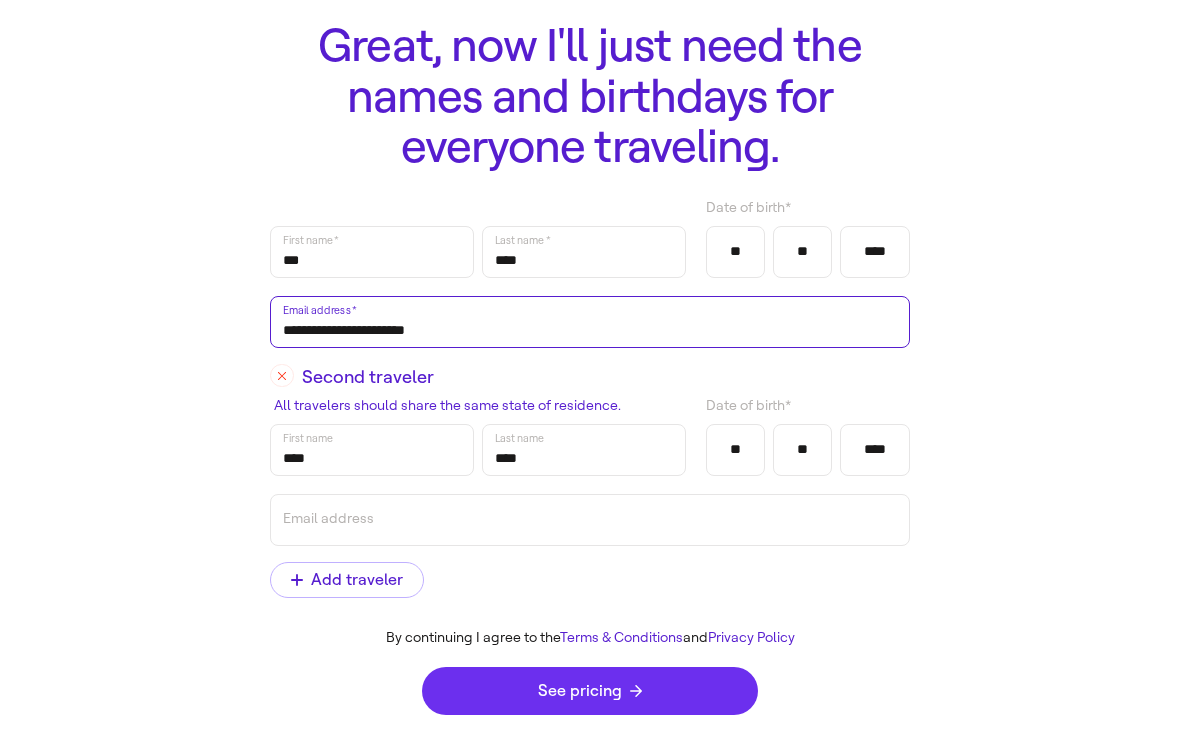 type on "**********" 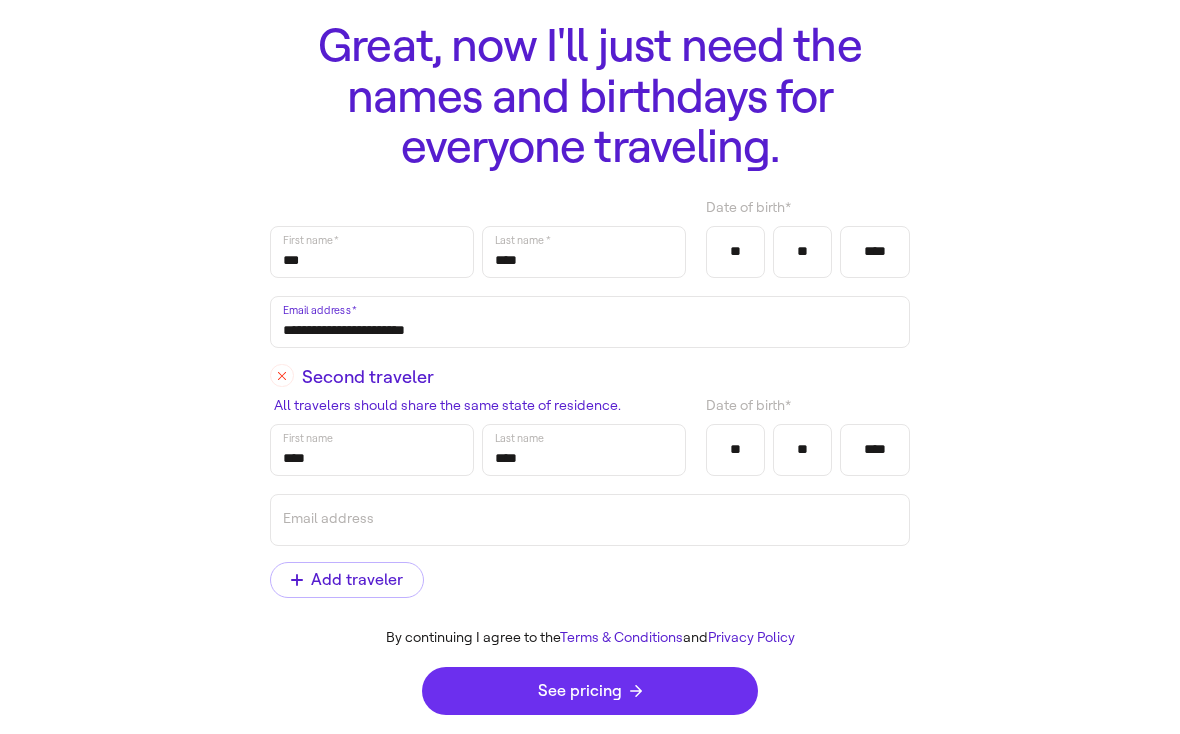 click on "See pricing" at bounding box center (590, 691) 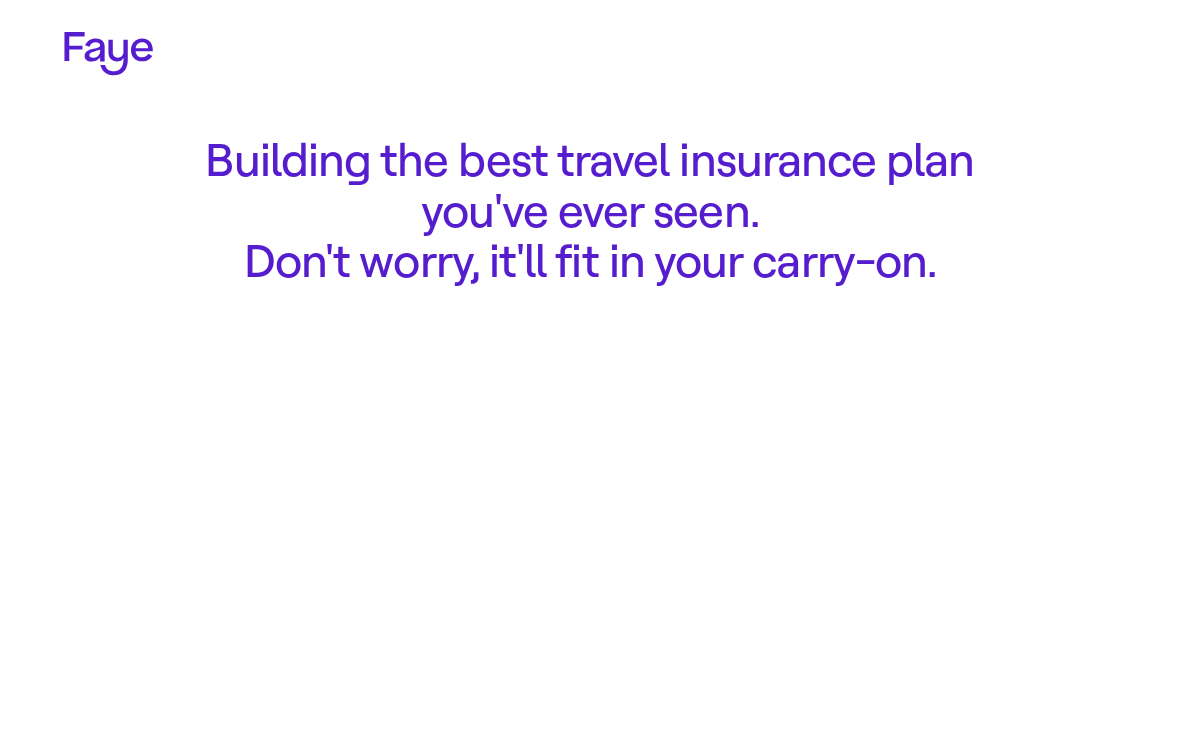 scroll, scrollTop: 0, scrollLeft: 0, axis: both 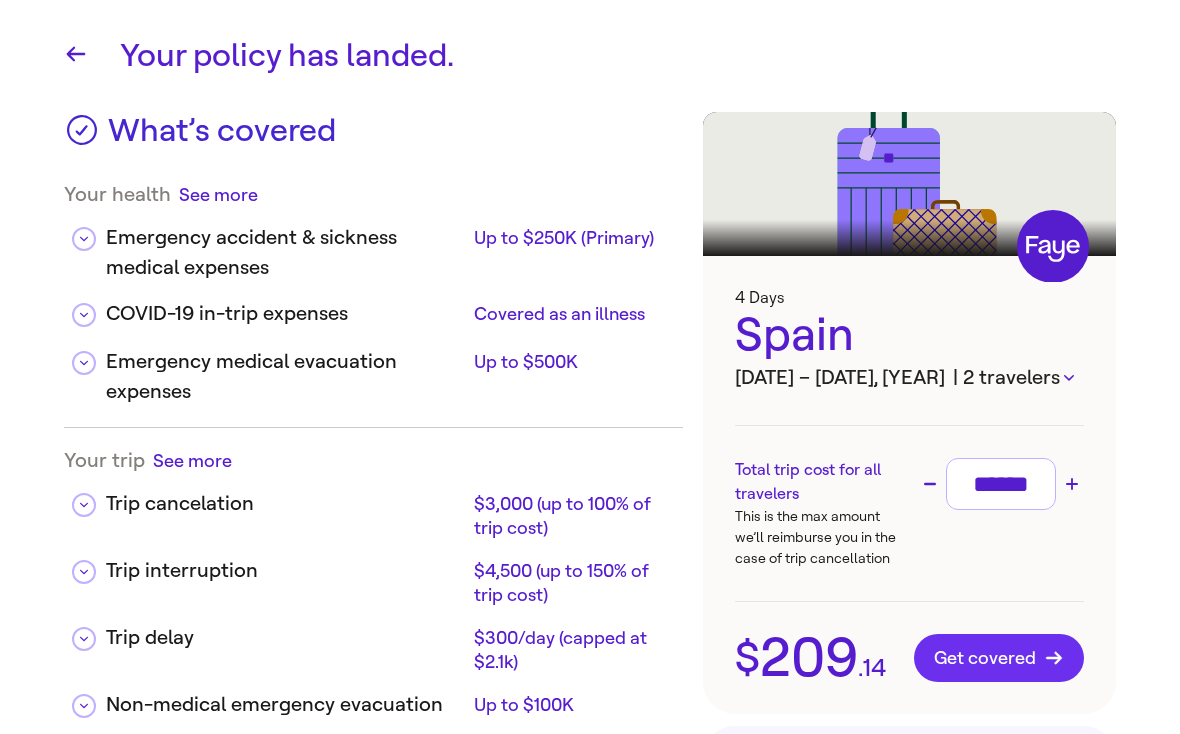 click on "Get covered" at bounding box center (999, 658) 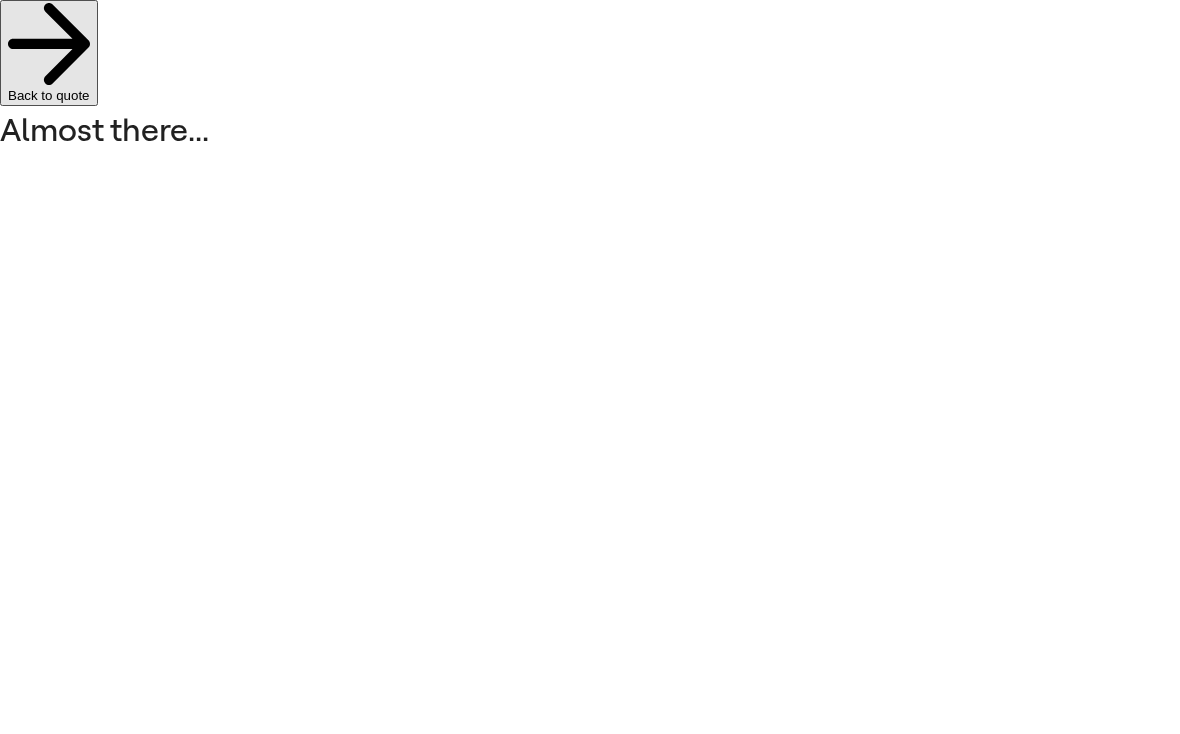 scroll, scrollTop: 0, scrollLeft: 0, axis: both 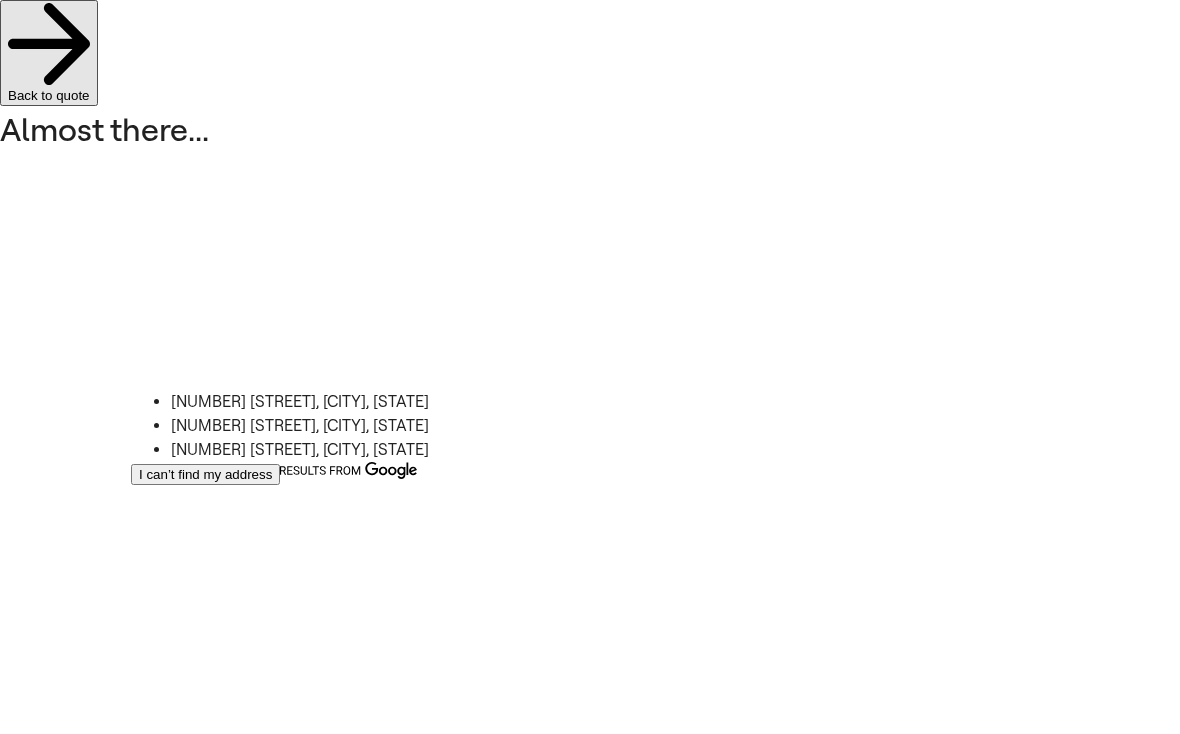 click on "4111 Alabama 144, Ragland, AL" at bounding box center (359, 402) 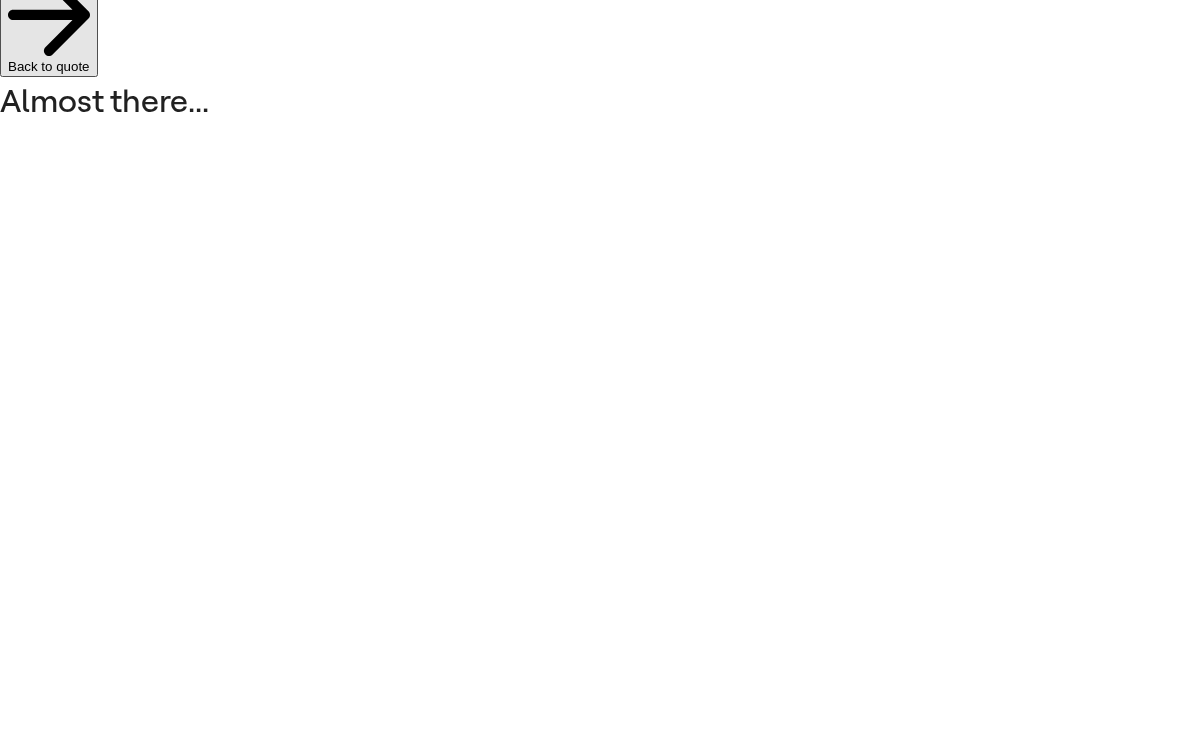 scroll, scrollTop: 52, scrollLeft: 0, axis: vertical 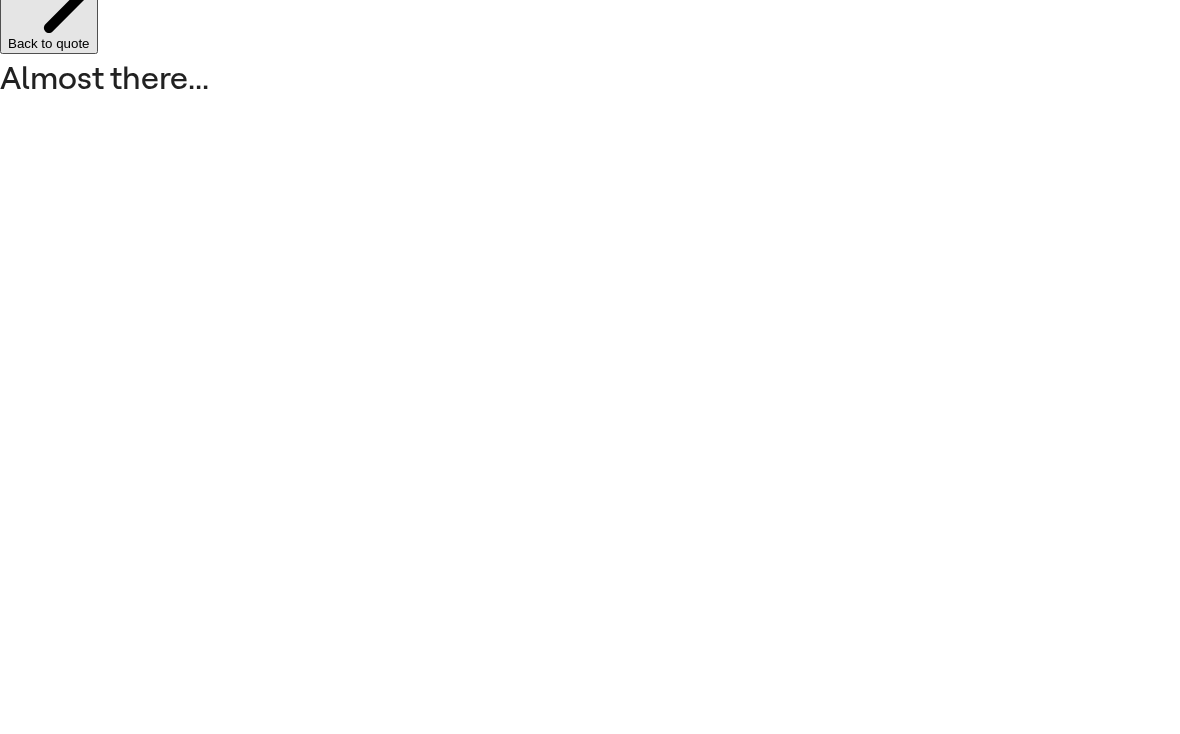 click on "Pay $209.14" at bounding box center (199, 3330) 